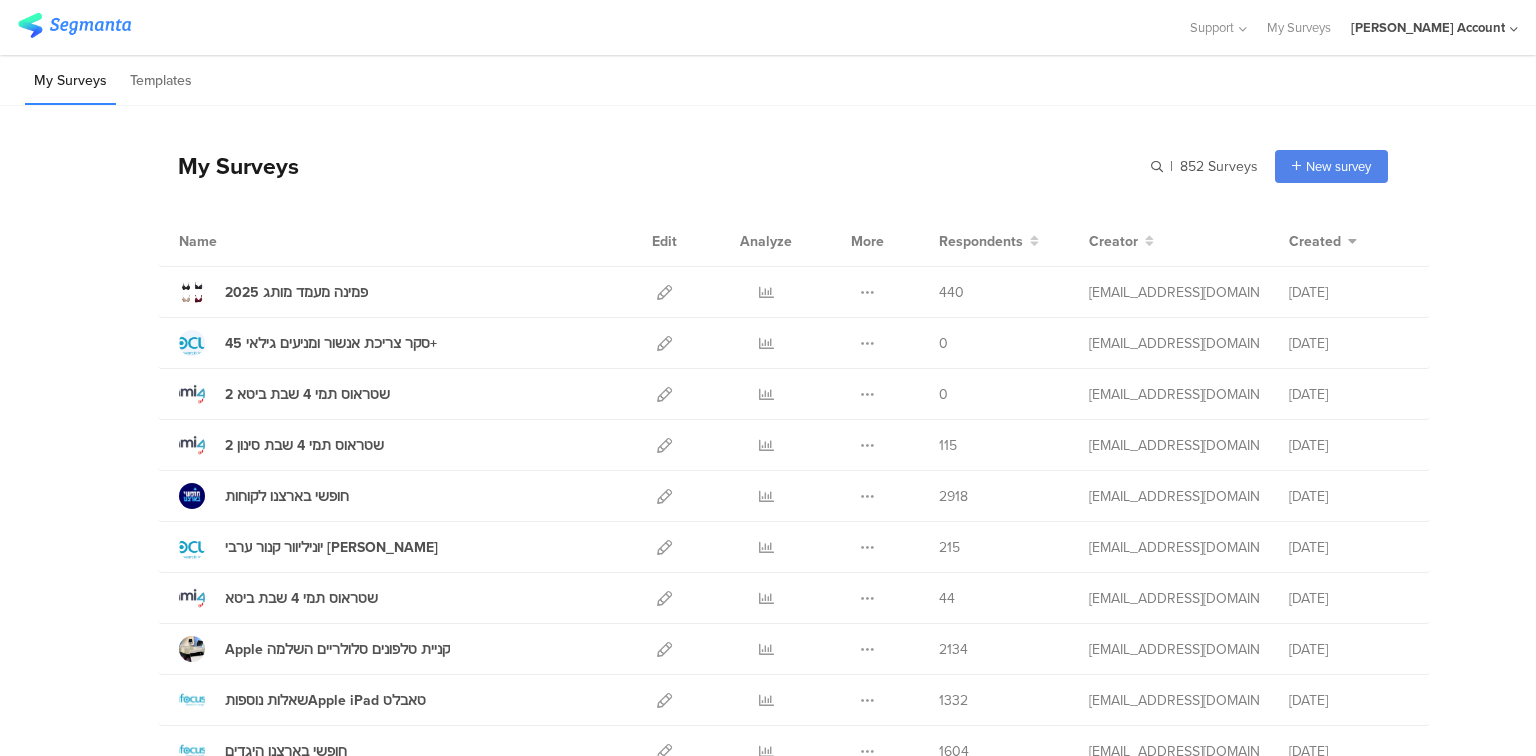 scroll, scrollTop: 0, scrollLeft: 0, axis: both 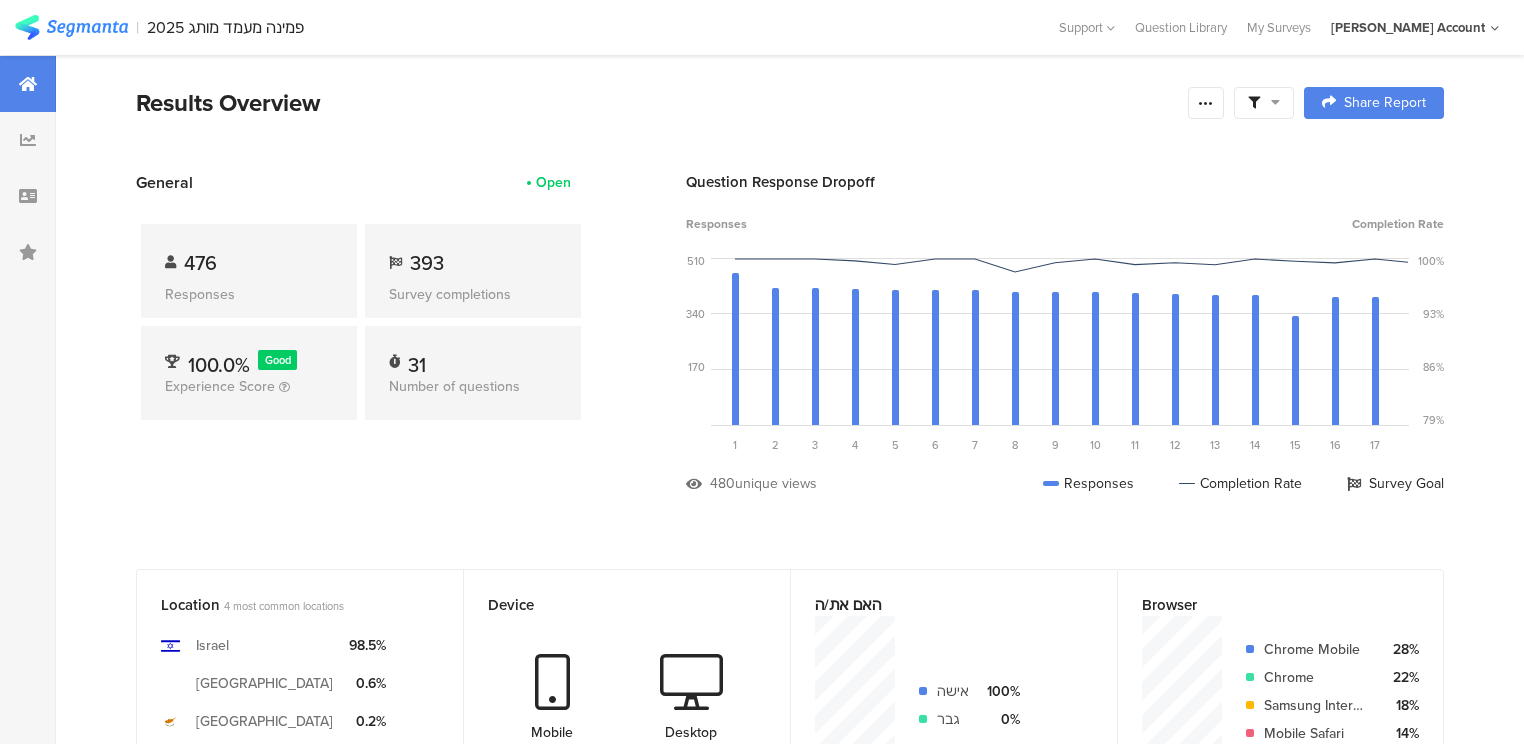 click at bounding box center (1254, 103) 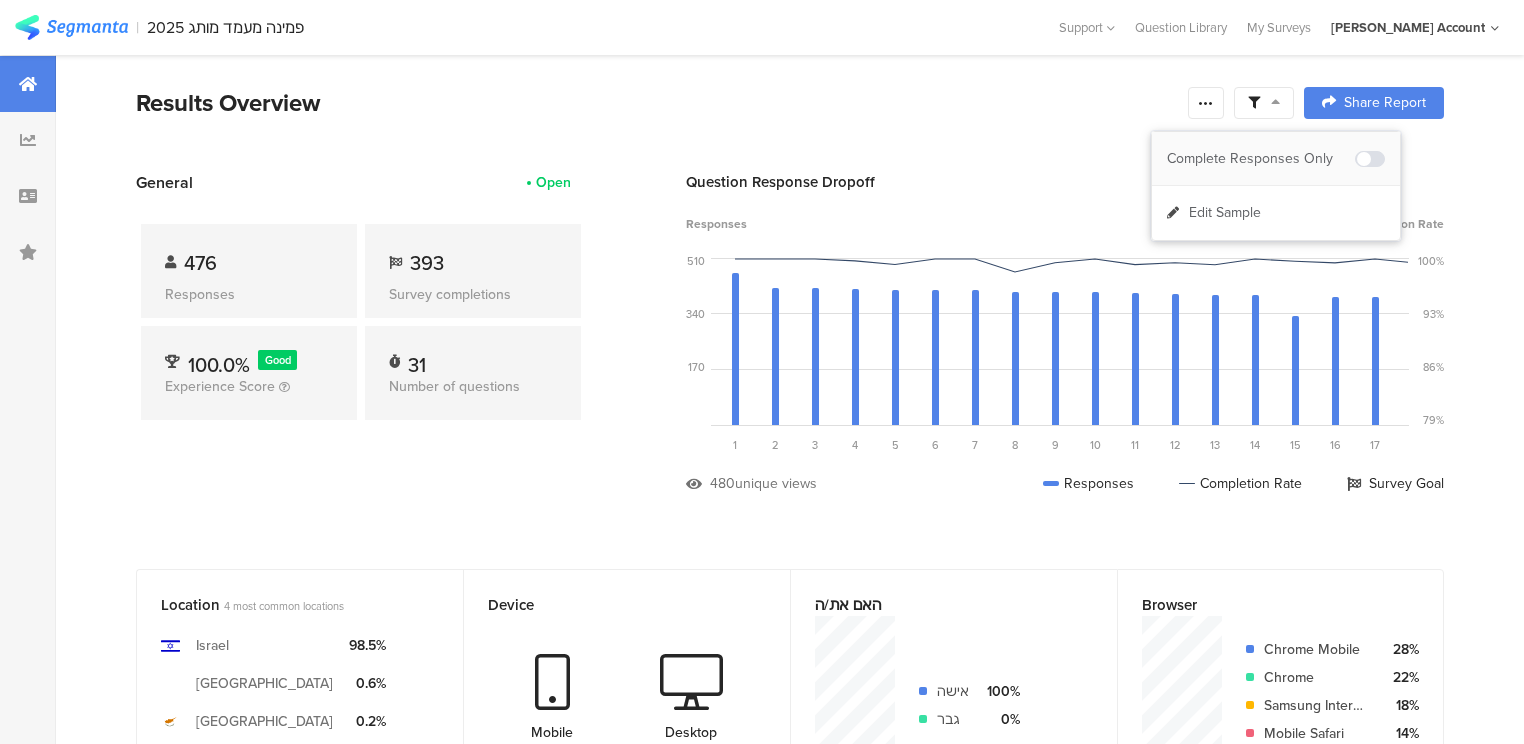 click at bounding box center (1370, 159) 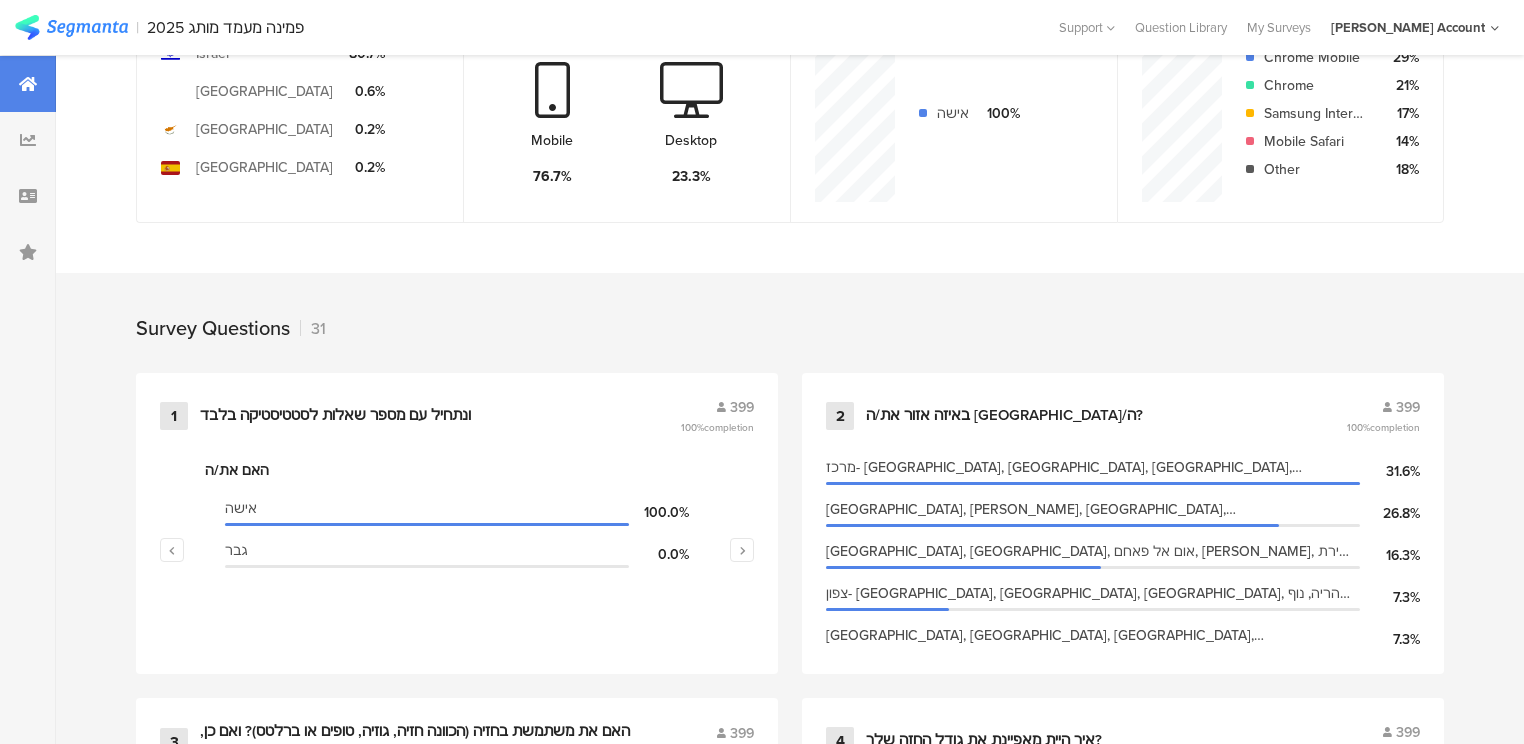 scroll, scrollTop: 880, scrollLeft: 0, axis: vertical 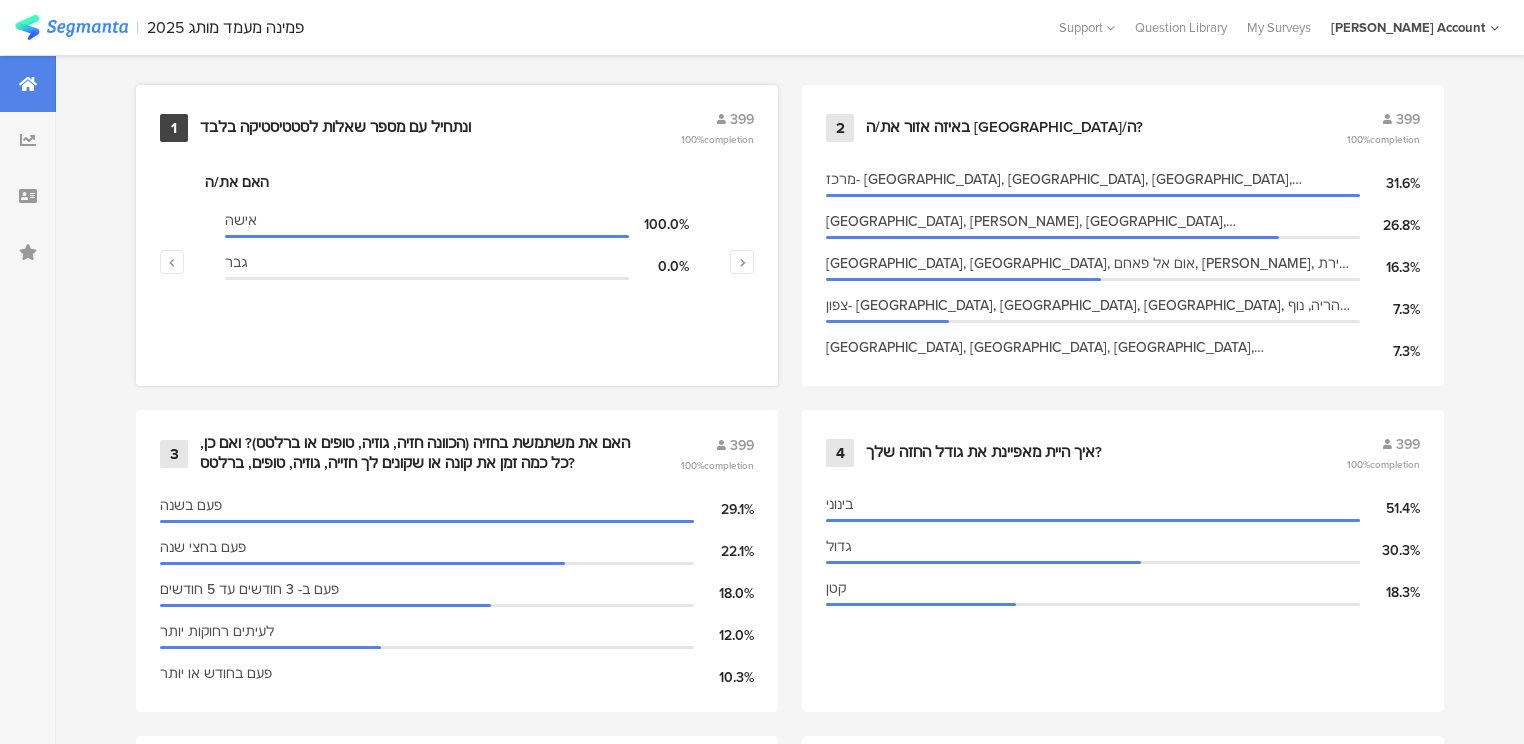 click on "ונתחיל עם מספר שאלות לסטטיסטיקה בלבד﻿﻿" at bounding box center [335, 128] 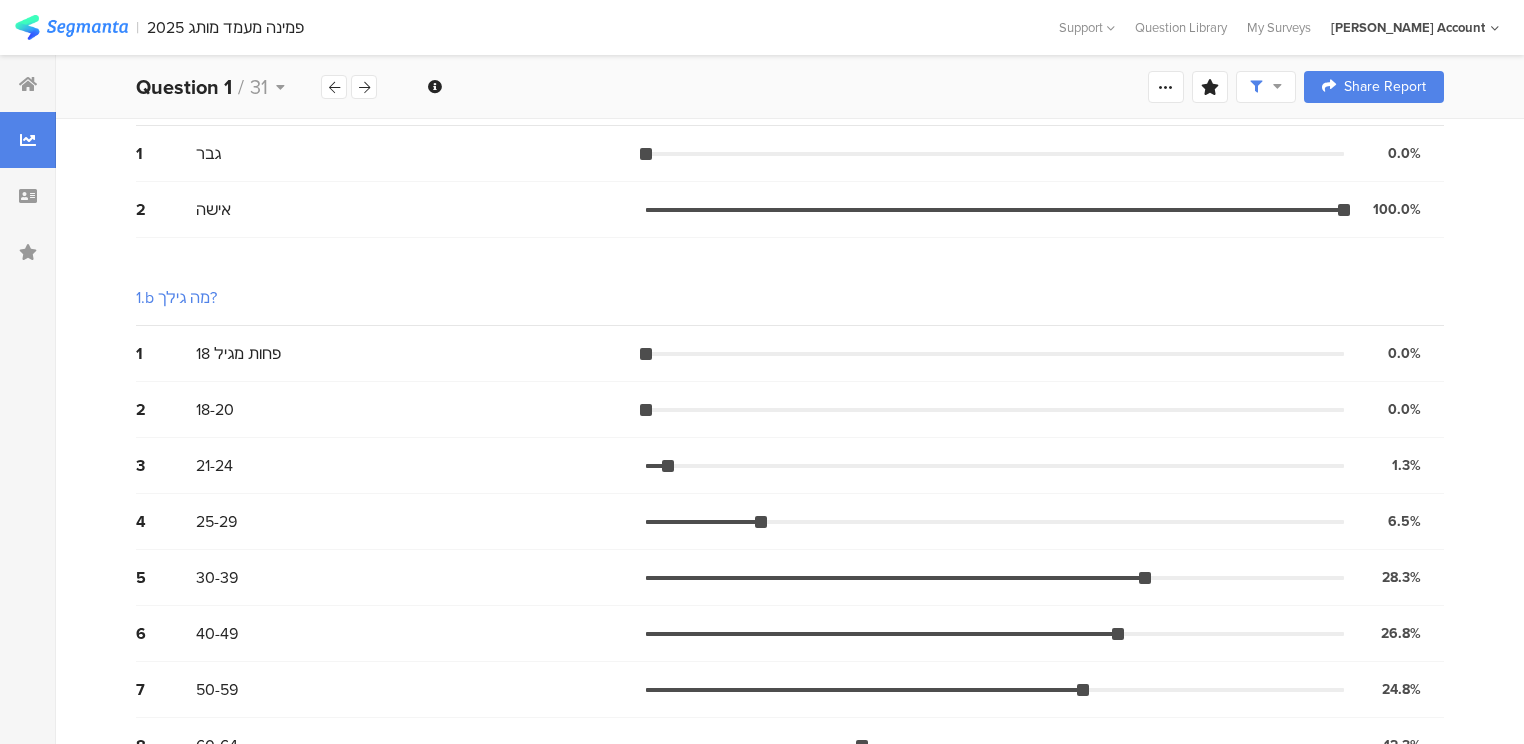 scroll, scrollTop: 0, scrollLeft: 0, axis: both 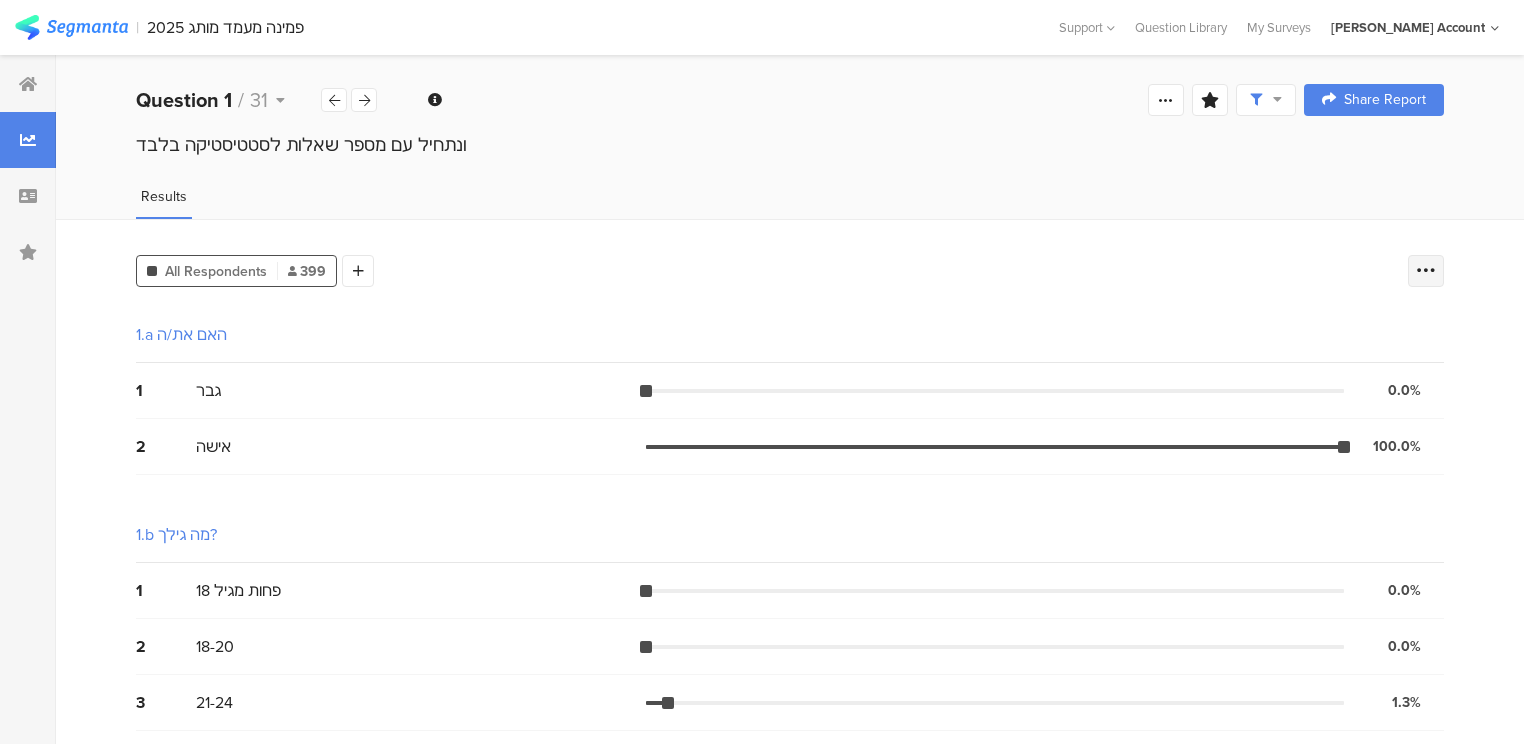 drag, startPoint x: 1437, startPoint y: 260, endPoint x: 1437, endPoint y: 278, distance: 18 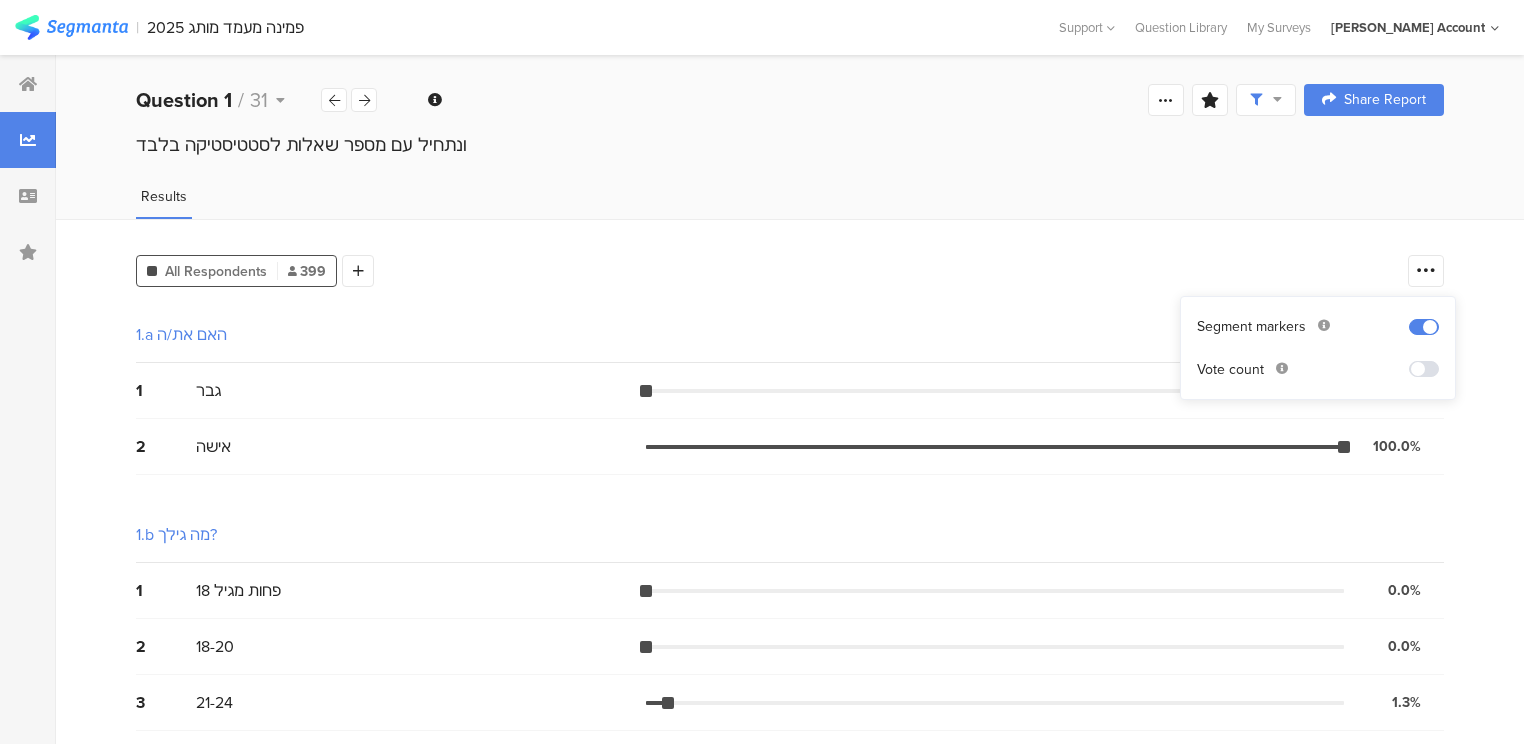 click at bounding box center [1424, 369] 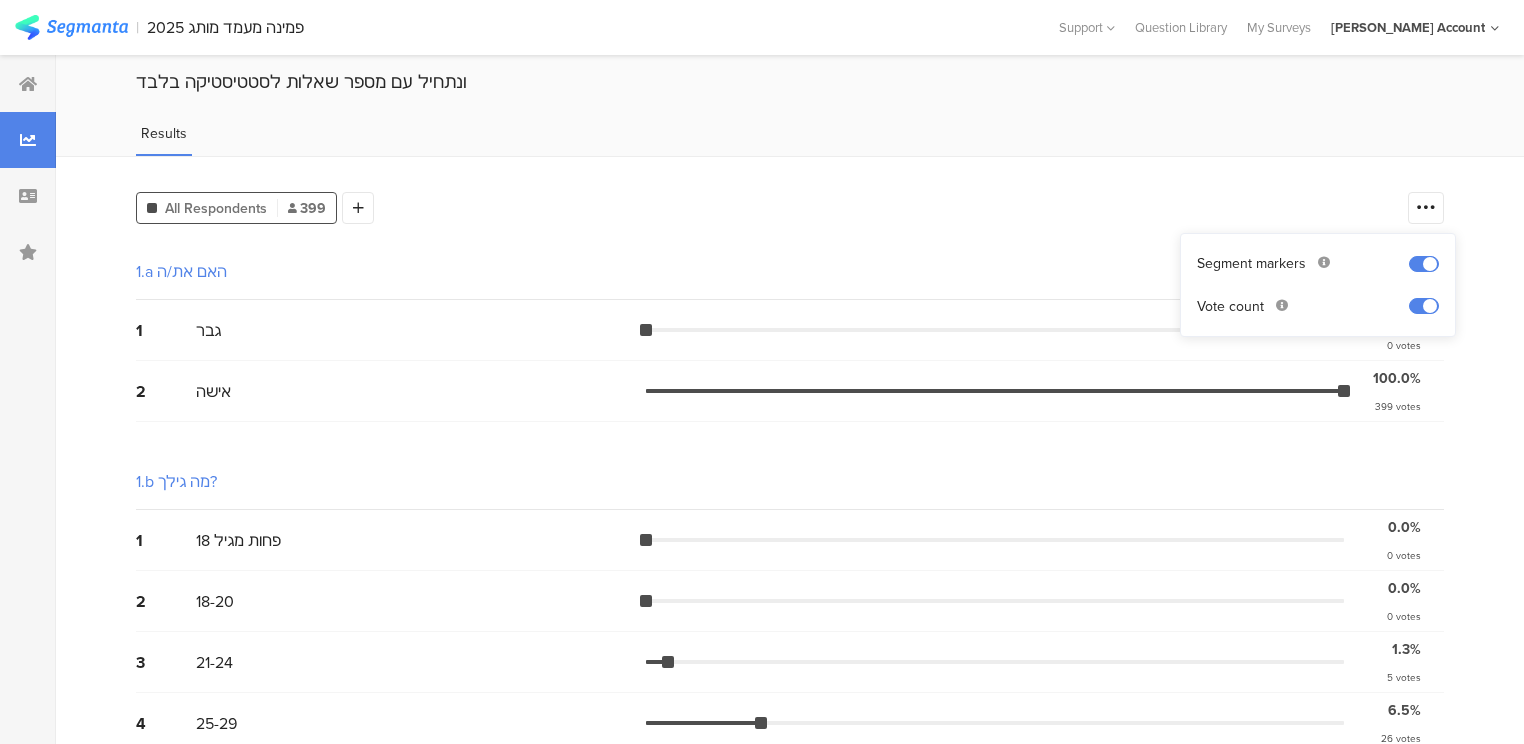 scroll, scrollTop: 0, scrollLeft: 0, axis: both 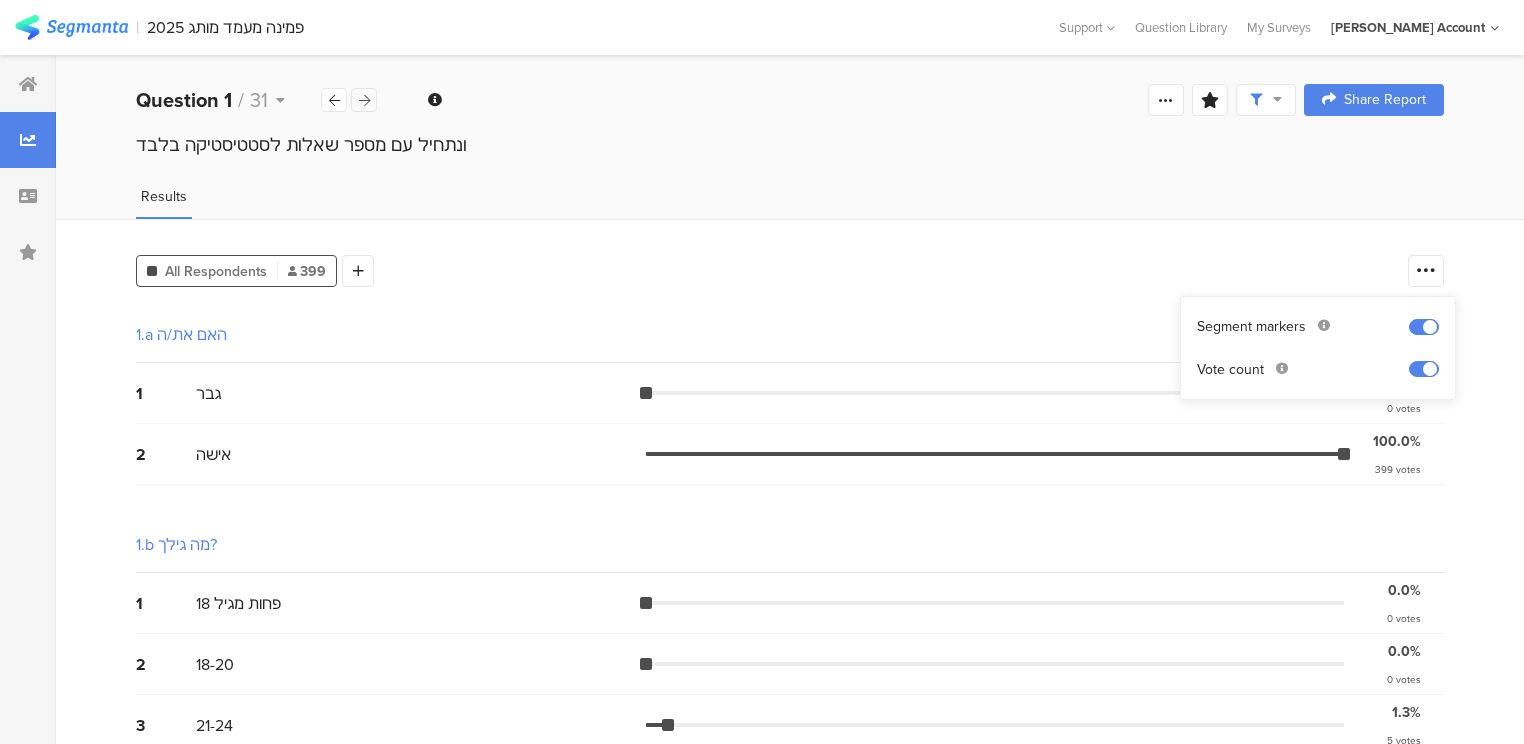 click at bounding box center [364, 100] 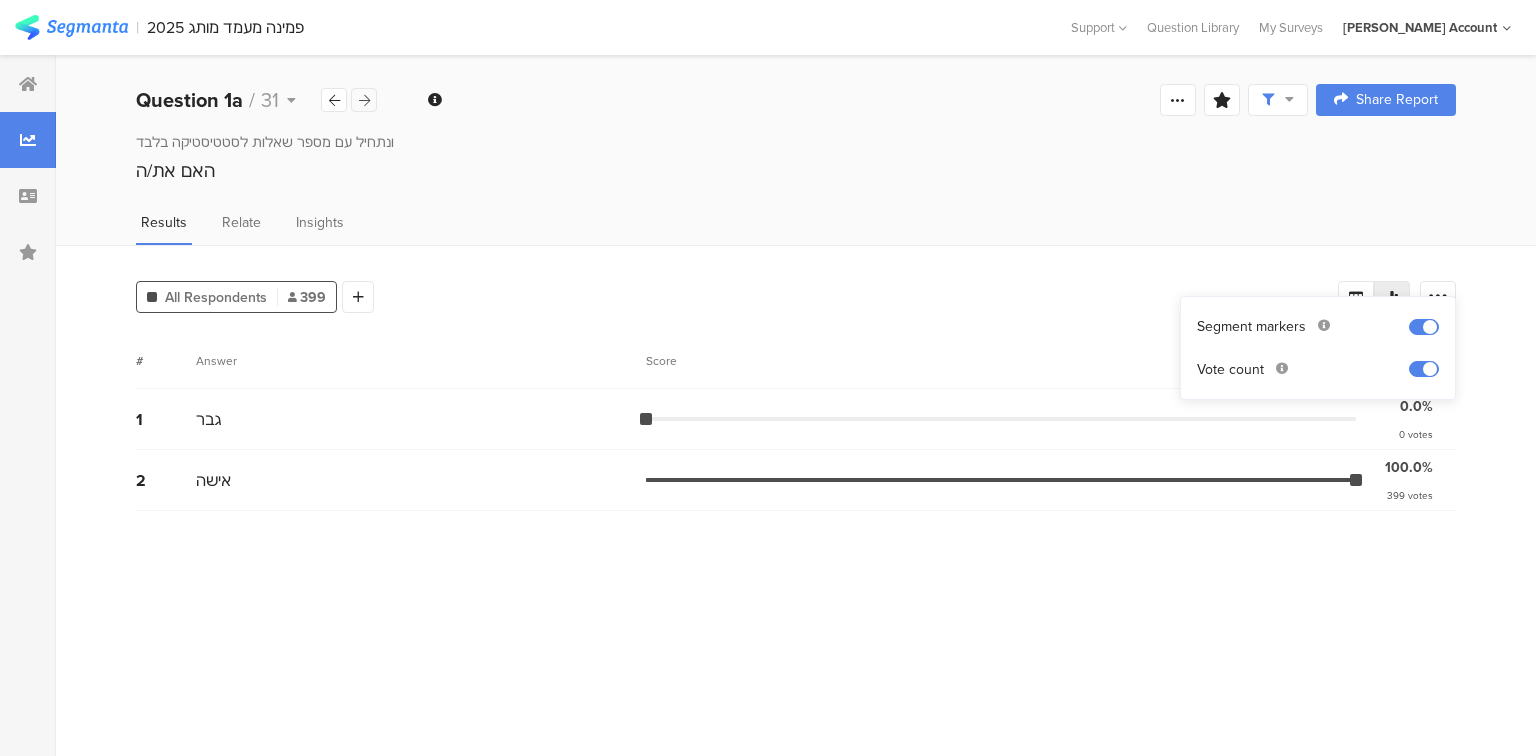 click at bounding box center (364, 100) 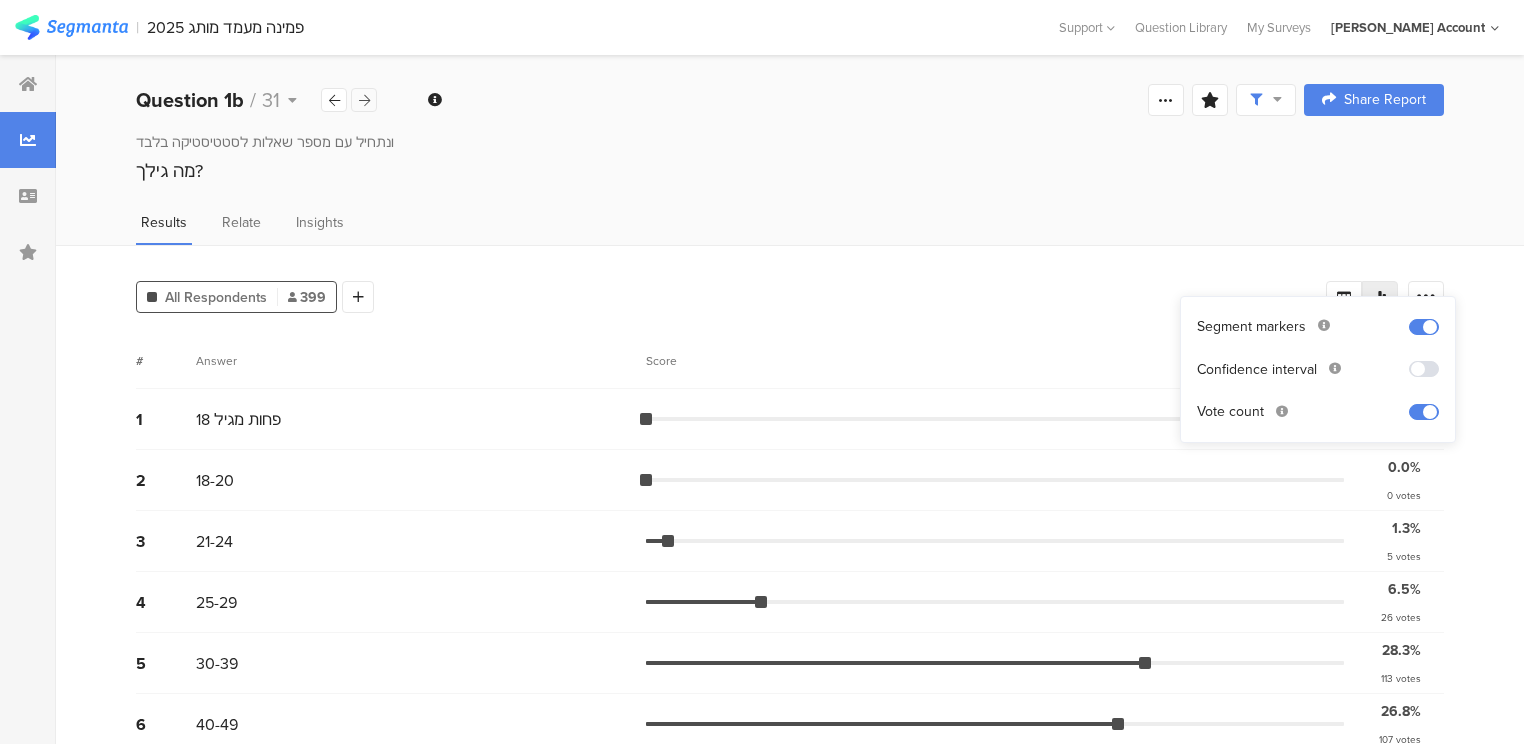 click at bounding box center [364, 100] 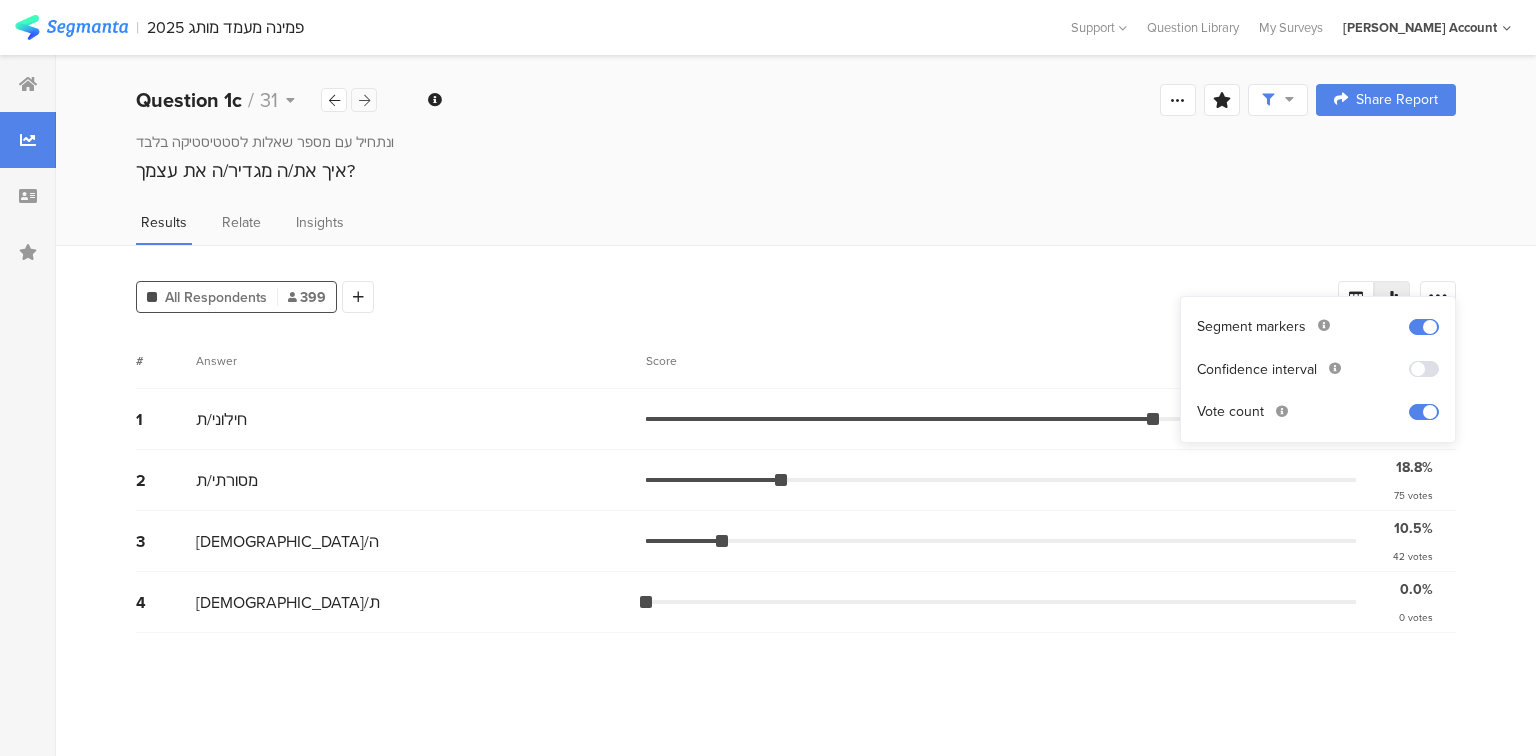 click at bounding box center [364, 100] 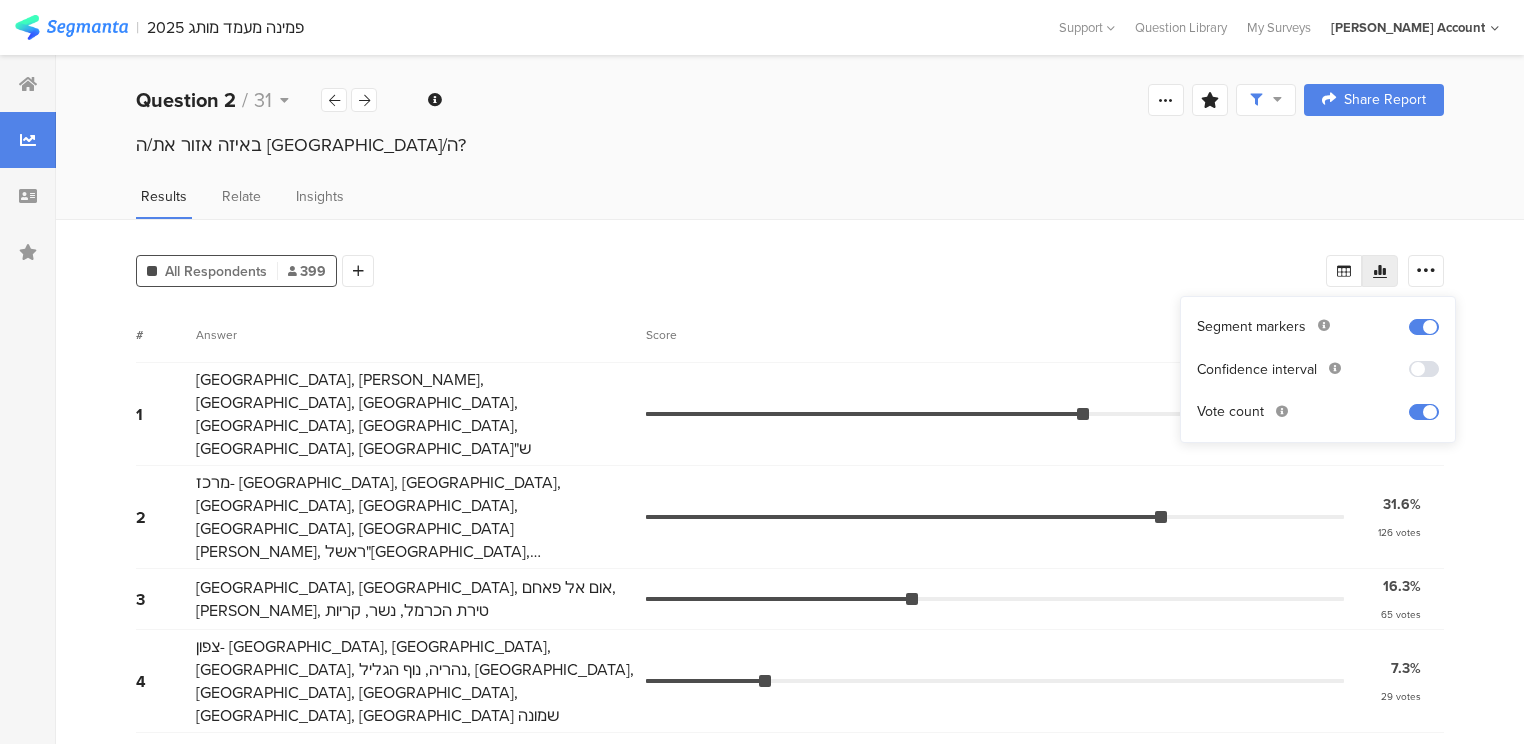 click on "3     חיפה, חדרה, אום אל פאחם, אור עקיבא, טירת הכרמל, נשר, קריות             16.3%   65 votes" at bounding box center (790, 599) 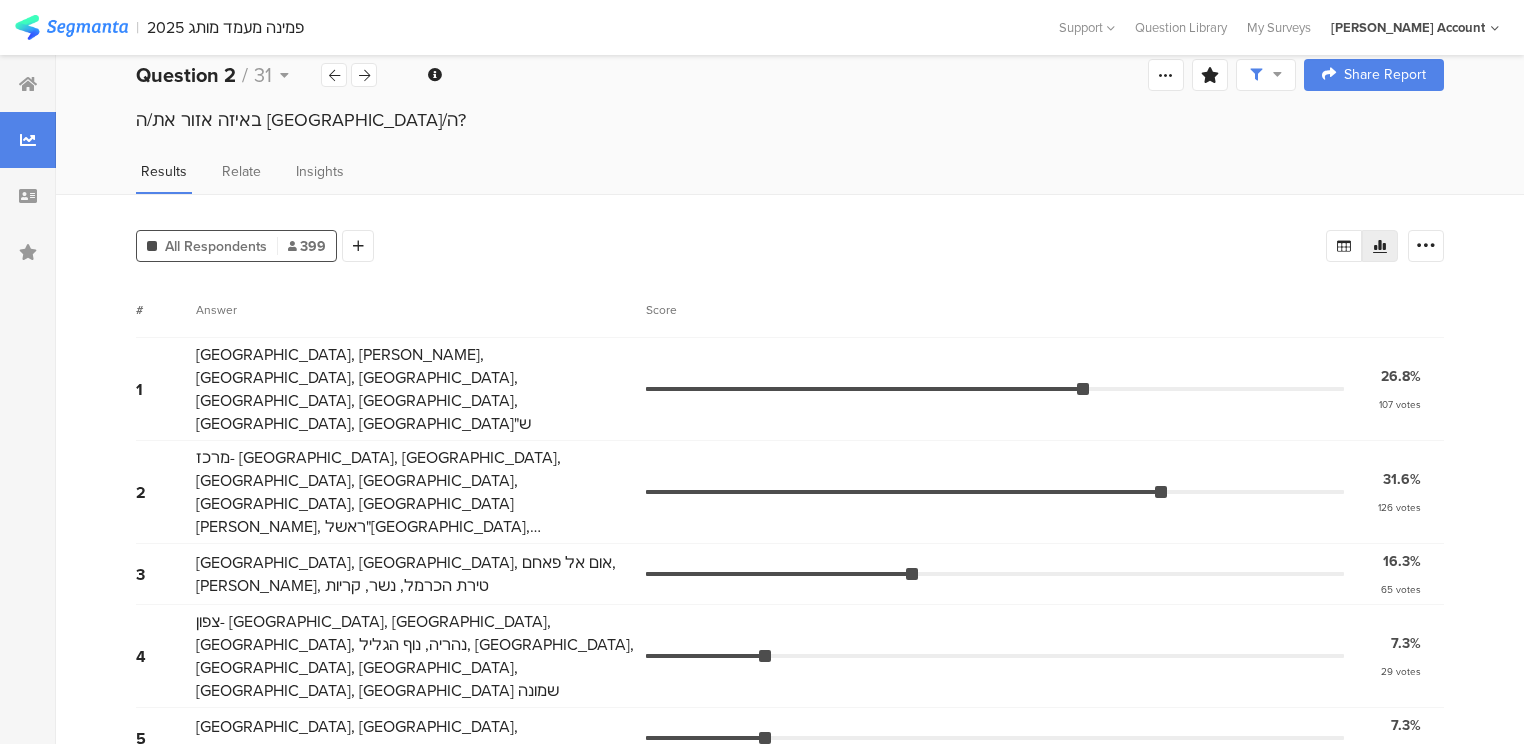 scroll, scrollTop: 40, scrollLeft: 0, axis: vertical 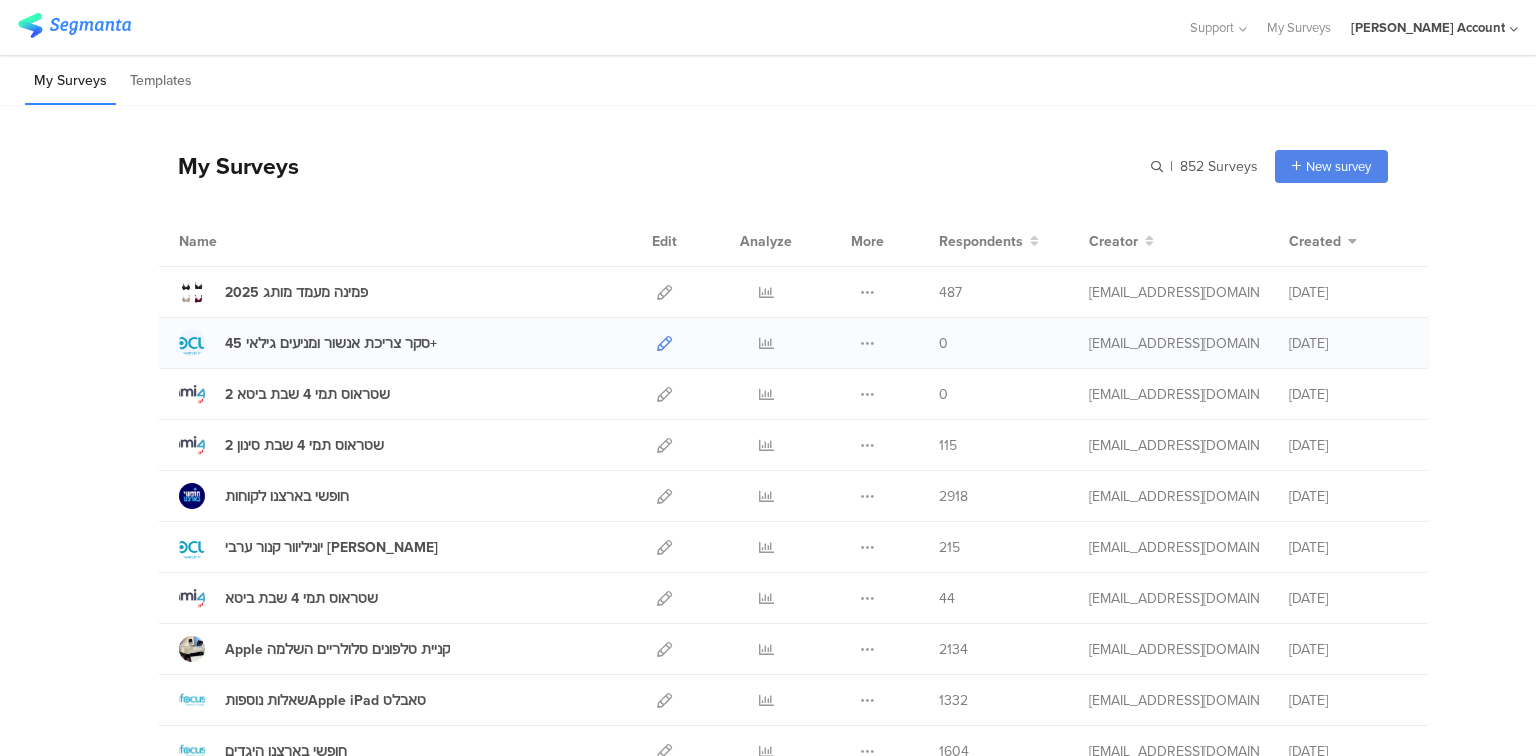 click at bounding box center (664, 343) 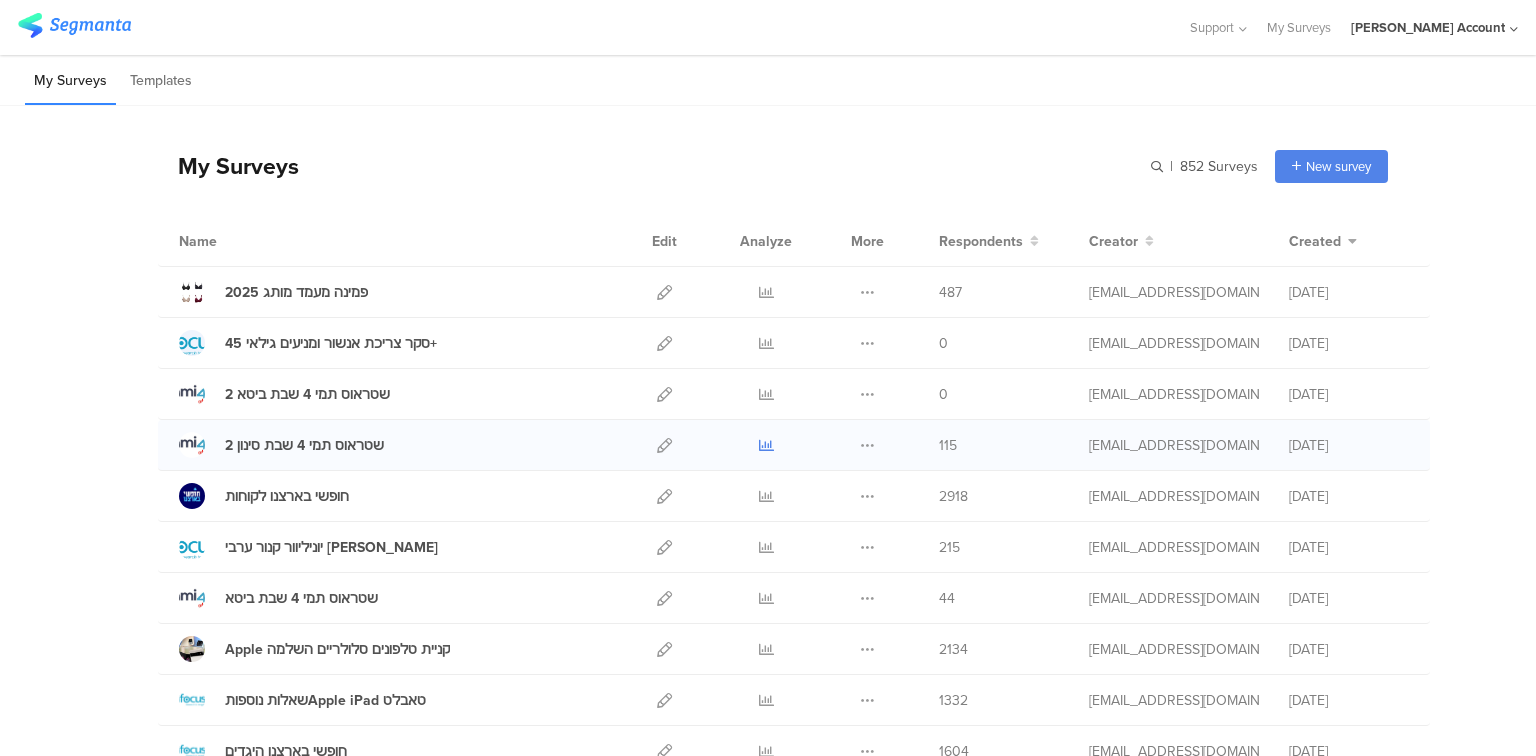 click at bounding box center (766, 445) 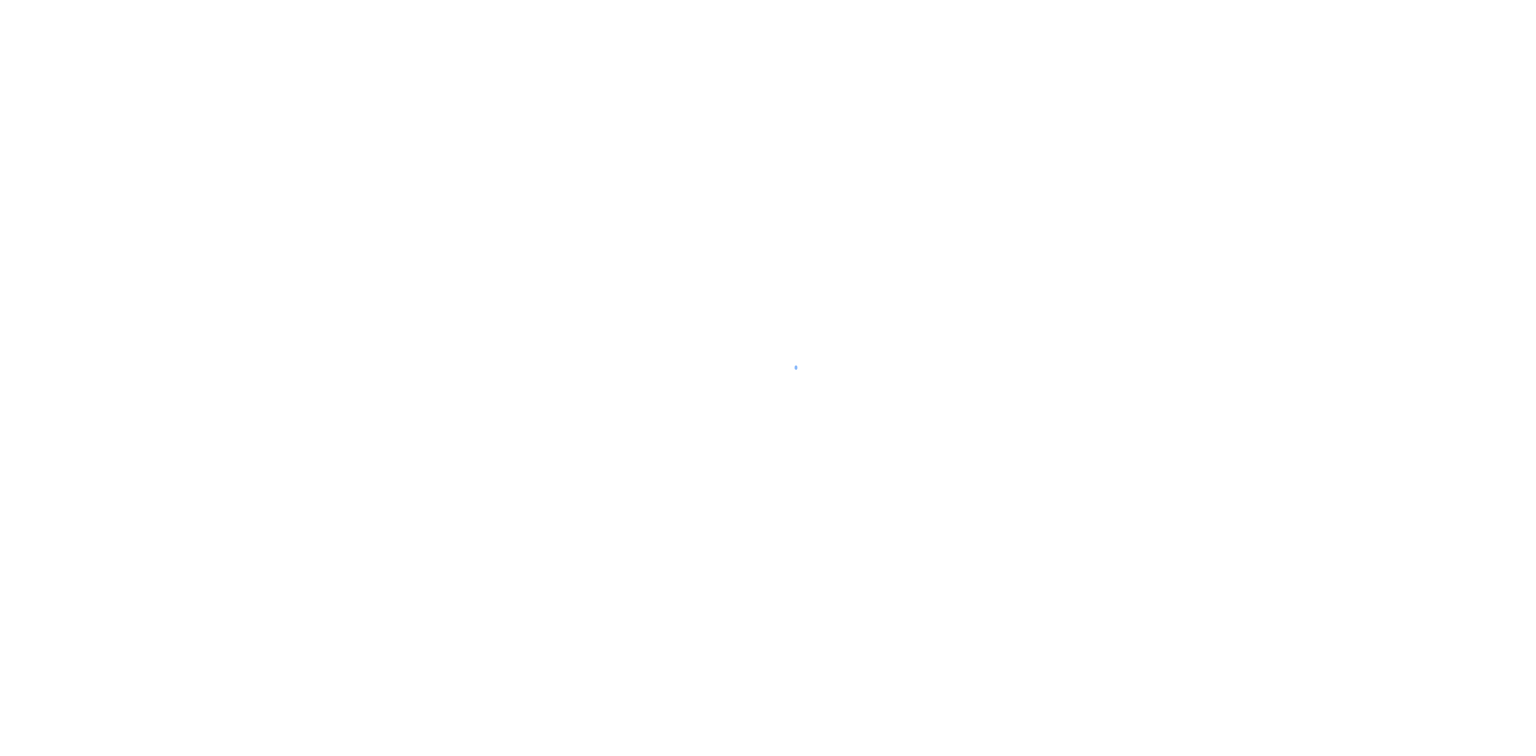 scroll, scrollTop: 0, scrollLeft: 0, axis: both 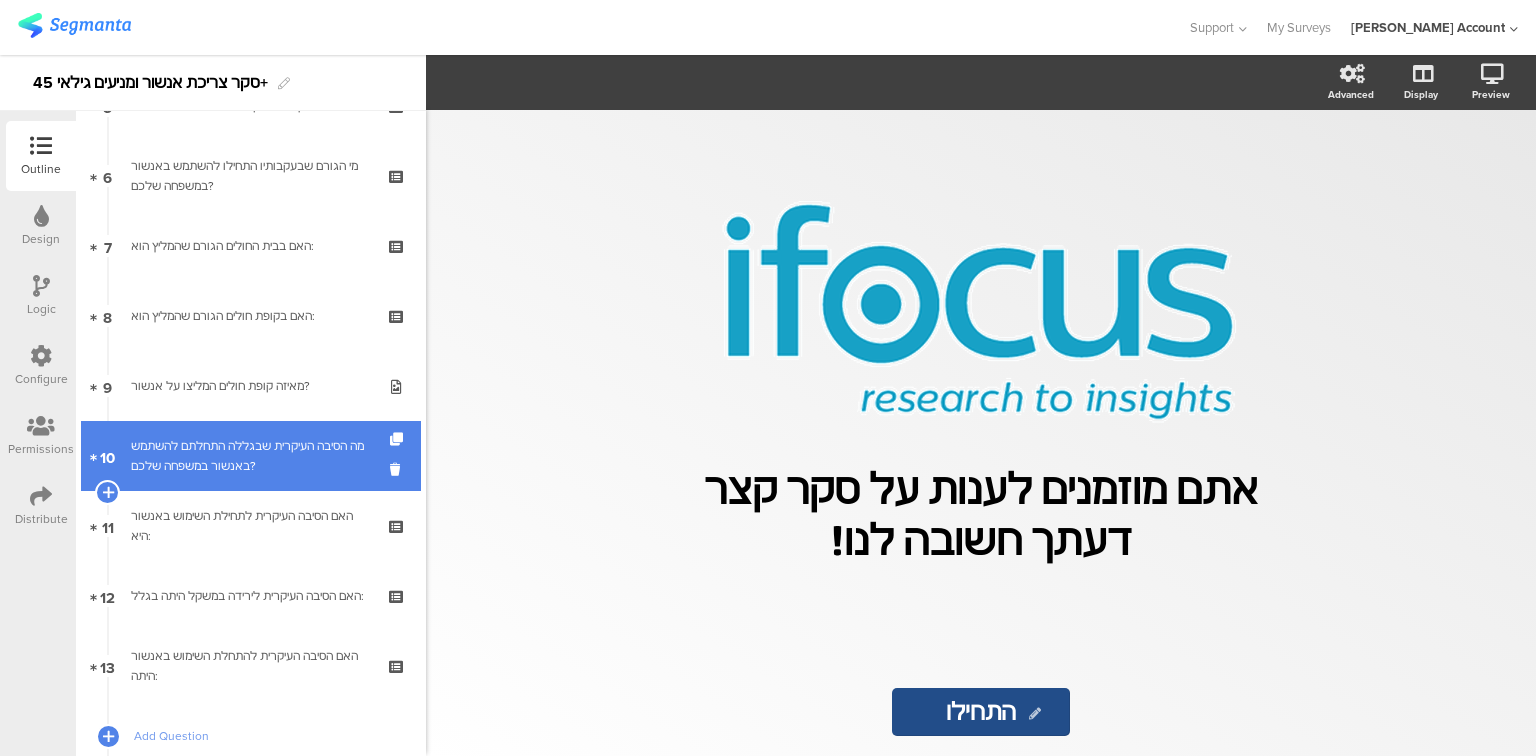 click on "מה הסיבה העיקרית שבגללה התחלתם להשתמש באנשור במשפחה שלכם?" at bounding box center [250, 456] 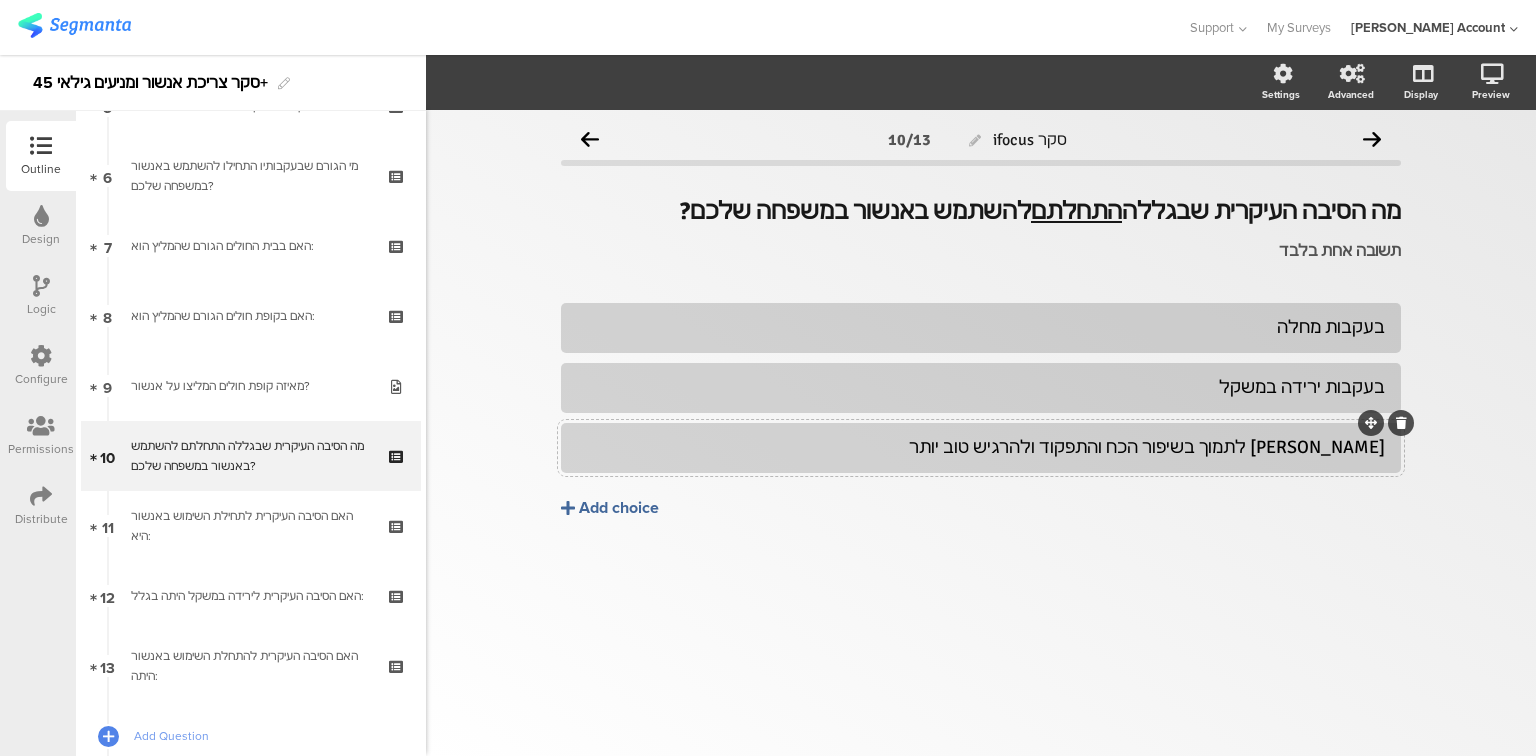 click on "רצון לתמוך בשיפור הכח והתפקוד ולהרגיש טוב יותר" 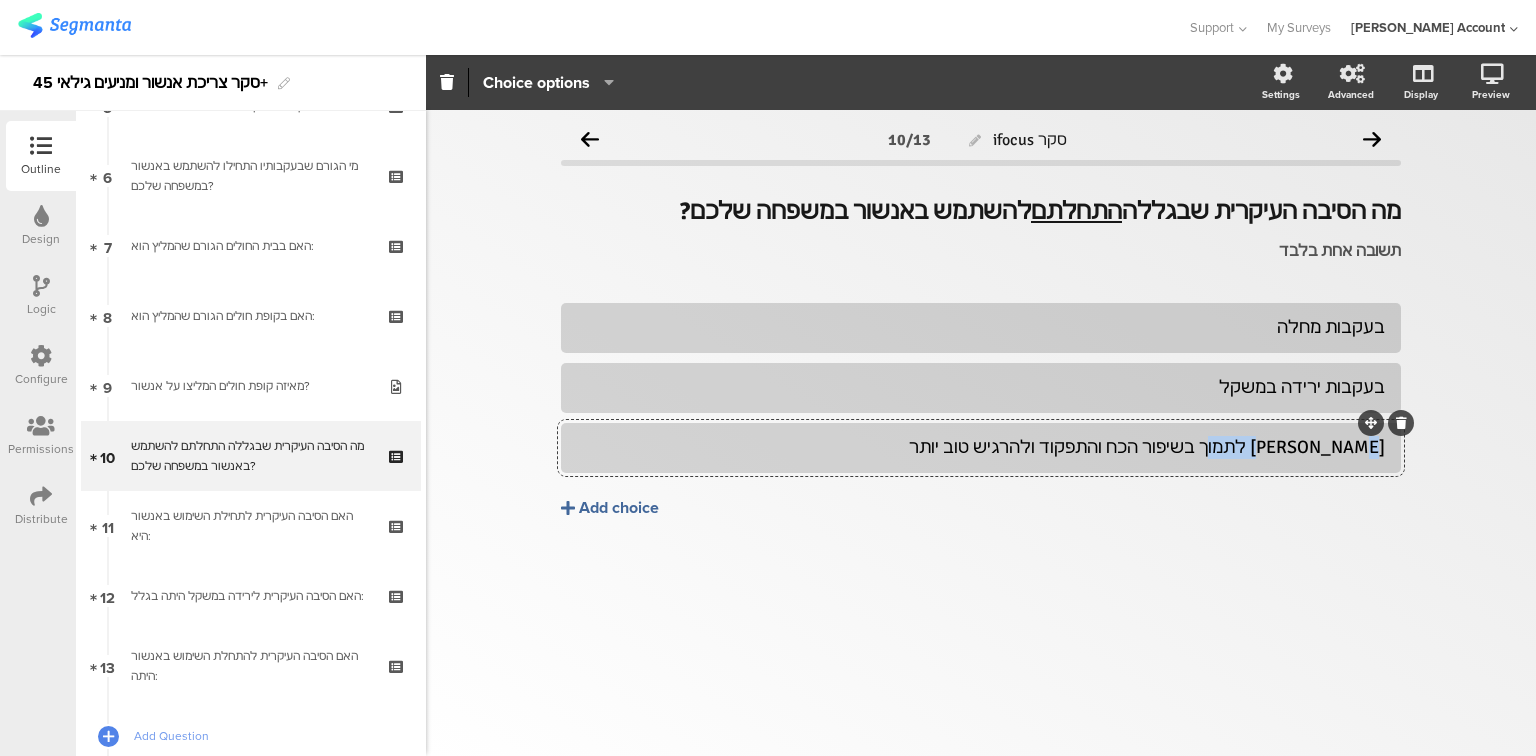 click on "רצון לתמוך בשיפור הכח והתפקוד ולהרגיש טוב יותר" 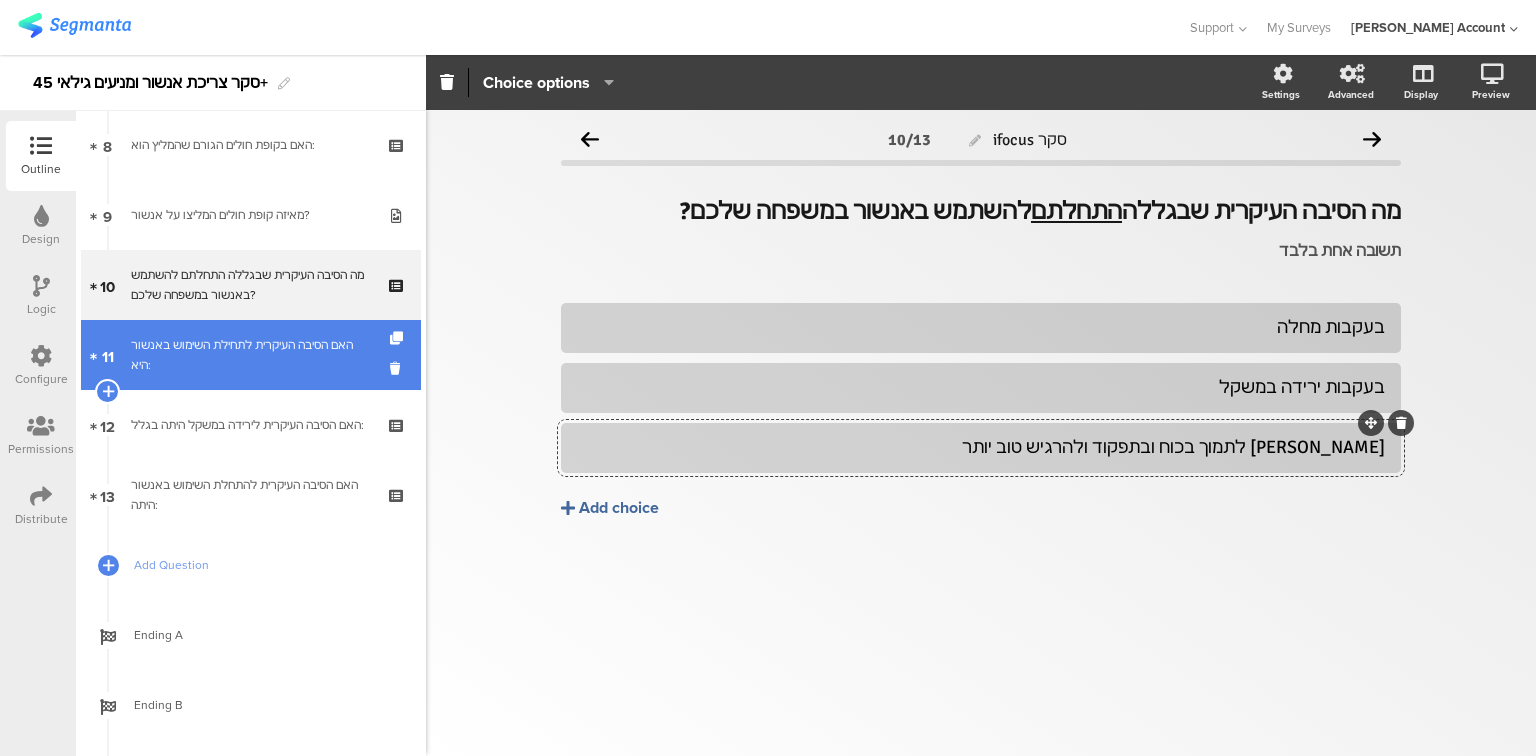 scroll, scrollTop: 670, scrollLeft: 0, axis: vertical 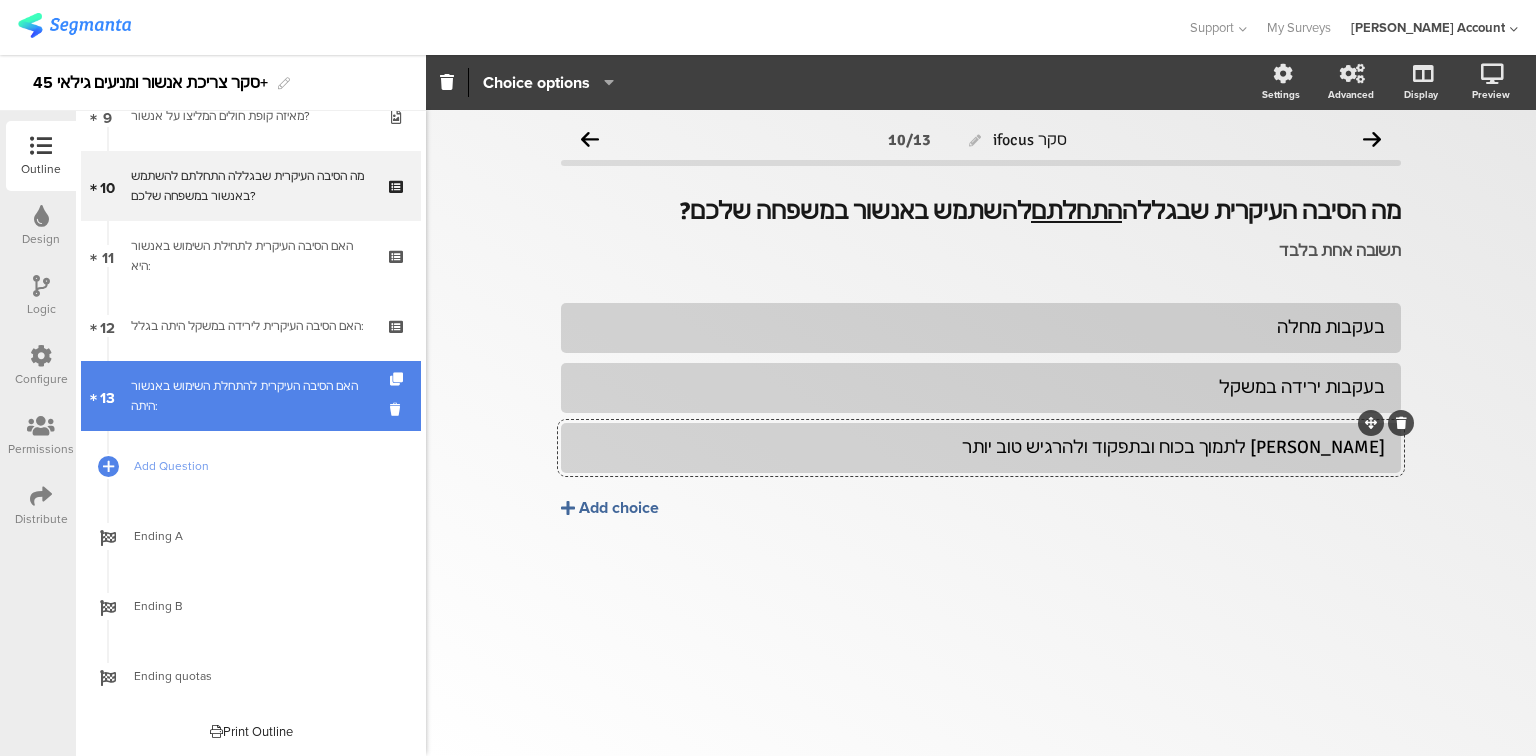 click on "האם הסיבה העיקרית להתחלת השימוש באנשור היתה:" at bounding box center (250, 396) 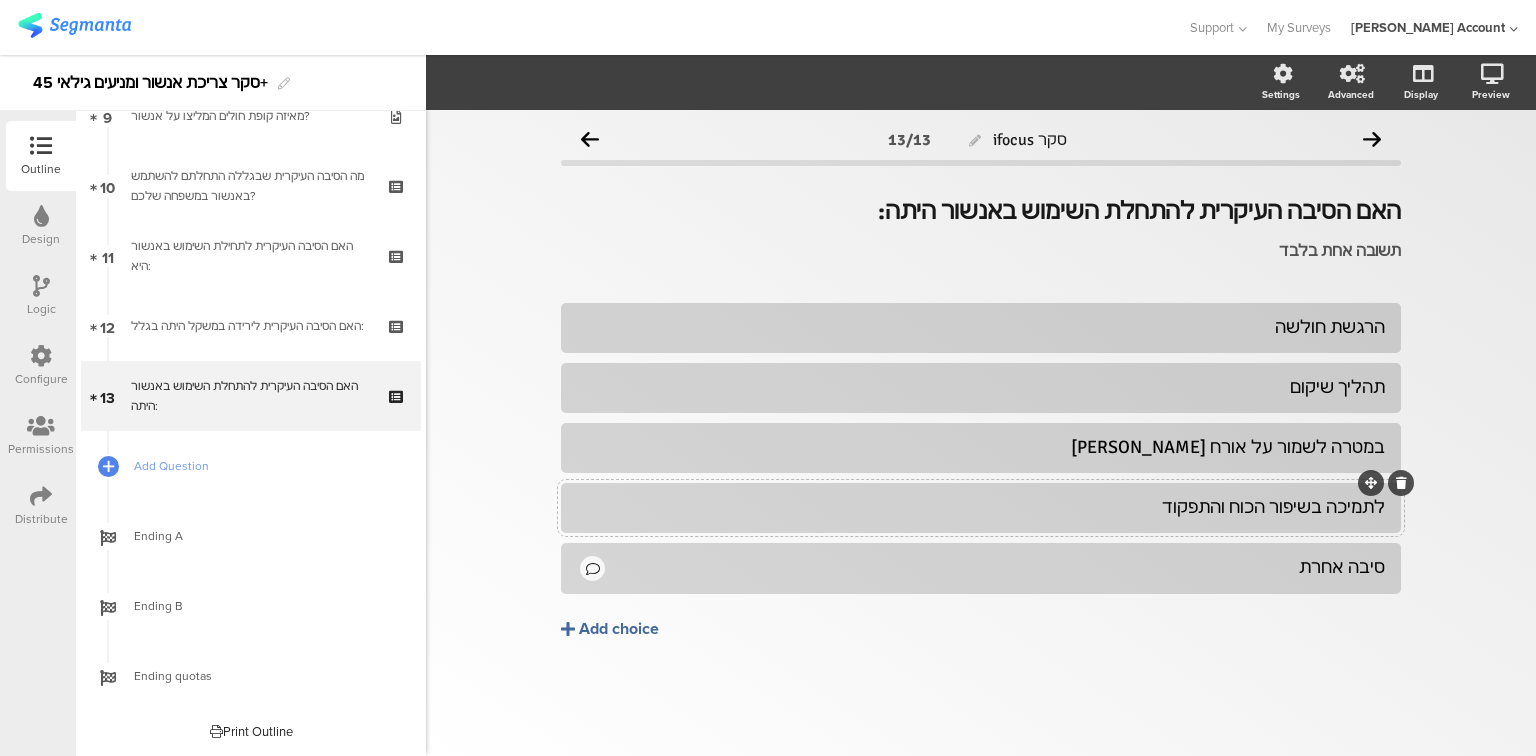 click on "לתמיכה בשיפור הכוח והתפקוד" 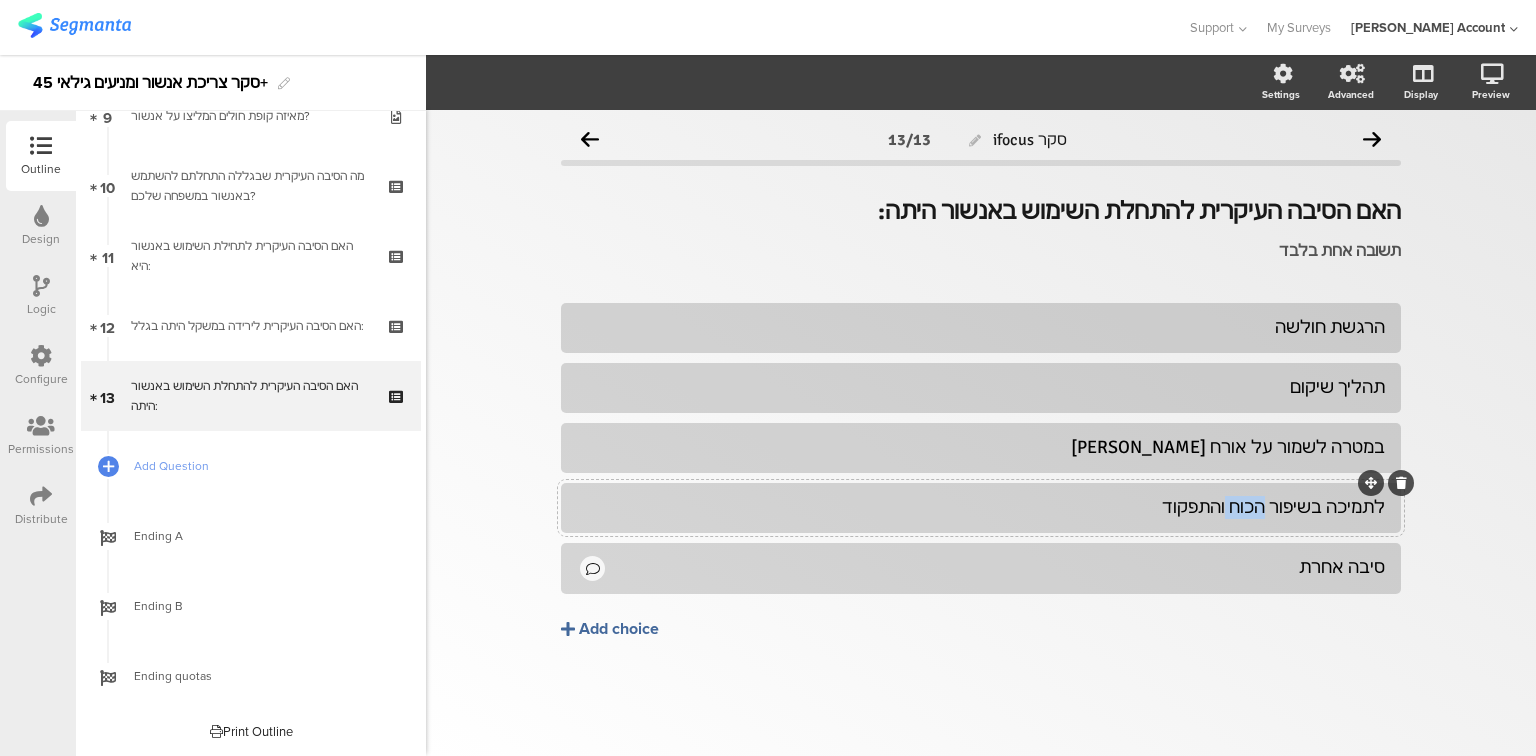click on "לתמיכה בשיפור הכוח והתפקוד" 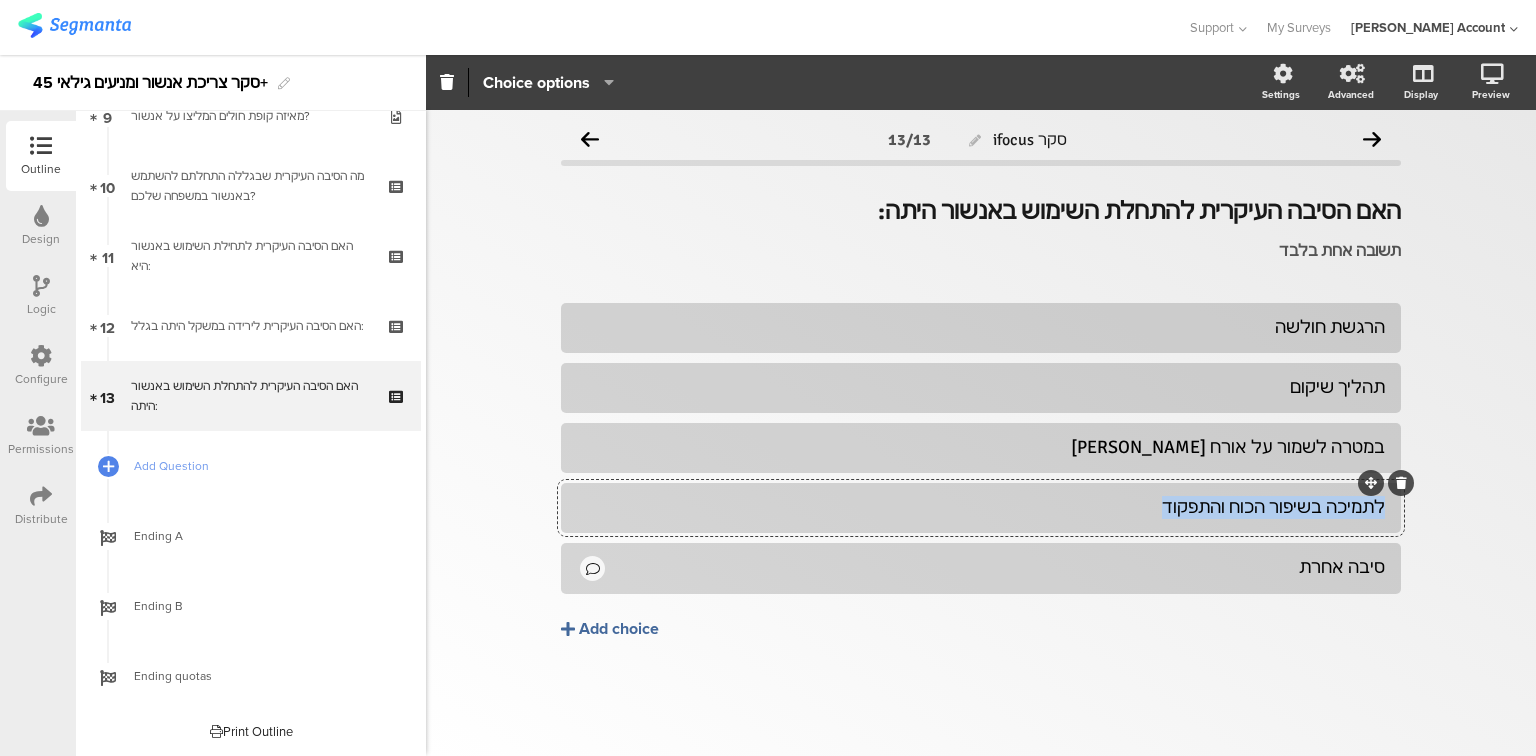 click on "לתמיכה בשיפור הכוח והתפקוד" 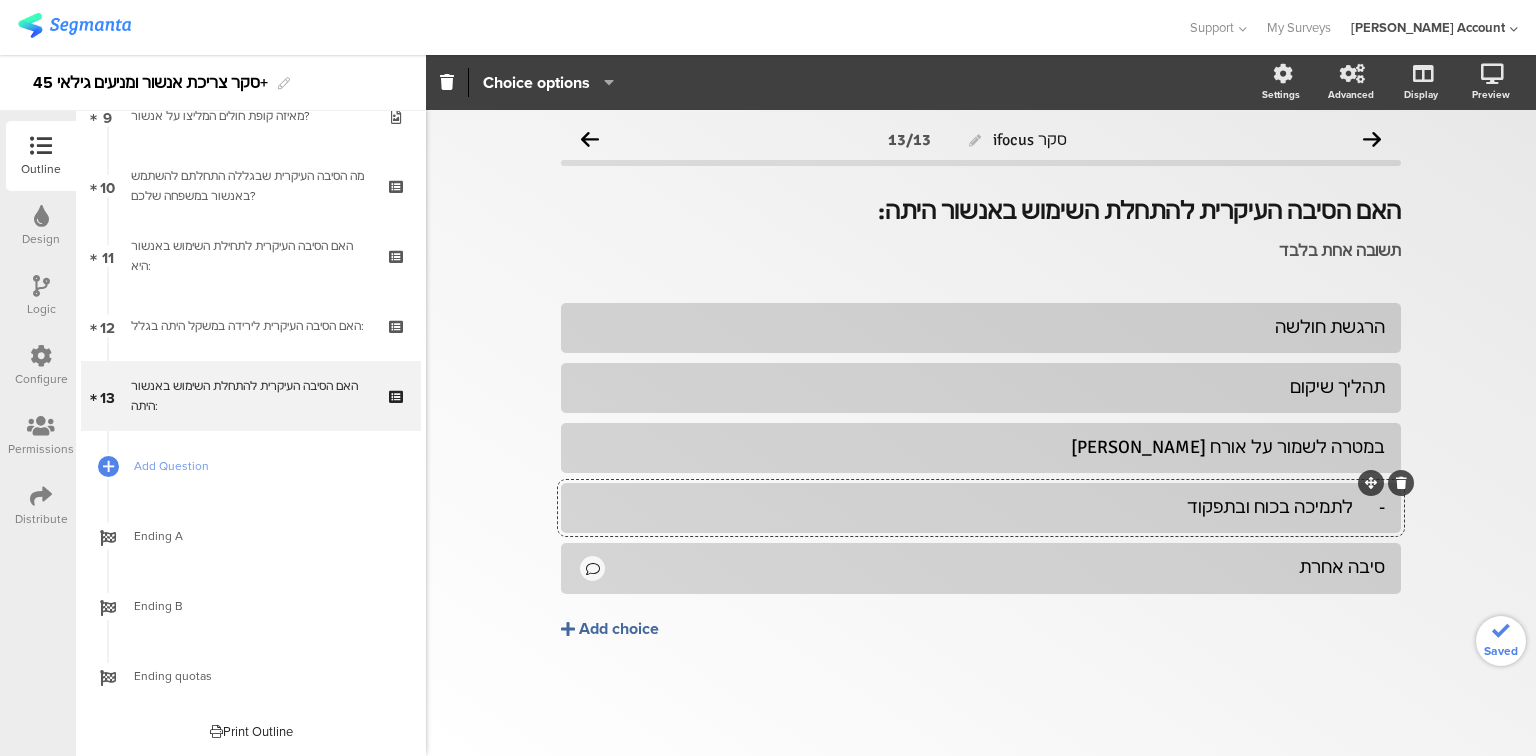 click on "-	לתמיכה בכוח ובתפקוד" 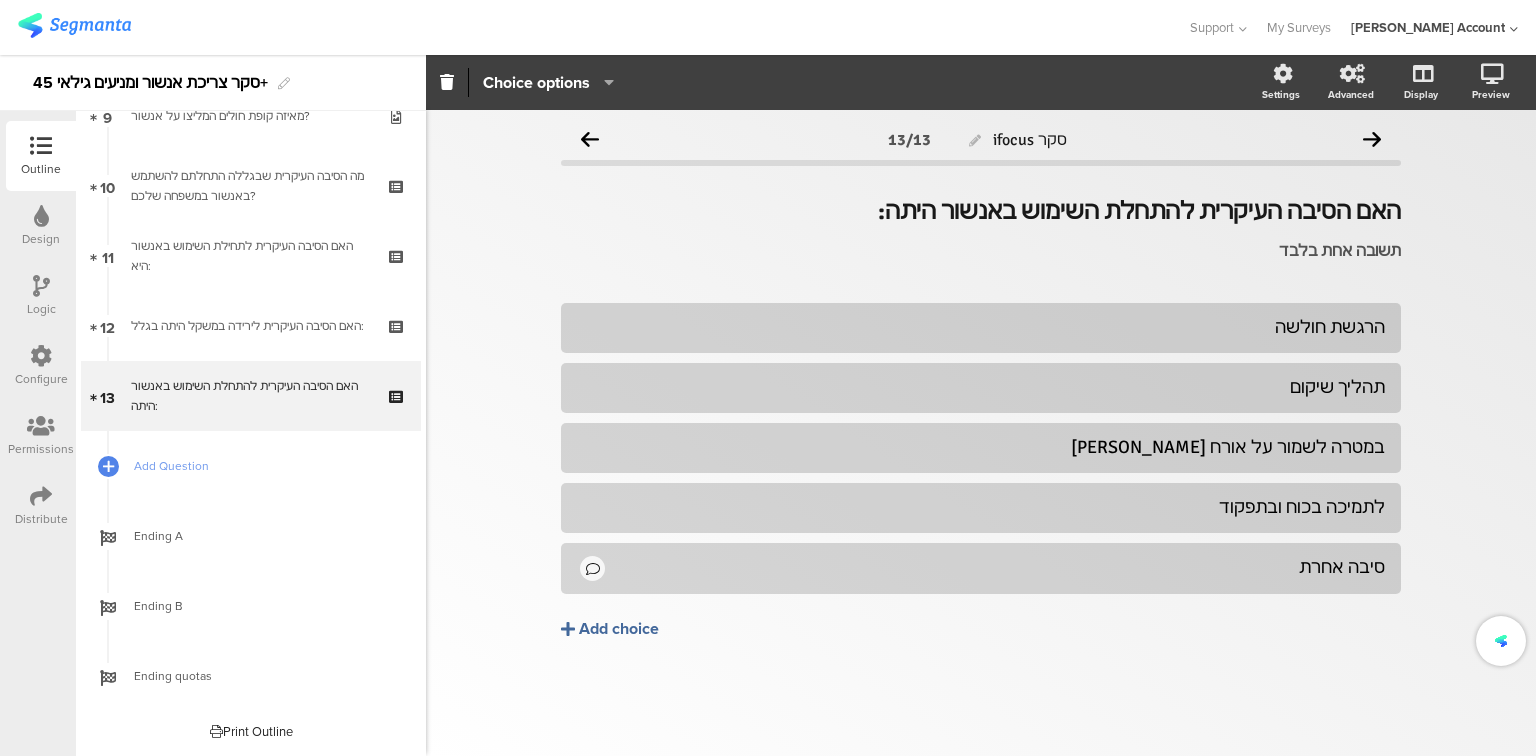 scroll, scrollTop: 600, scrollLeft: 0, axis: vertical 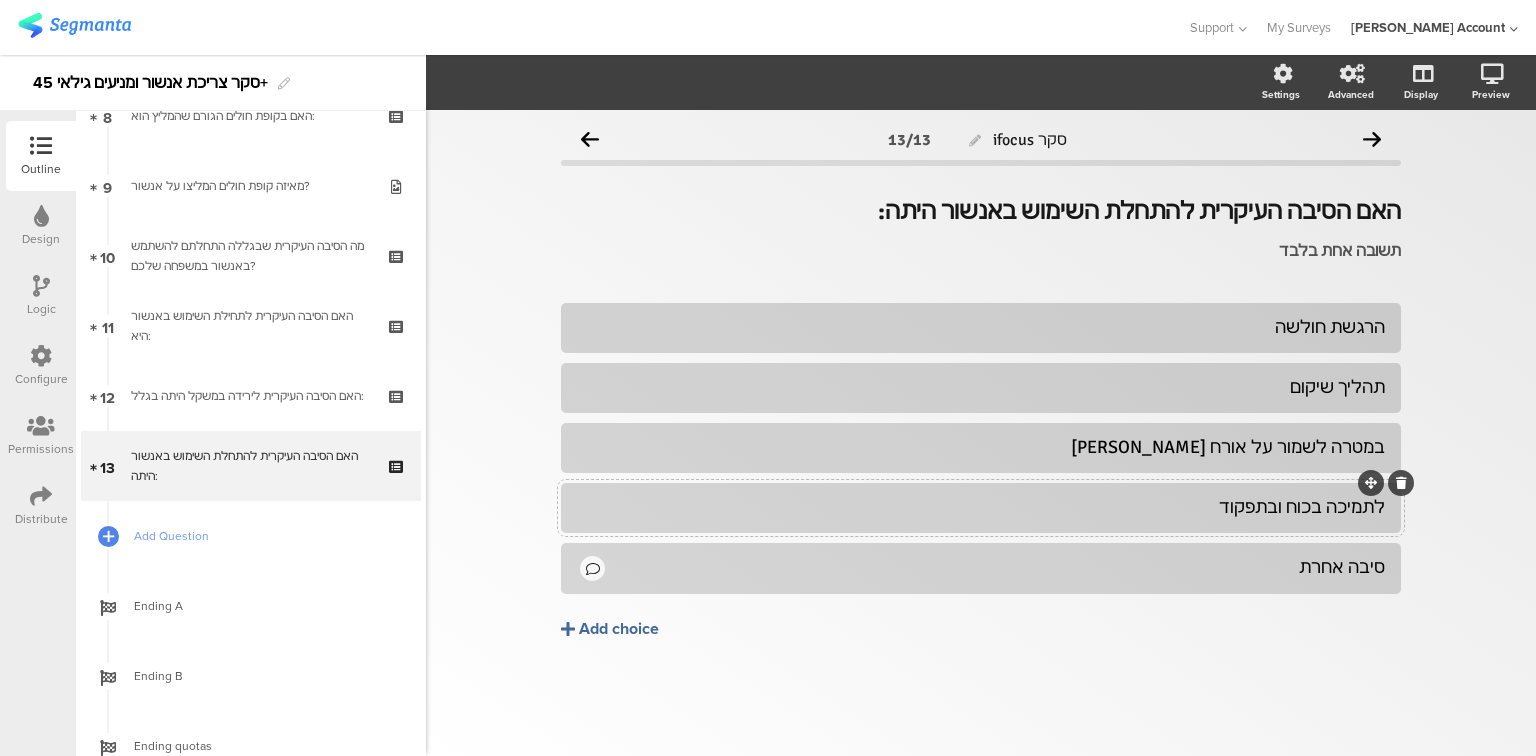 click on "לתמיכה בכוח ובתפקוד" 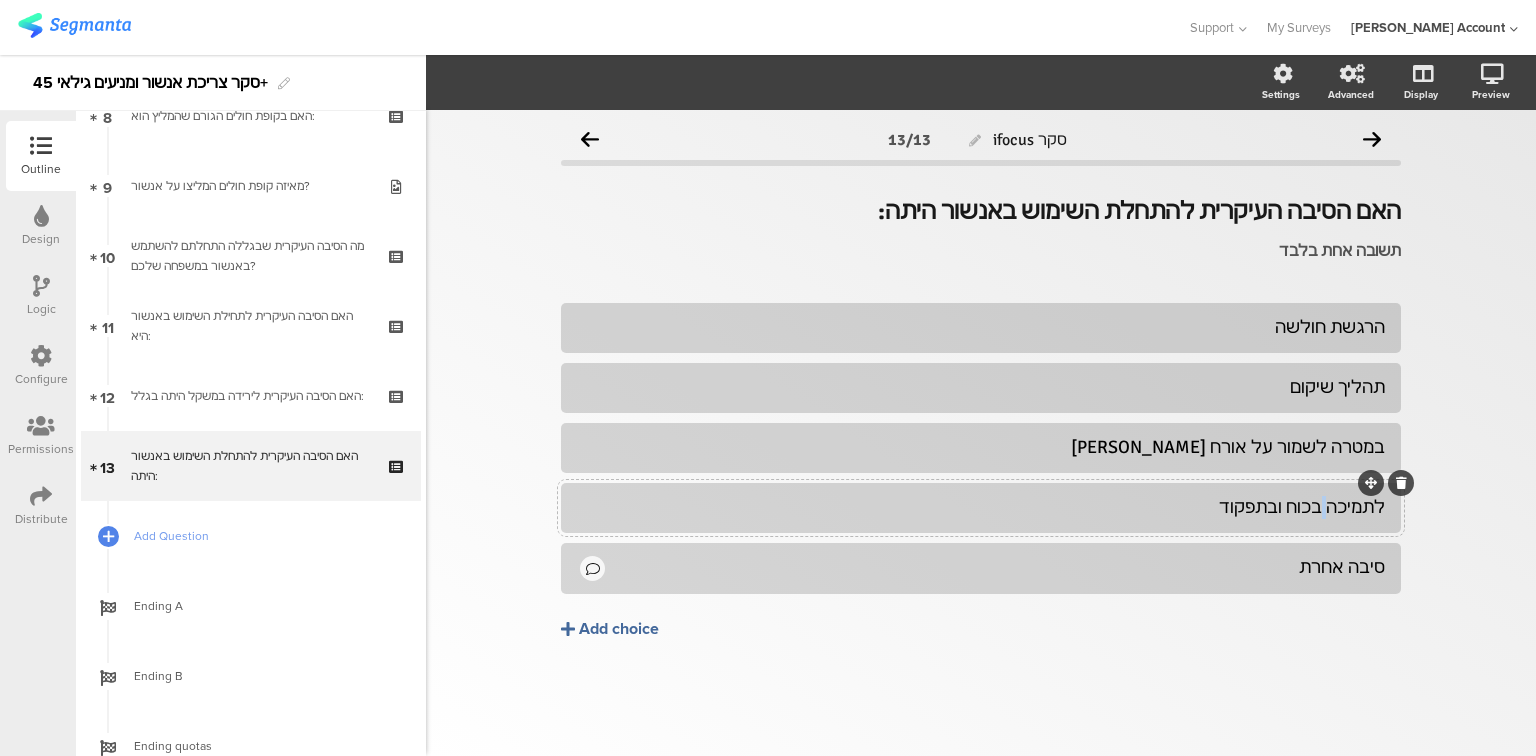 click on "לתמיכה בכוח ובתפקוד" 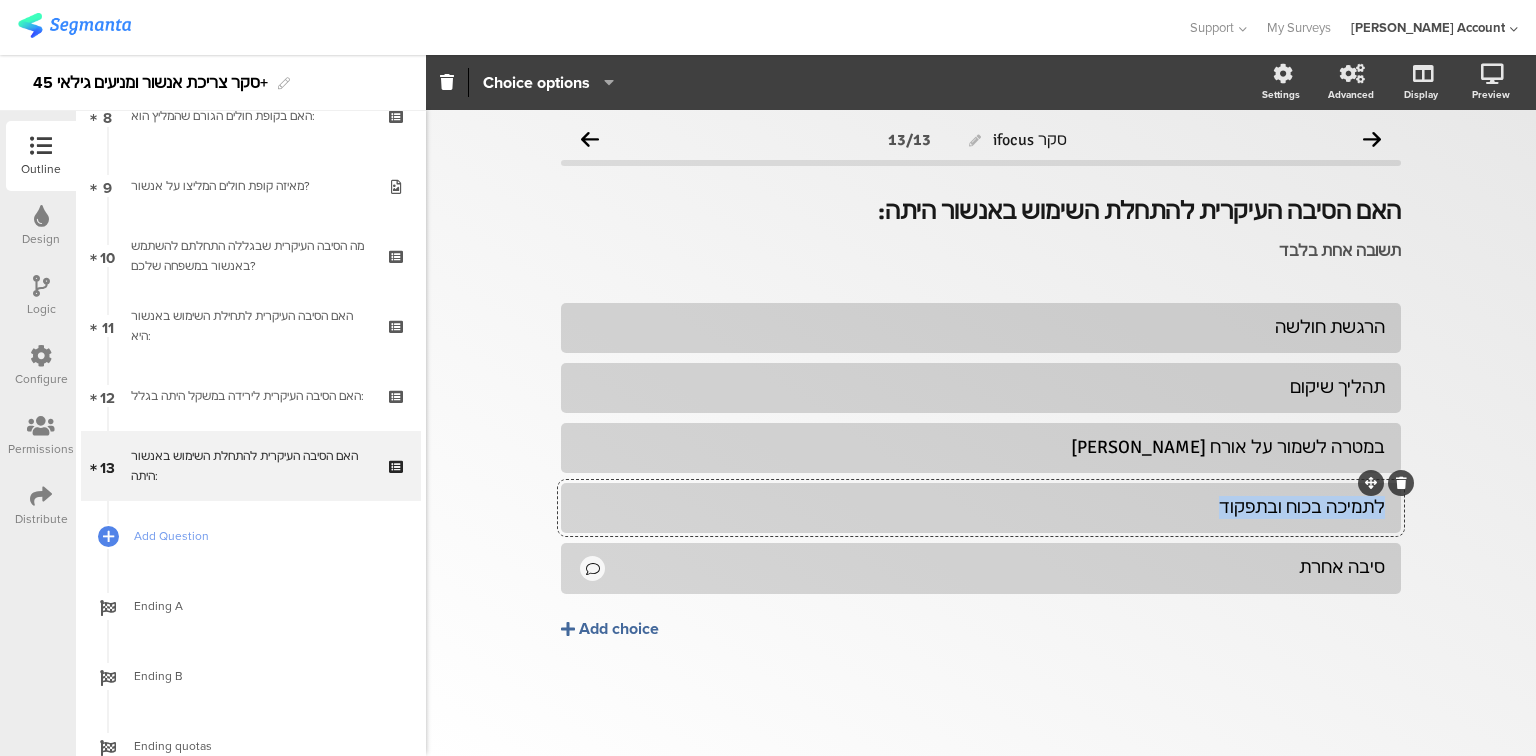 click on "לתמיכה בכוח ובתפקוד" 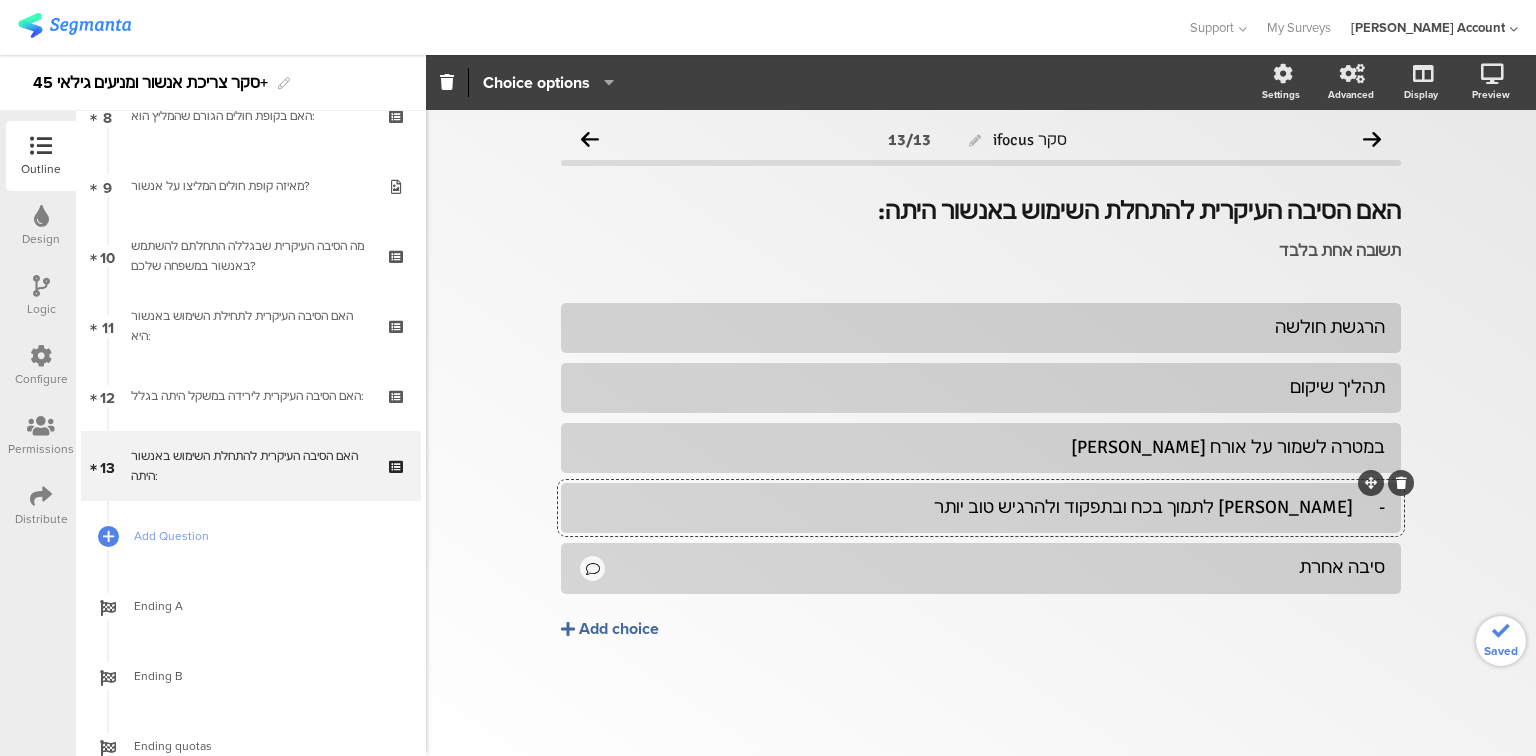 click on "-	רצון לתמוך בכח ובתפקוד ולהרגיש טוב יותר" 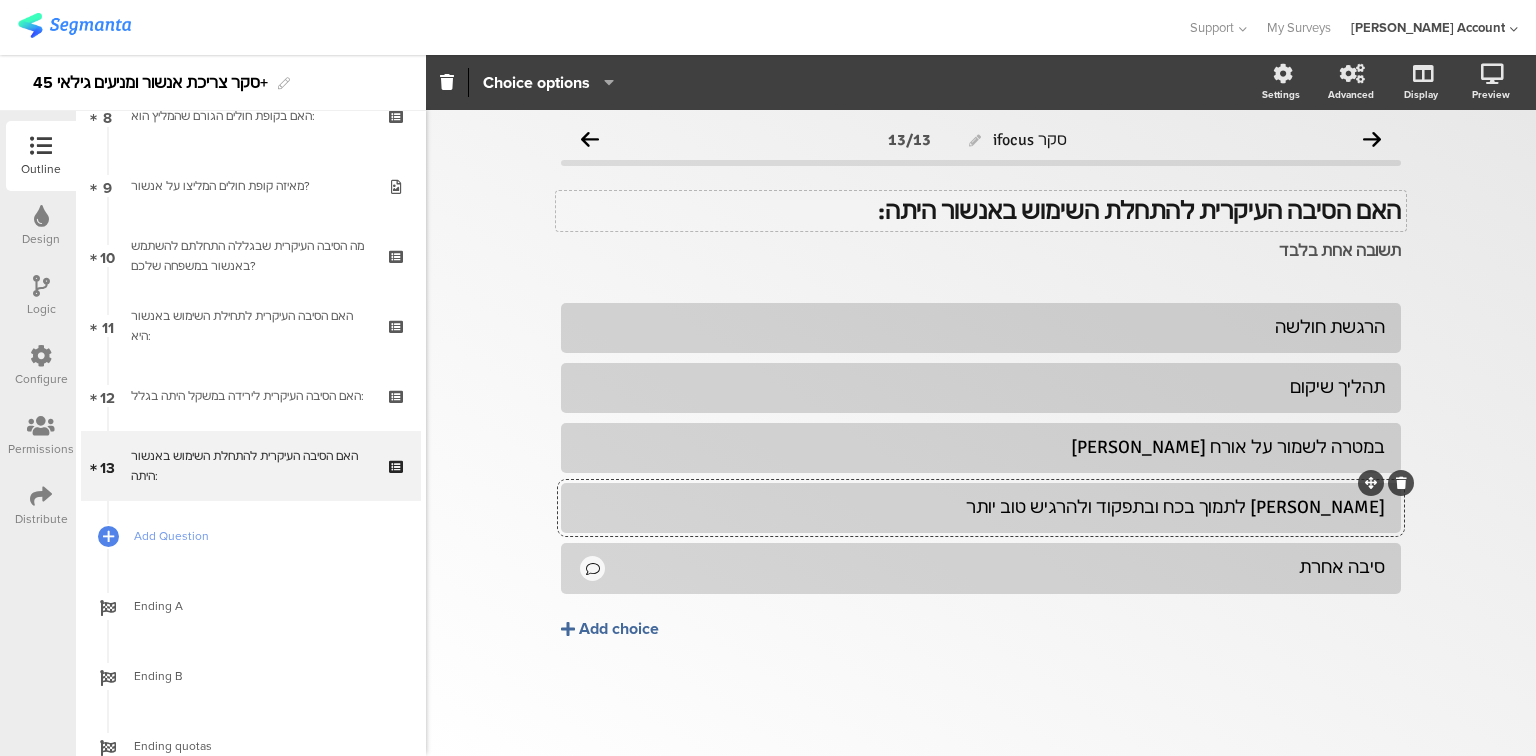 click on "האם הסיבה העיקרית להתחלת השימוש באנשור היתה:
האם הסיבה העיקרית להתחלת השימוש באנשור היתה:" 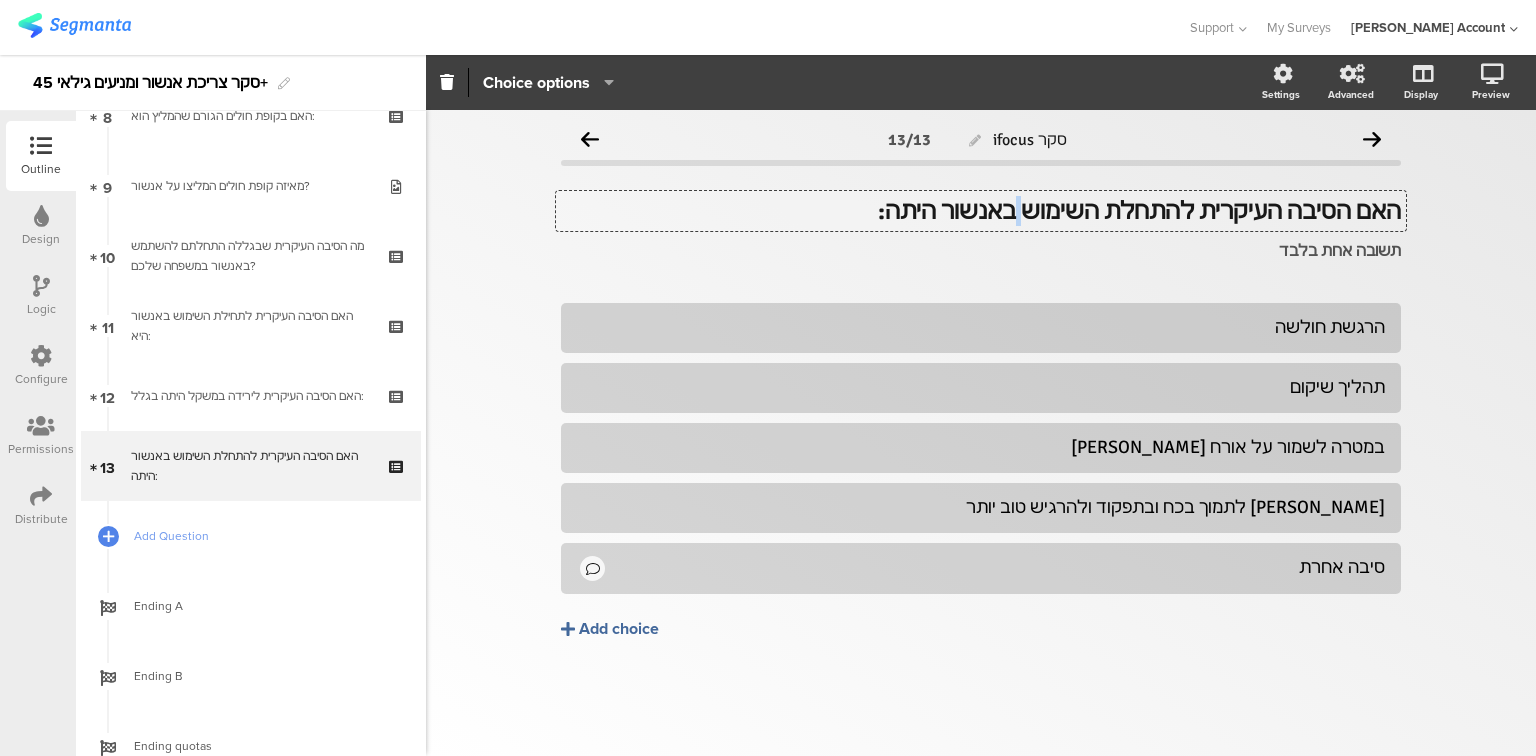 click on "האם הסיבה העיקרית להתחלת השימוש באנשור היתה:" 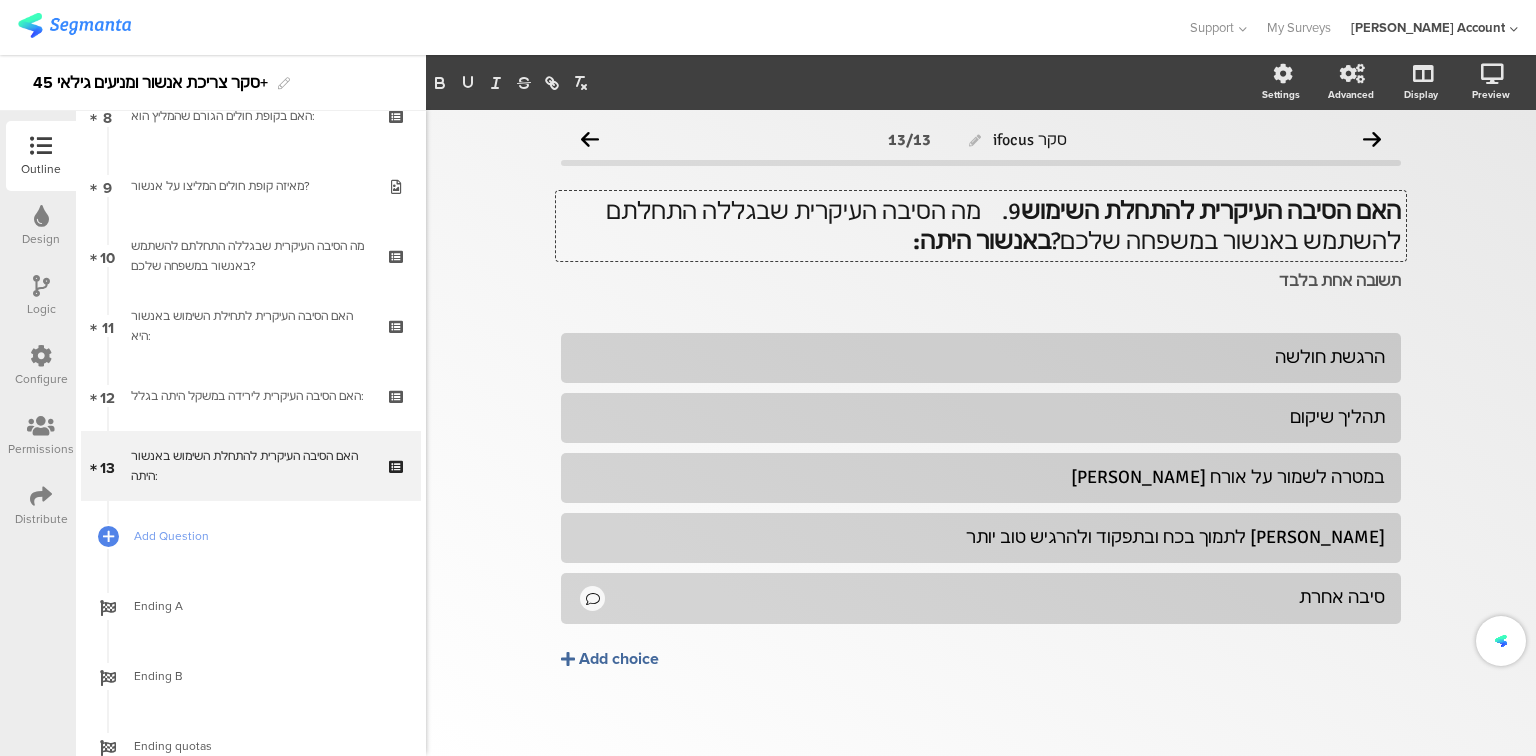click on "האם הסיבה העיקרית להתחלת השימוש 9.	מה הסיבה העיקרית שבגללה התחלתם להשתמש באנשור במשפחה שלכם?   באנשור היתה:" 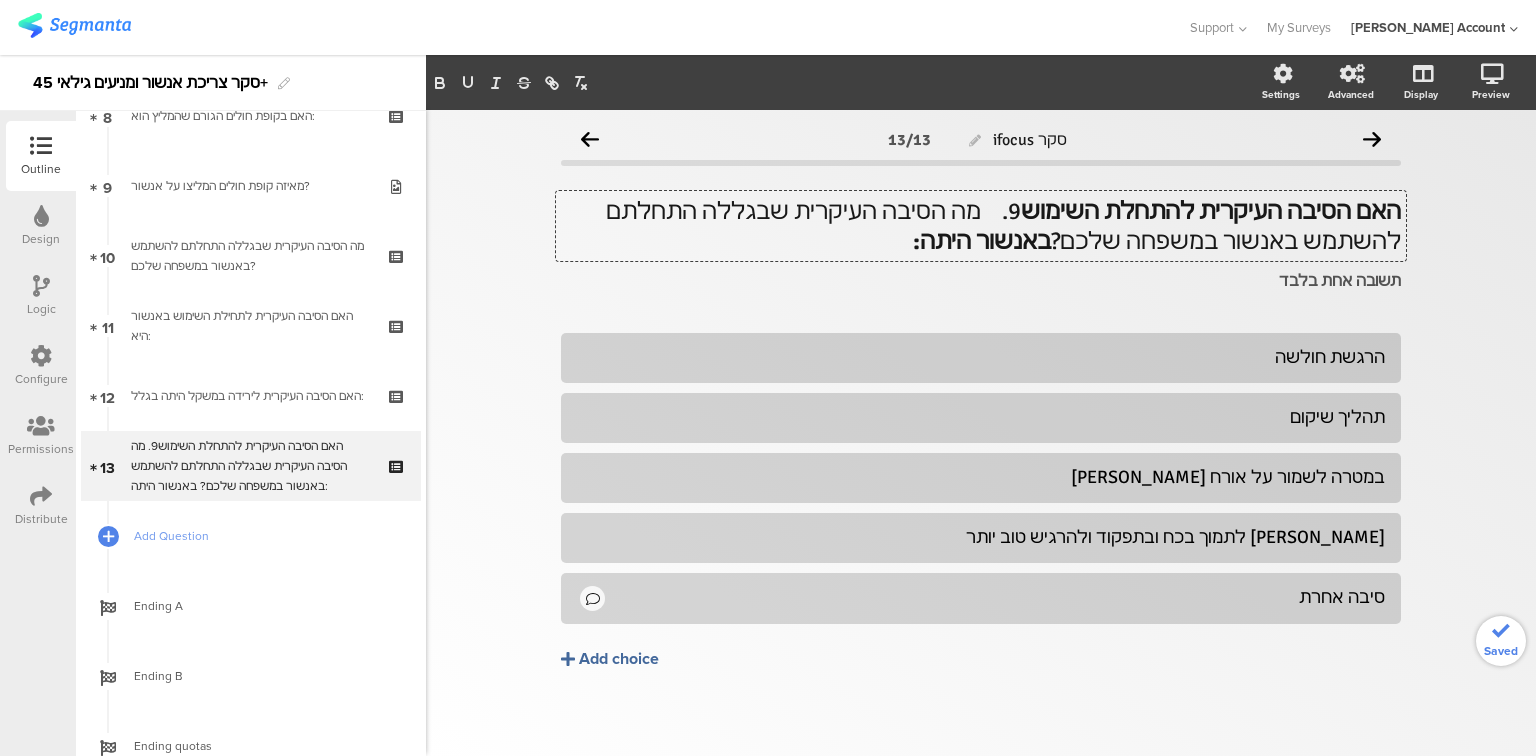 type 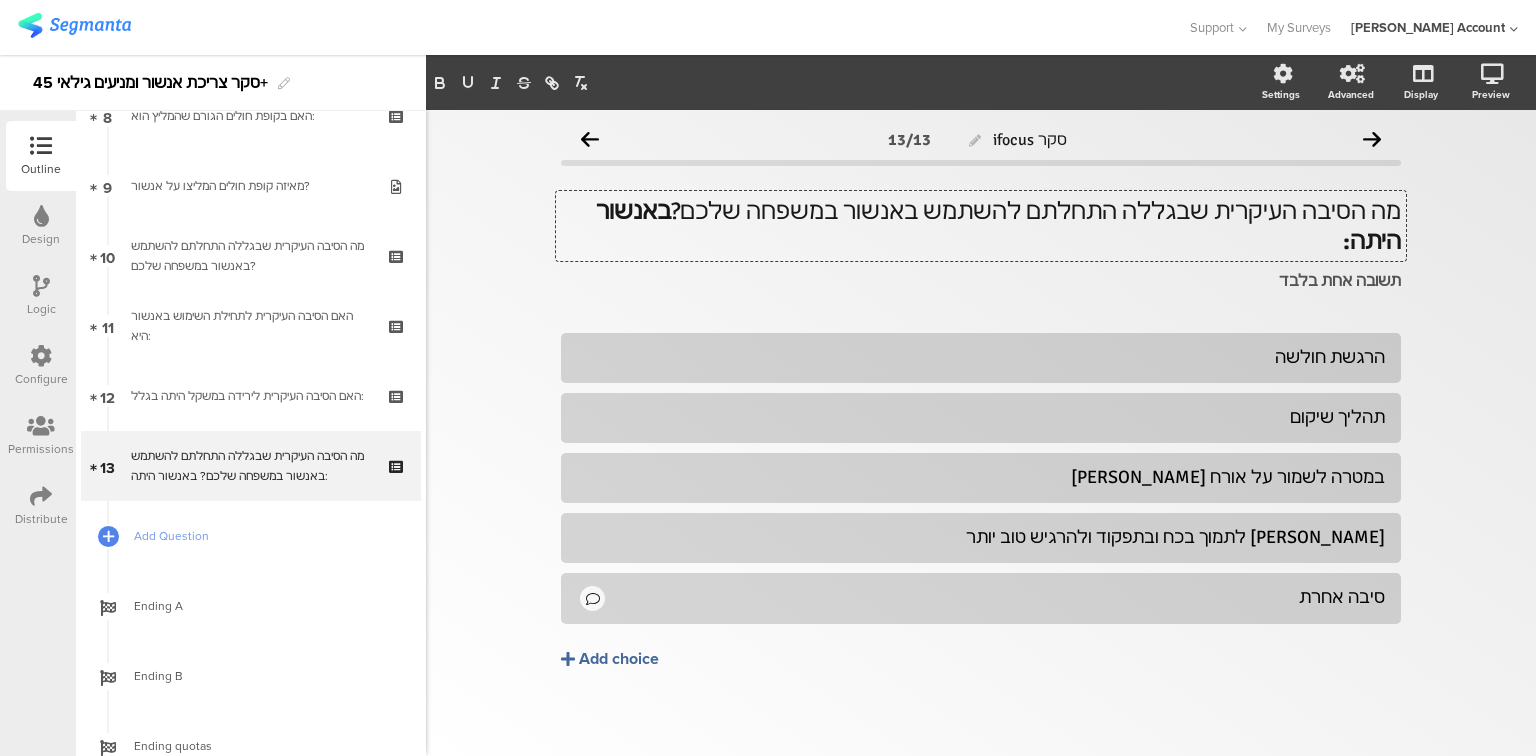 drag, startPoint x: 806, startPoint y: 210, endPoint x: 618, endPoint y: 214, distance: 188.04254 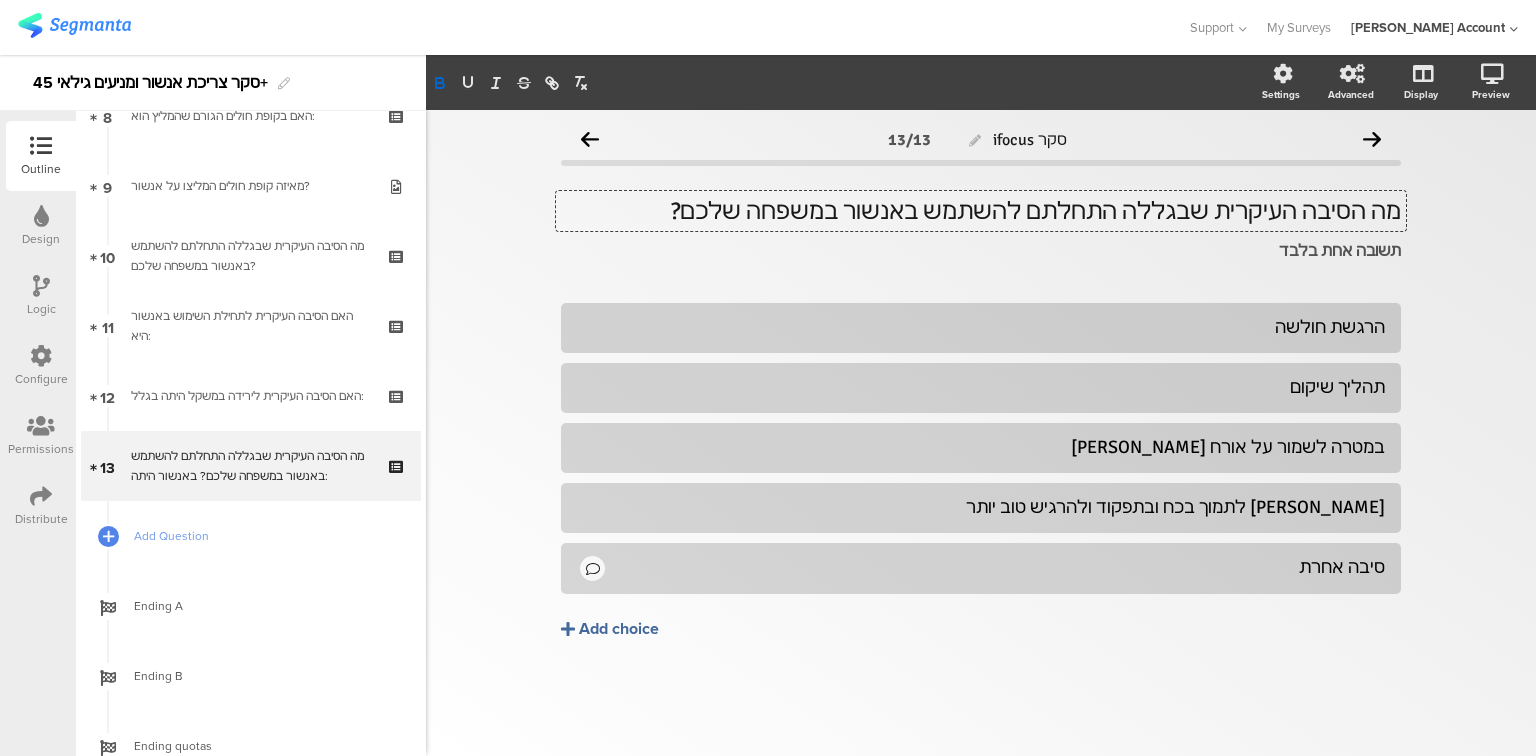 click on "מה הסיבה העיקרית שבגללה התחלתם להשתמש באנשור במשפחה שלכם?" 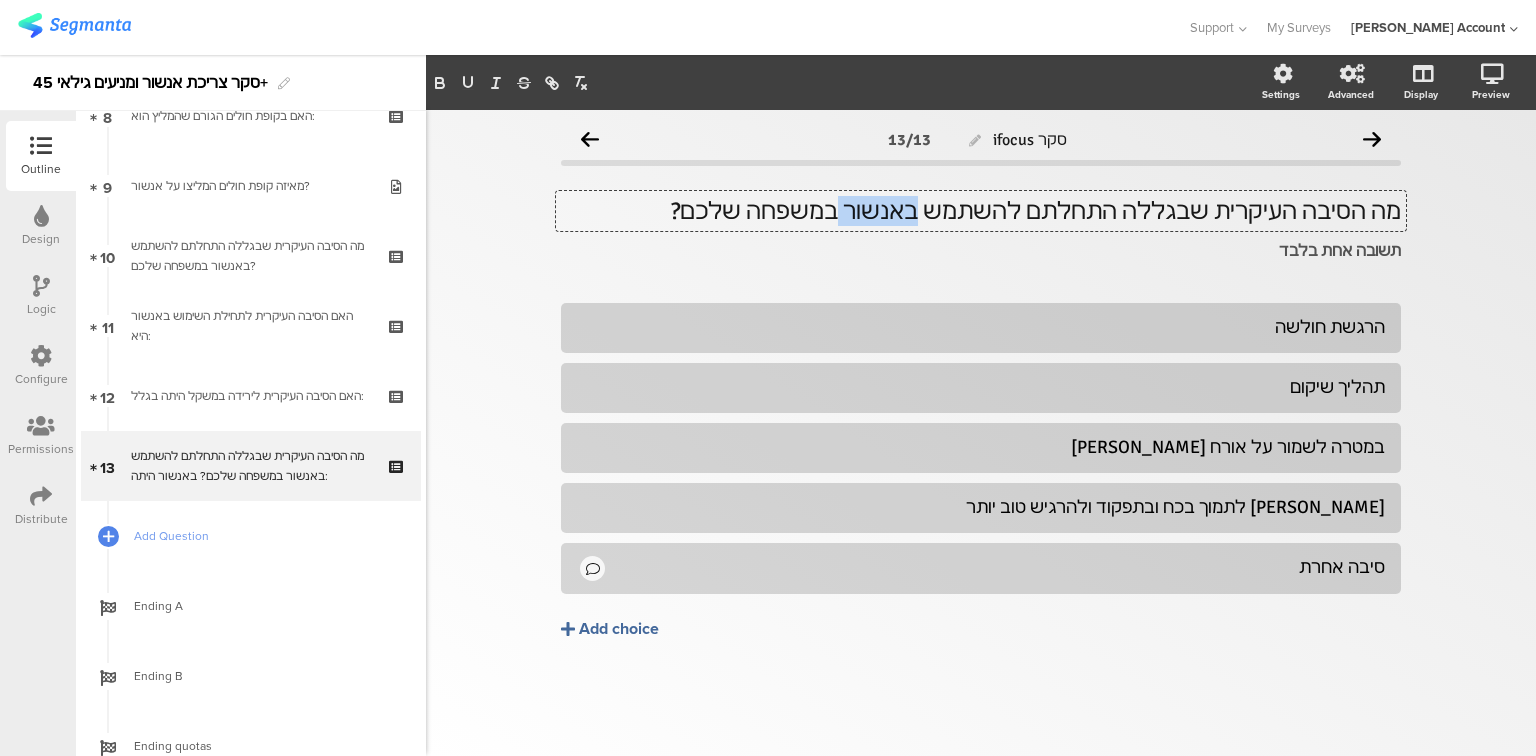 click on "מה הסיבה העיקרית שבגללה התחלתם להשתמש באנשור במשפחה שלכם?" 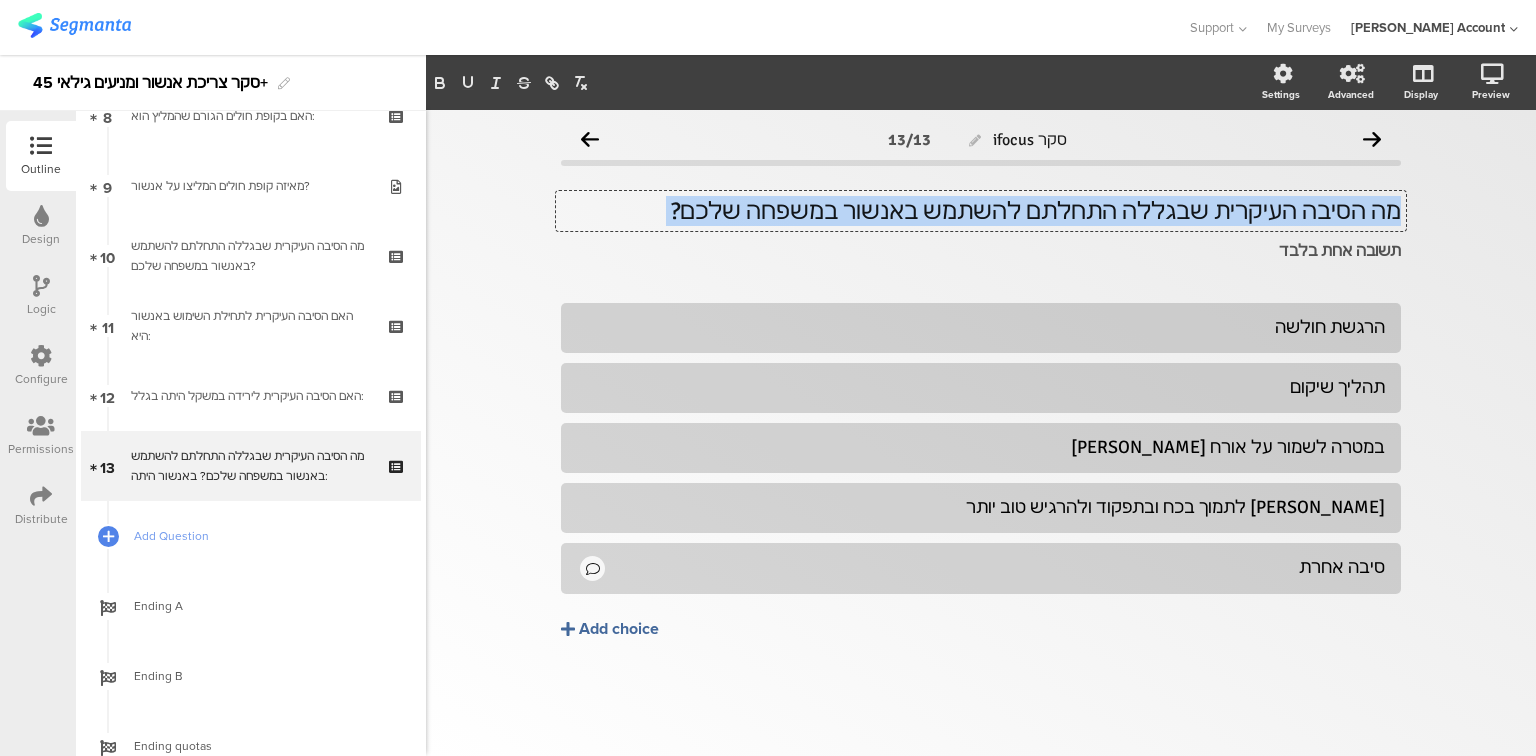 click on "מה הסיבה העיקרית שבגללה התחלתם להשתמש באנשור במשפחה שלכם?" 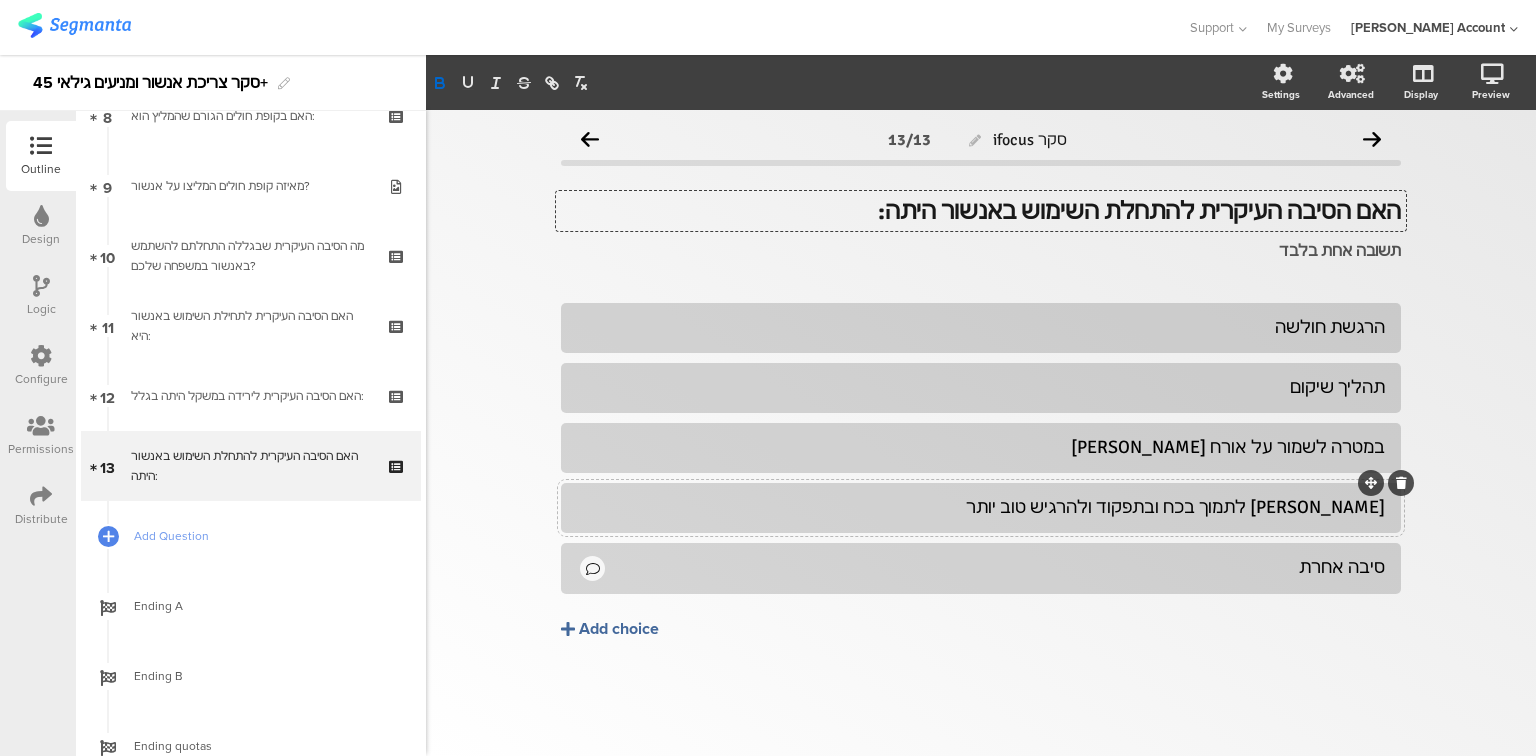 click on "רצון לתמוך בכח ובתפקוד ולהרגיש טוב יותר" 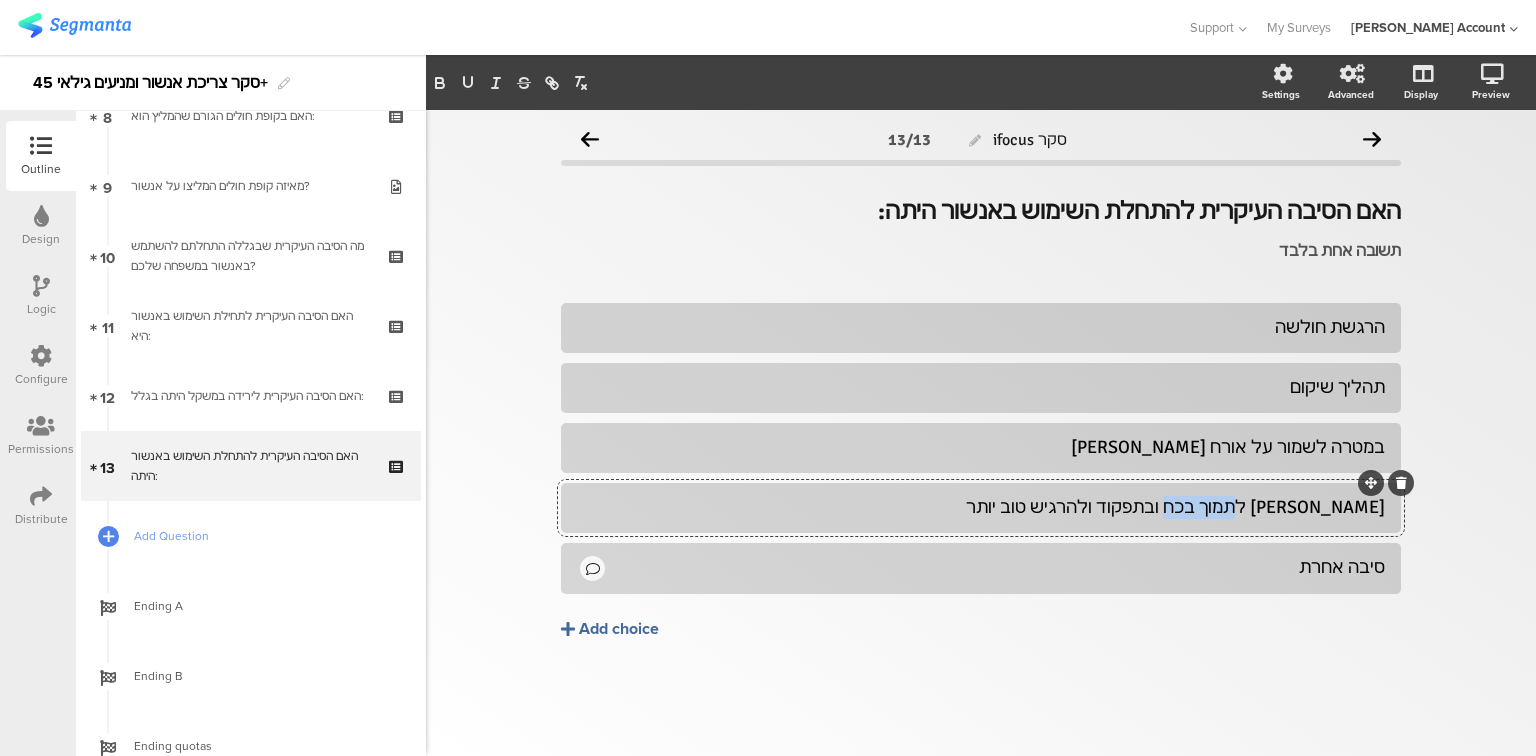 click on "רצון לתמוך בכח ובתפקוד ולהרגיש טוב יותר" 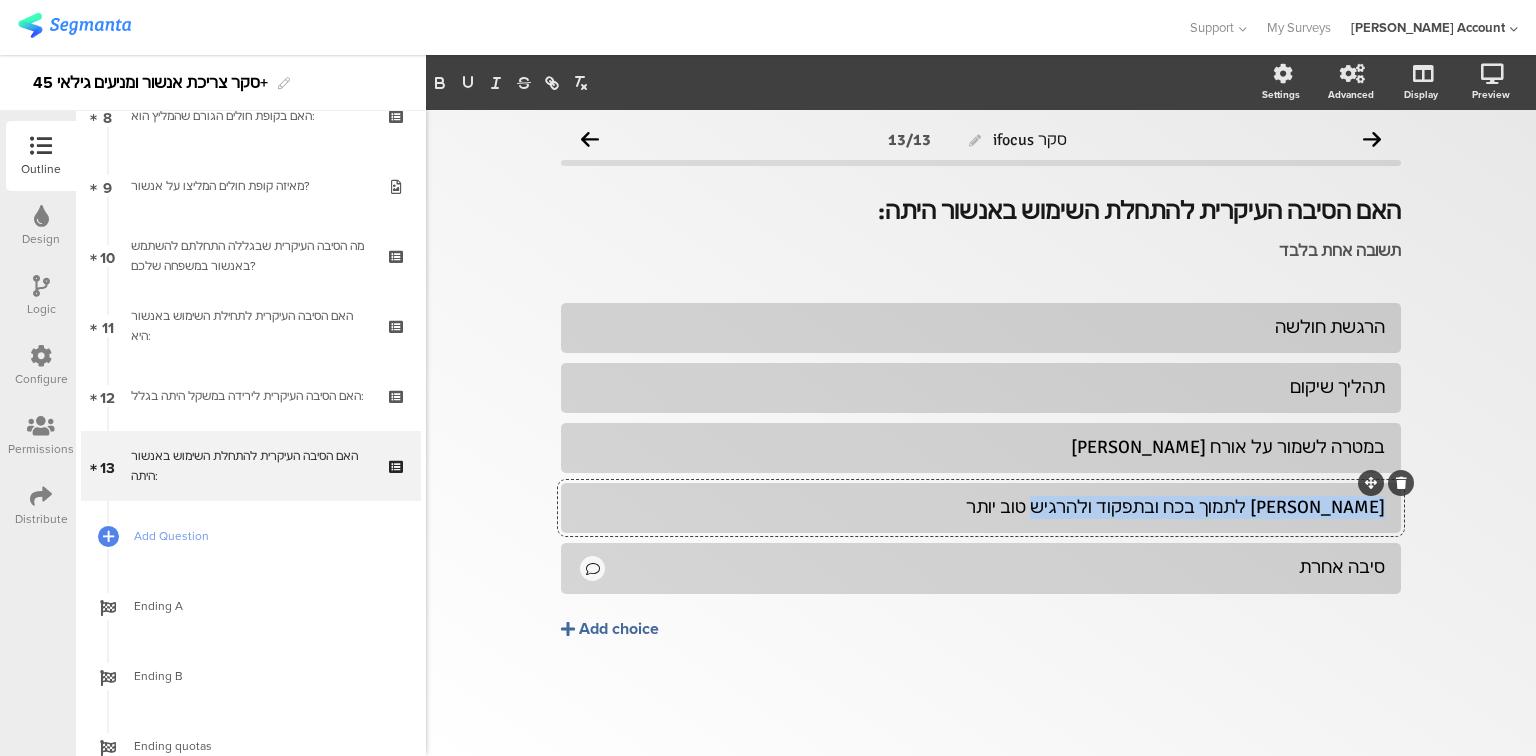 click on "רצון לתמוך בכח ובתפקוד ולהרגיש טוב יותר" 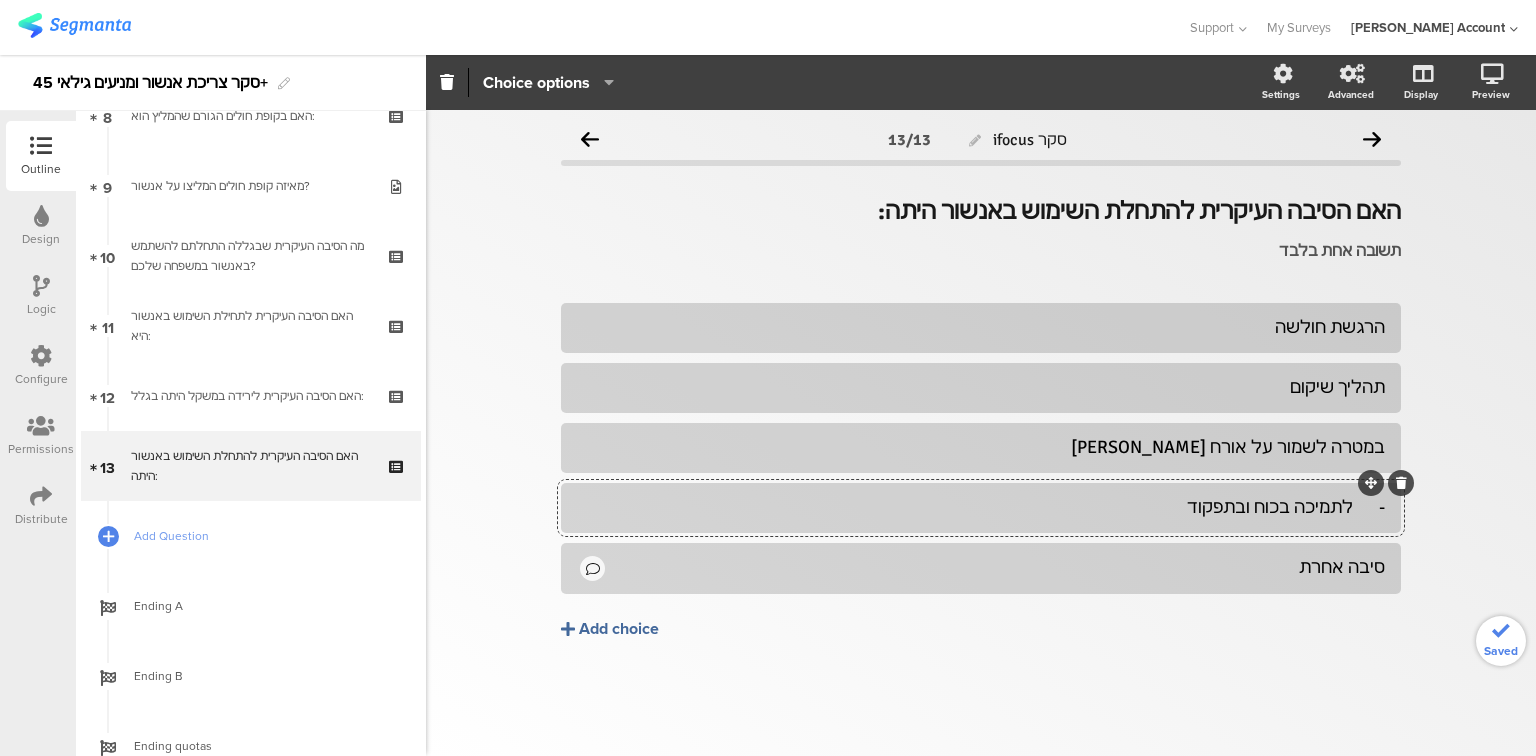 click on "-	לתמיכה בכוח ובתפקוד" 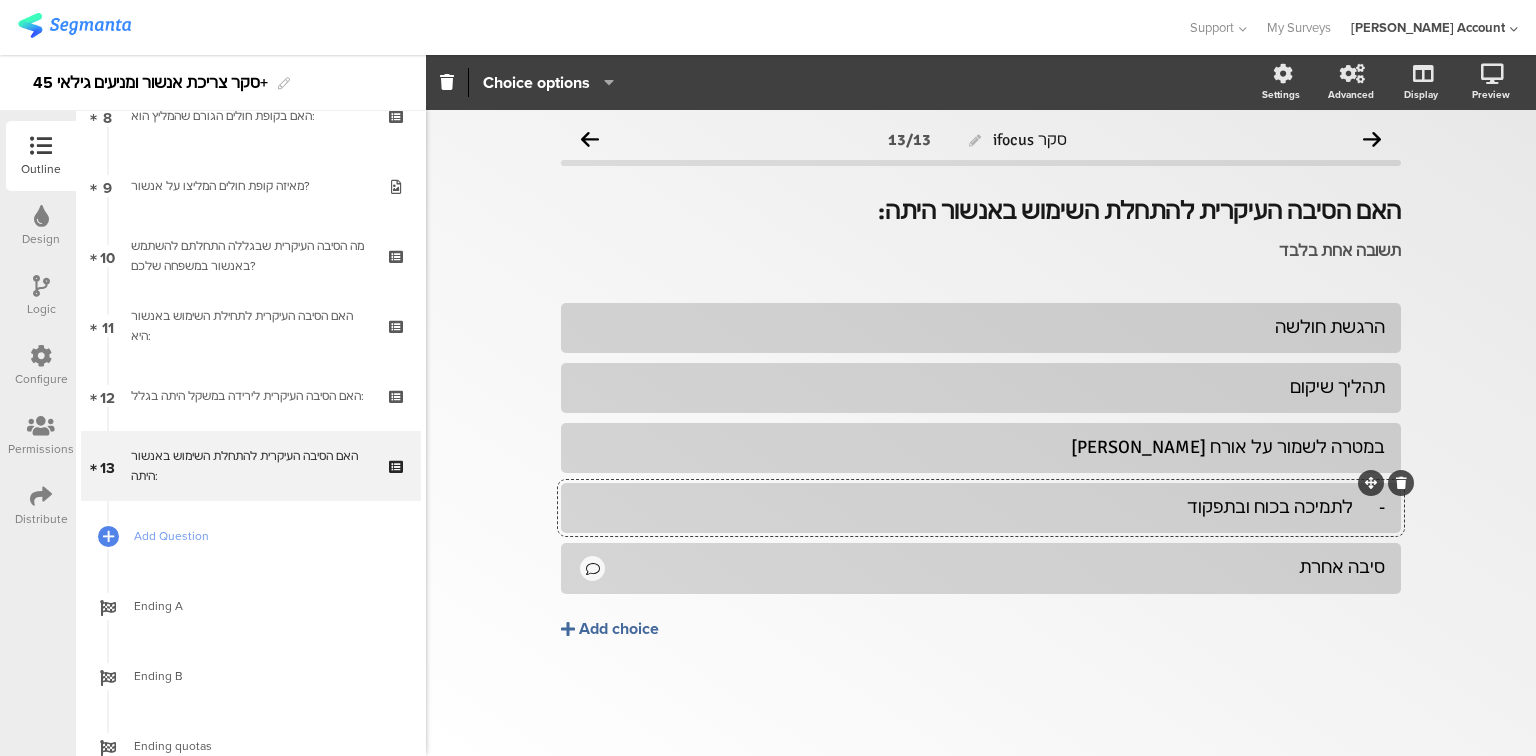 click on "-	לתמיכה בכוח ובתפקוד" 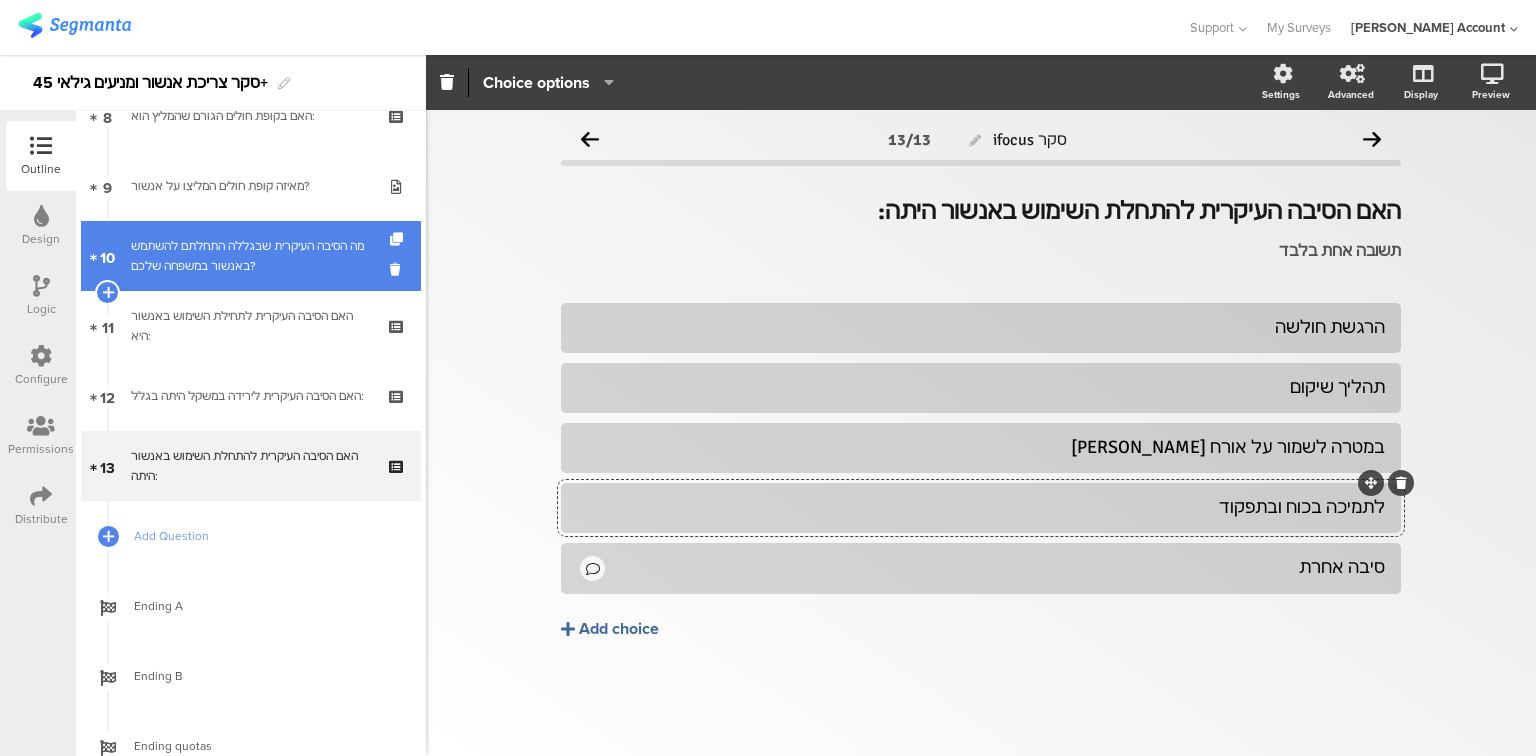 click on "מה הסיבה העיקרית שבגללה התחלתם להשתמש באנשור במשפחה שלכם?" at bounding box center [250, 256] 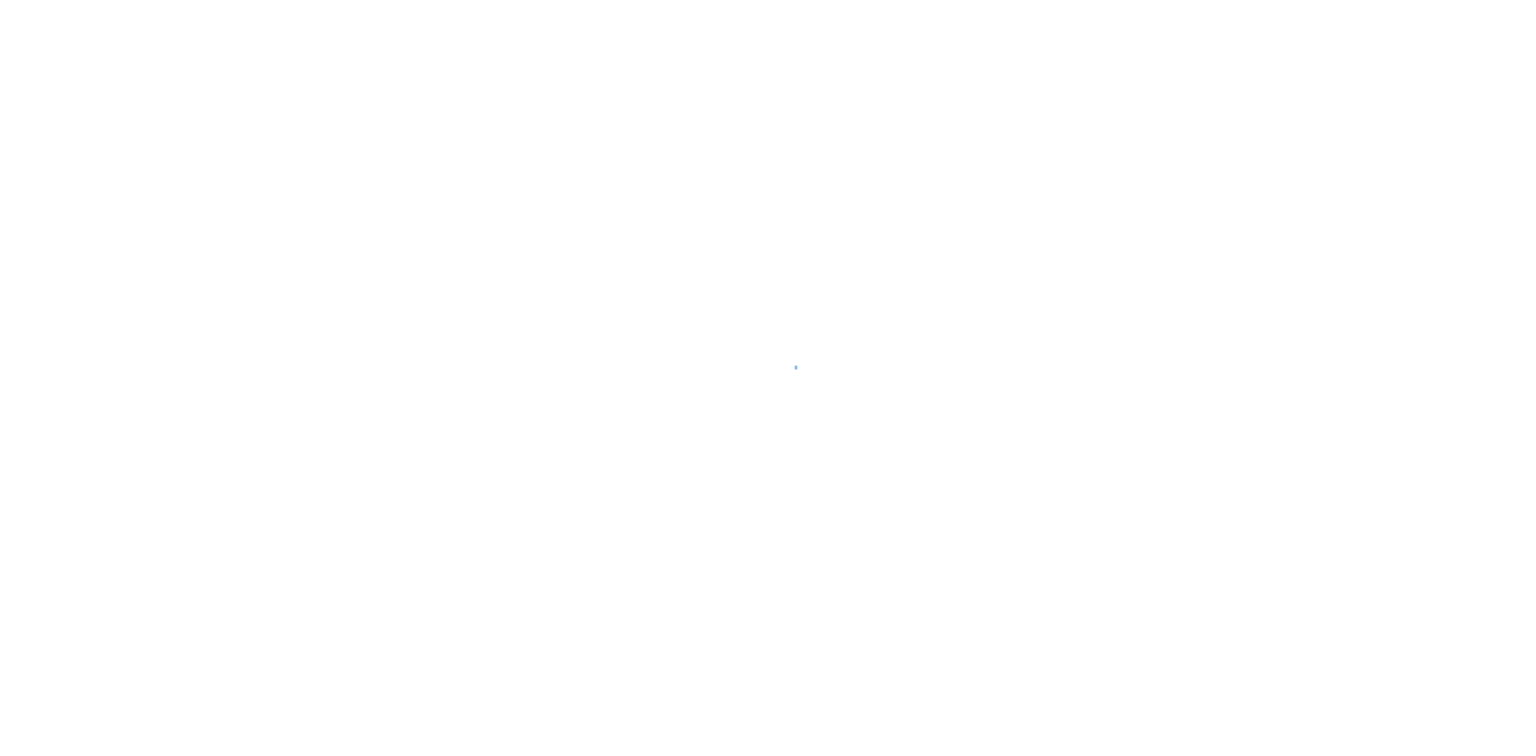 scroll, scrollTop: 0, scrollLeft: 0, axis: both 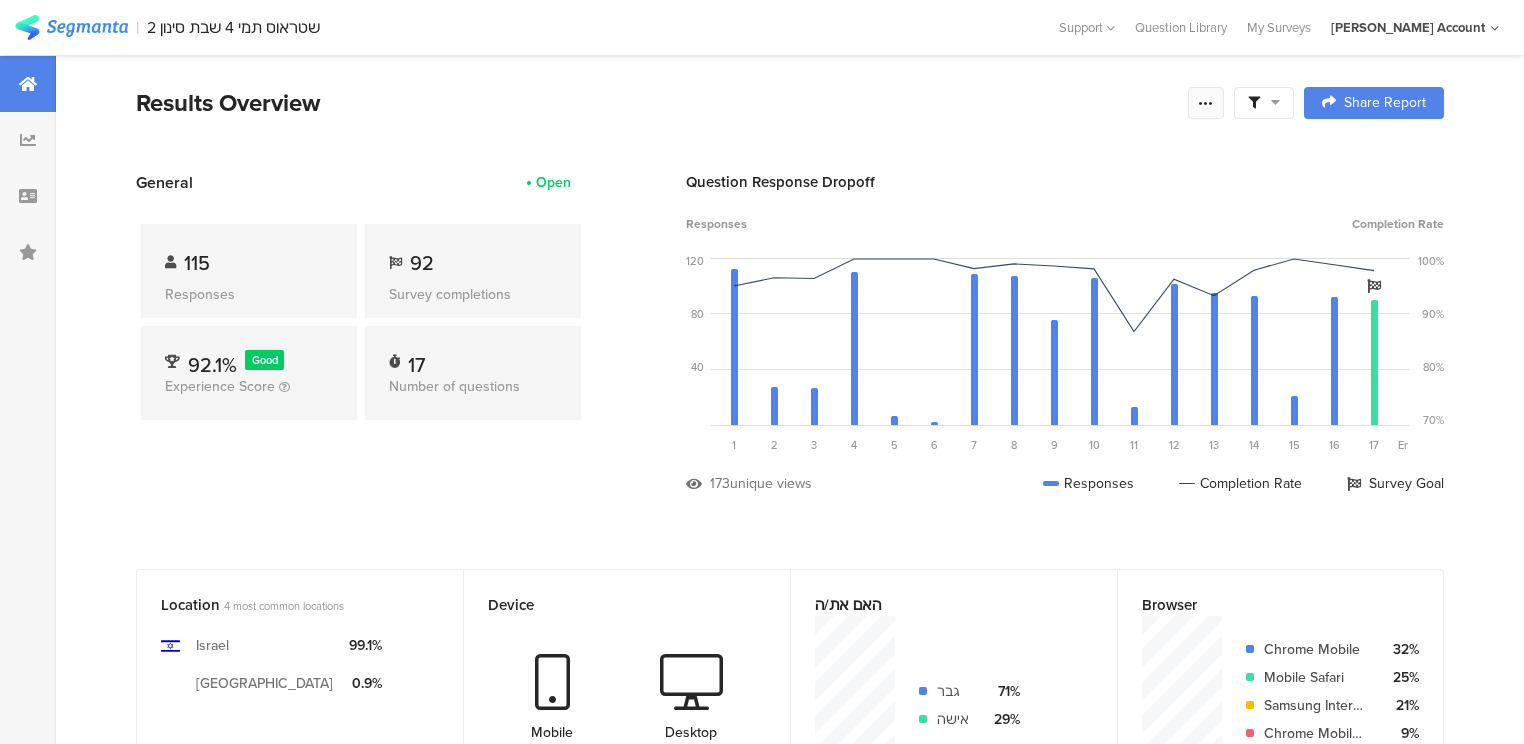 click at bounding box center (1206, 103) 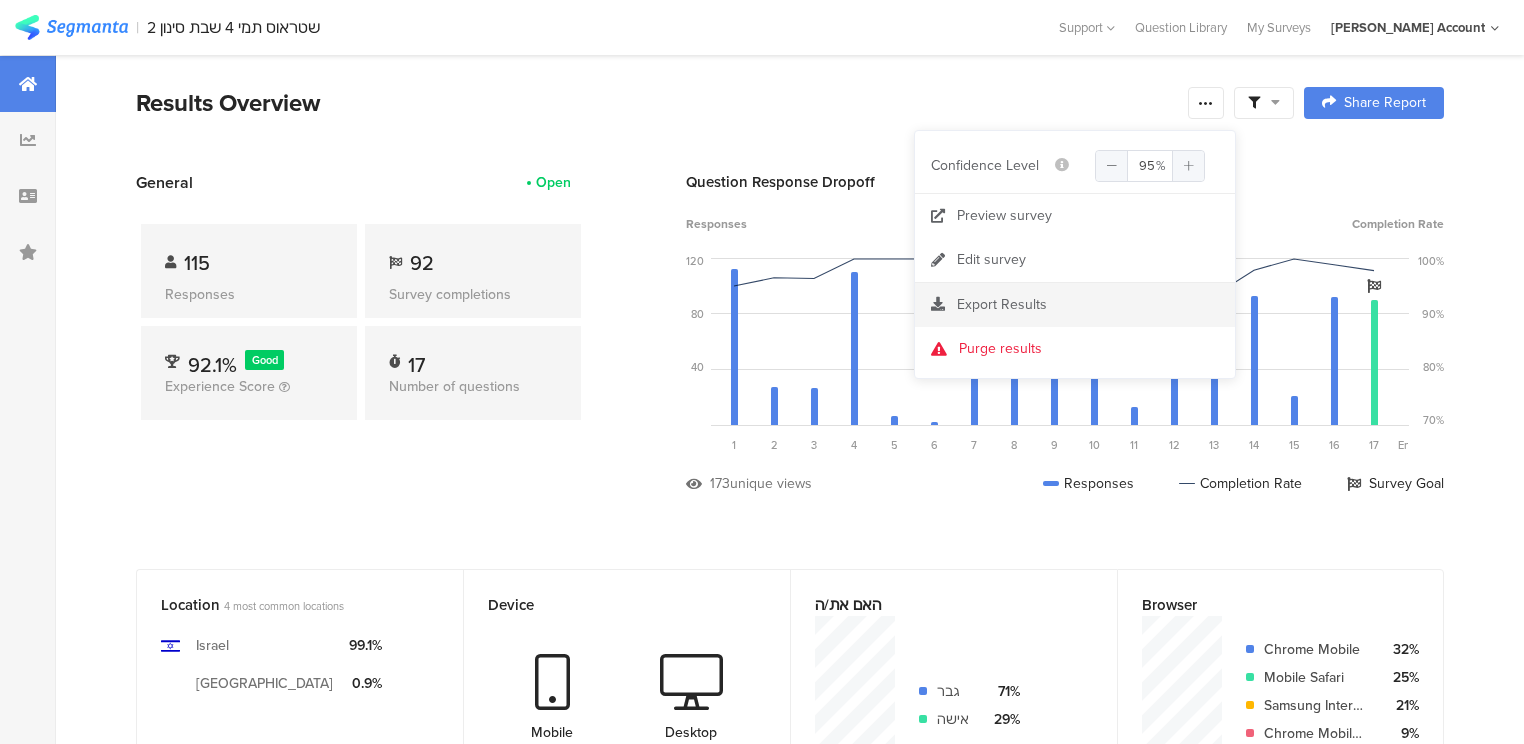 click on "Export Results" at bounding box center [1002, 304] 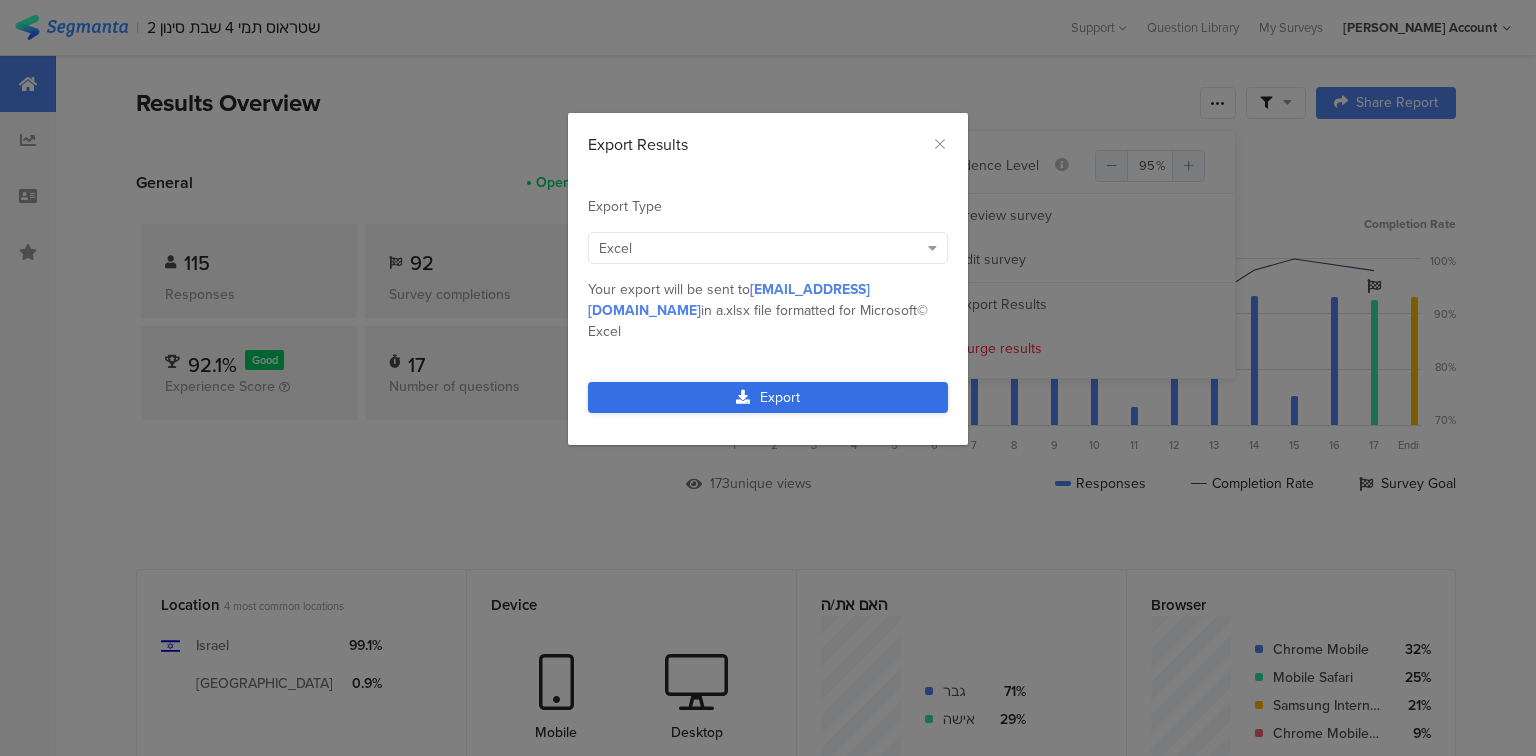 click on "Export" at bounding box center [768, 397] 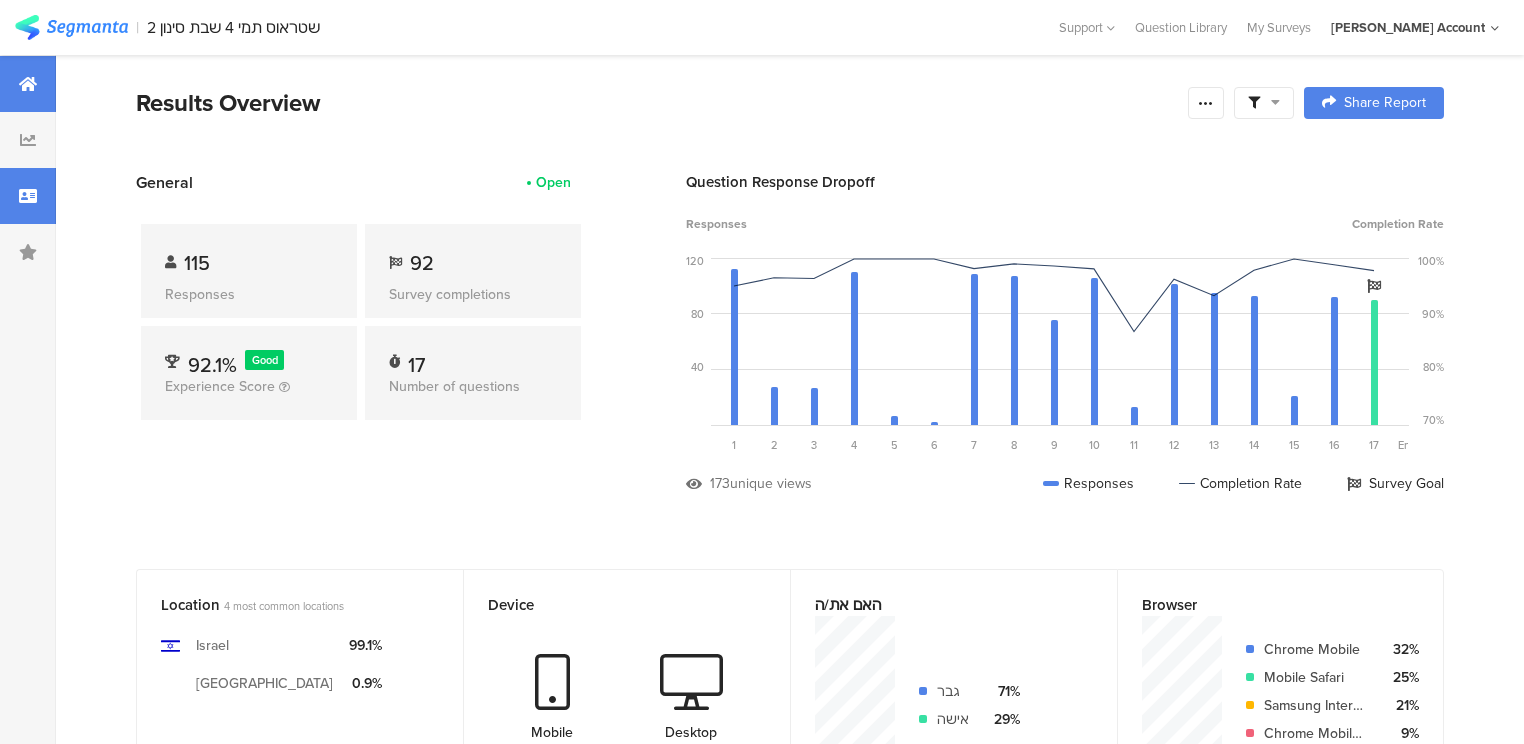 click at bounding box center (28, 196) 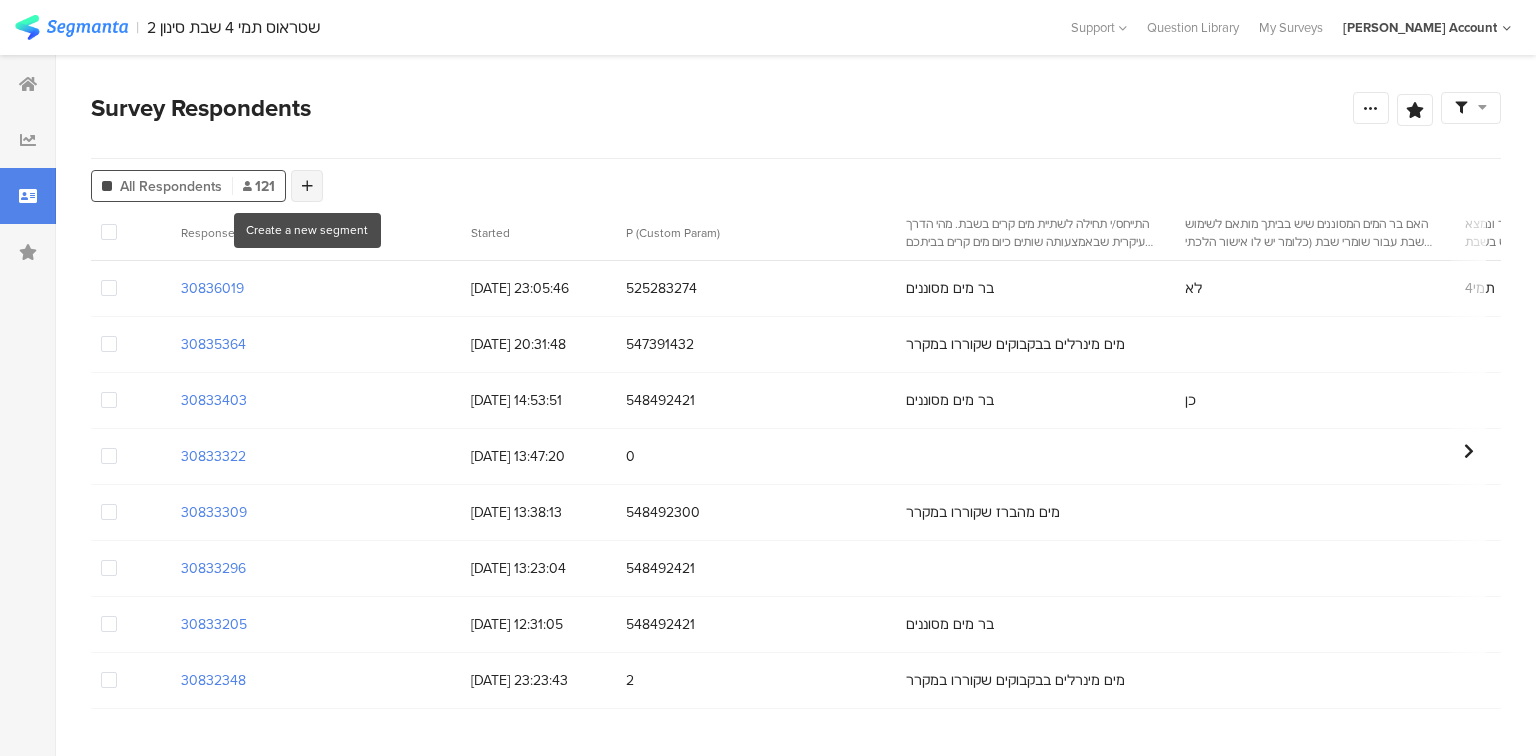click at bounding box center [307, 186] 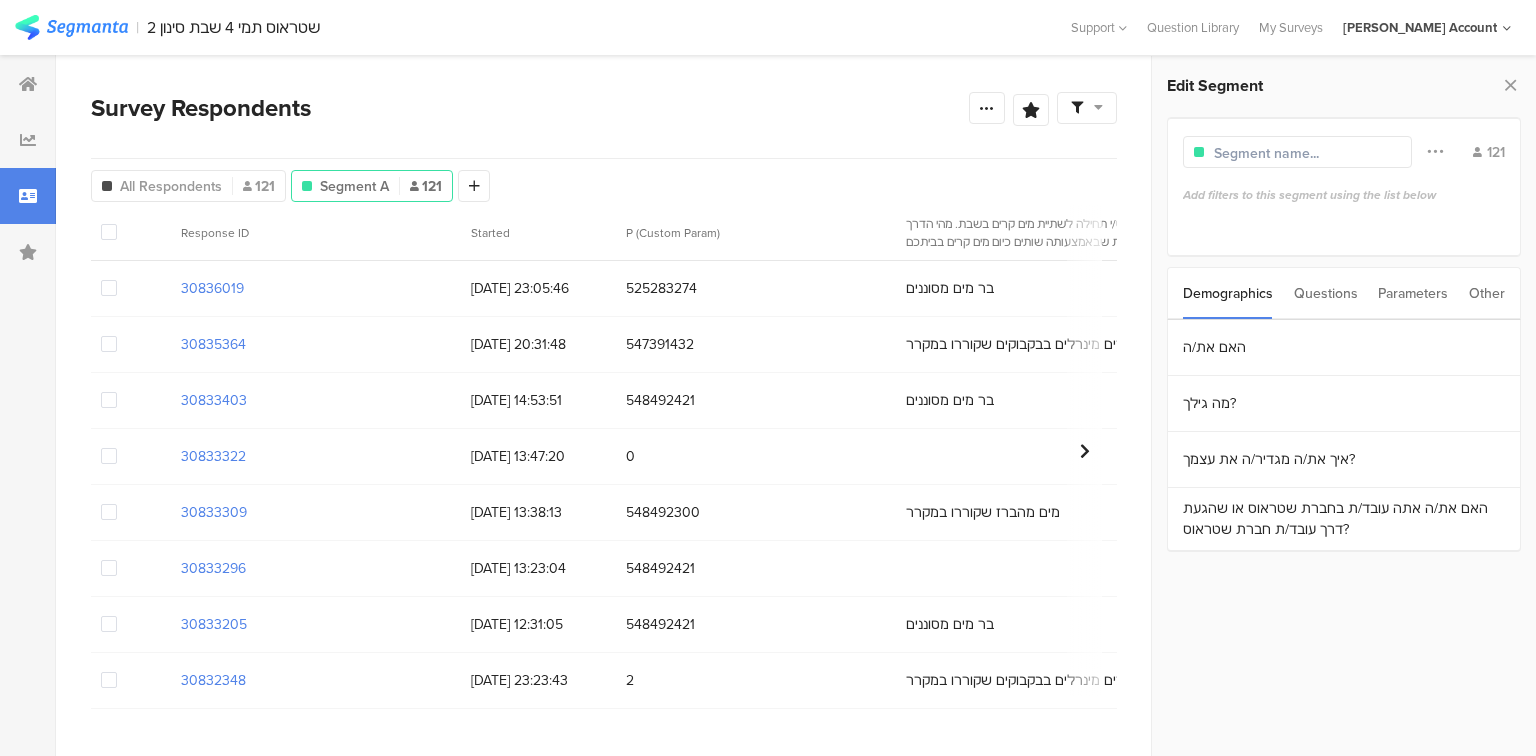 click on "Questions" at bounding box center (1326, 293) 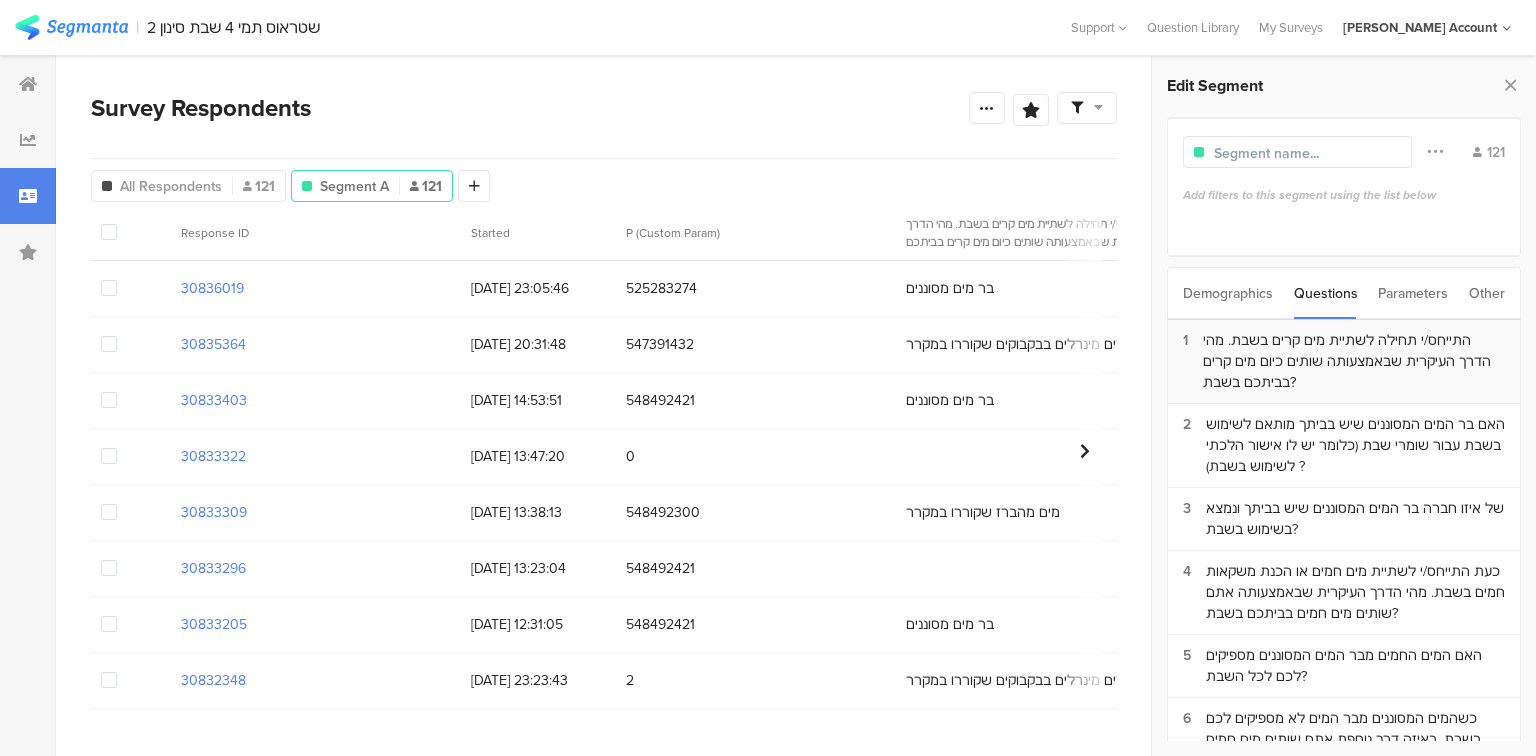 click on "התייחס/י תחילה לשתיית מים קרים בשבת. מהי הדרך העיקרית שבאמצעותה שותים כיום מים קרים בביתכם בשבת?" at bounding box center (1354, 361) 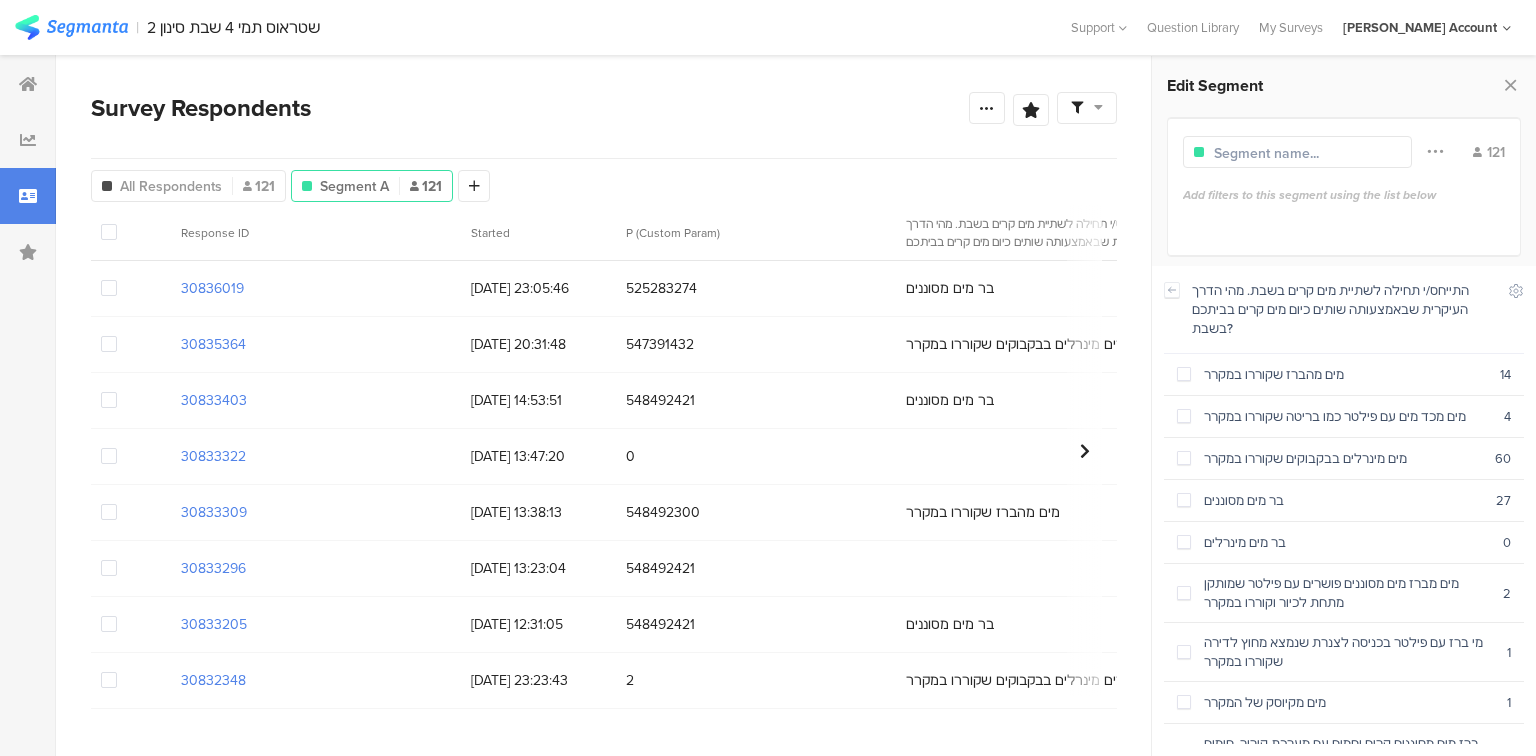 click on "מים מהברז שקוררו במקרר" at bounding box center (1345, 374) 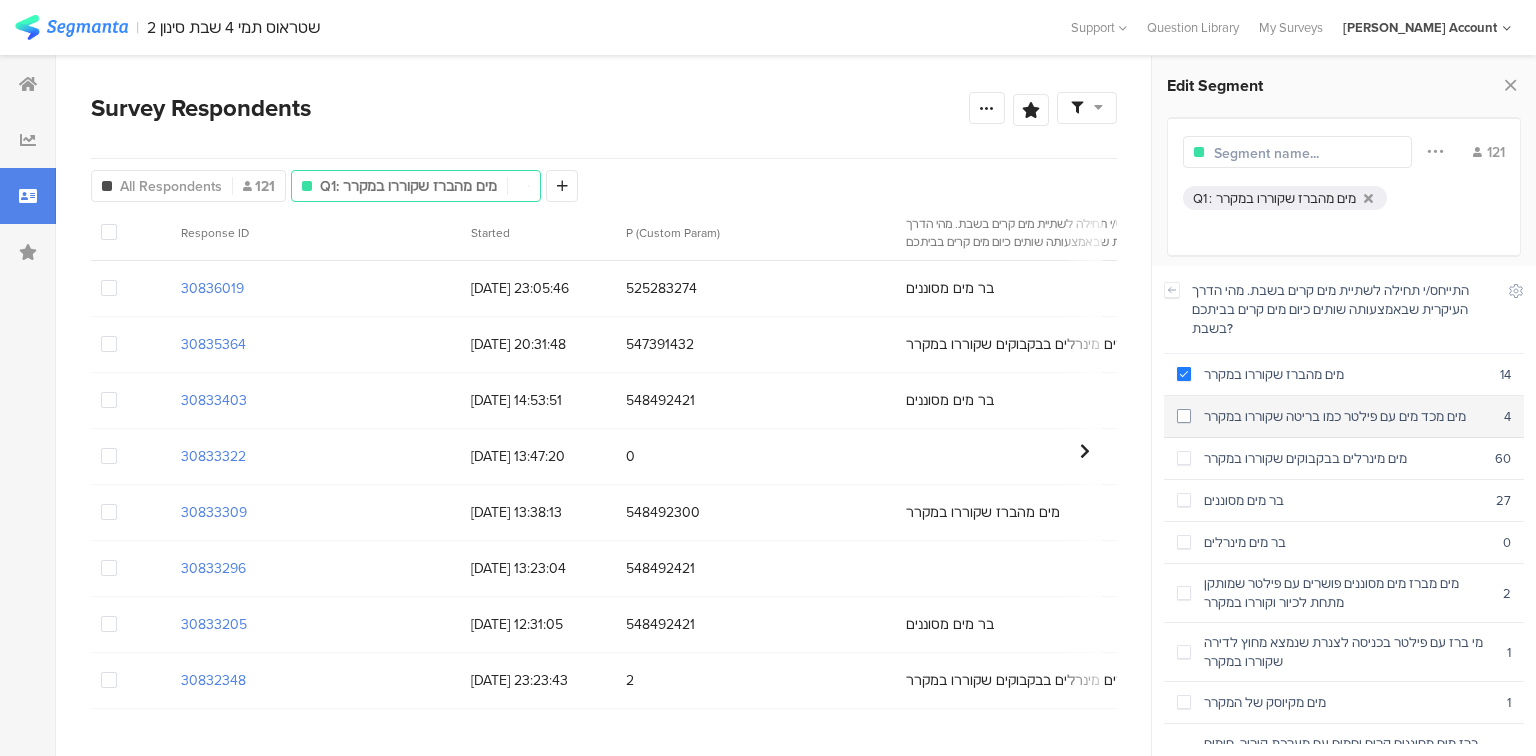 click on "מים מכד מים עם פילטר כמו בריטה שקוררו במקרר" at bounding box center (1347, 416) 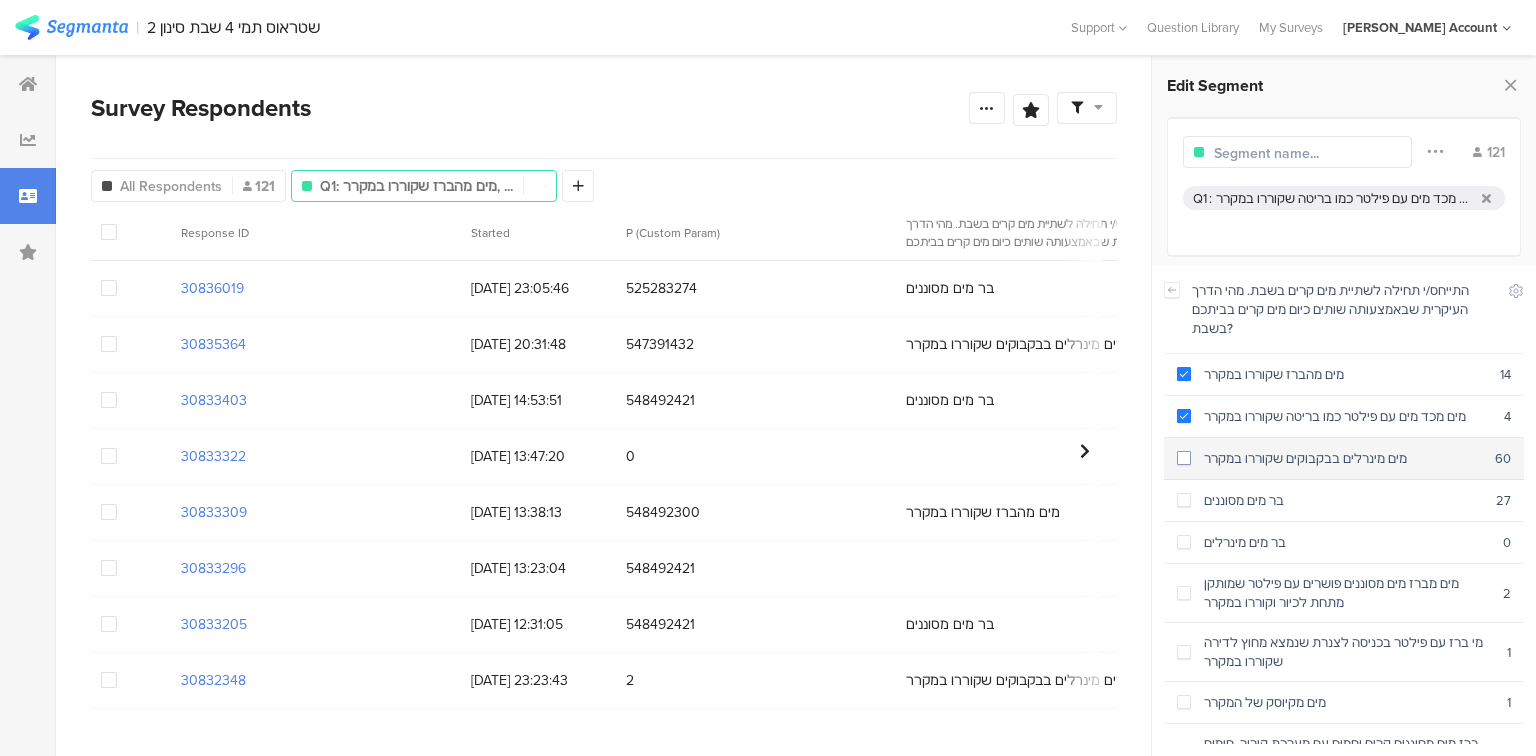 drag, startPoint x: 1306, startPoint y: 424, endPoint x: 1307, endPoint y: 452, distance: 28.01785 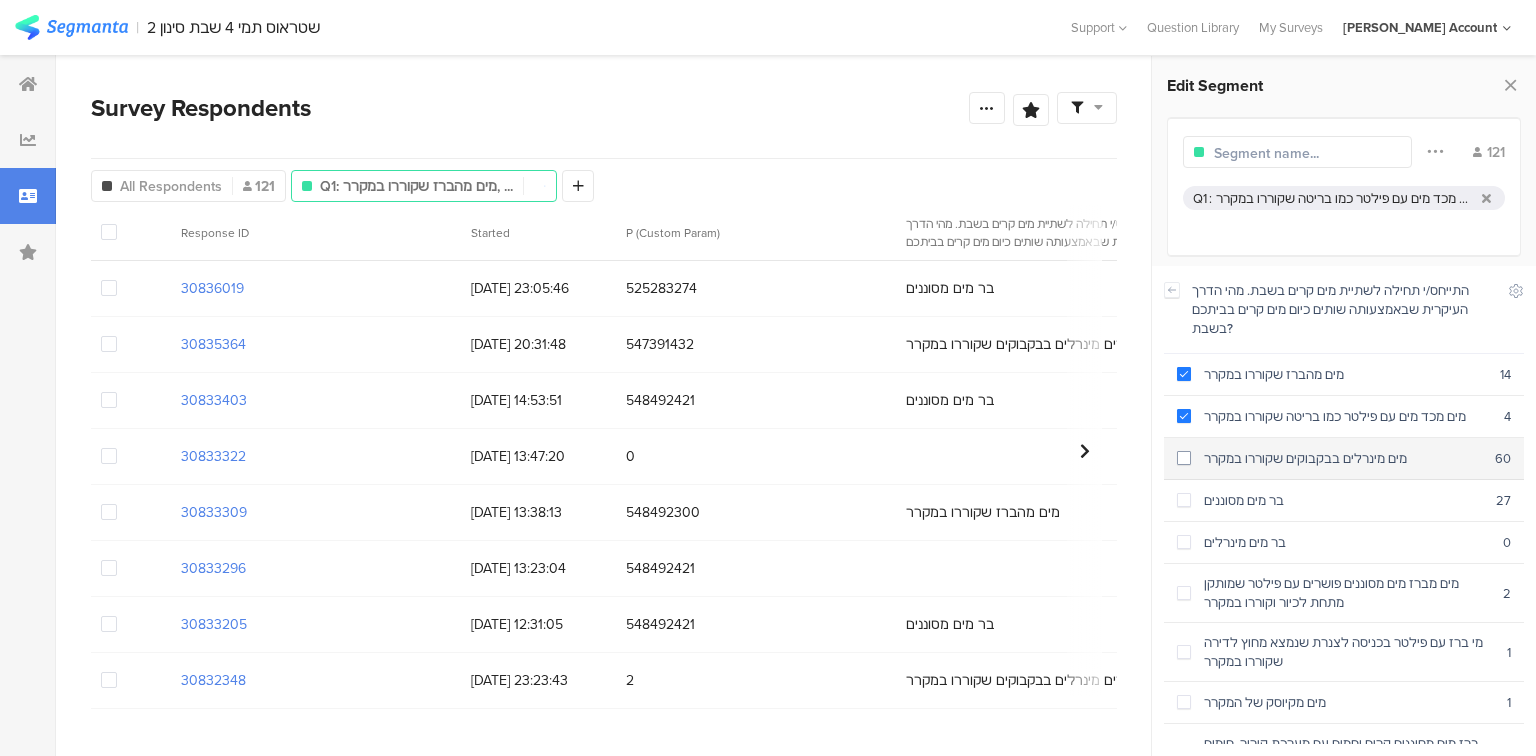 click on "מים מינרלים בבקבוקים שקוררו במקרר
60" at bounding box center (1344, 459) 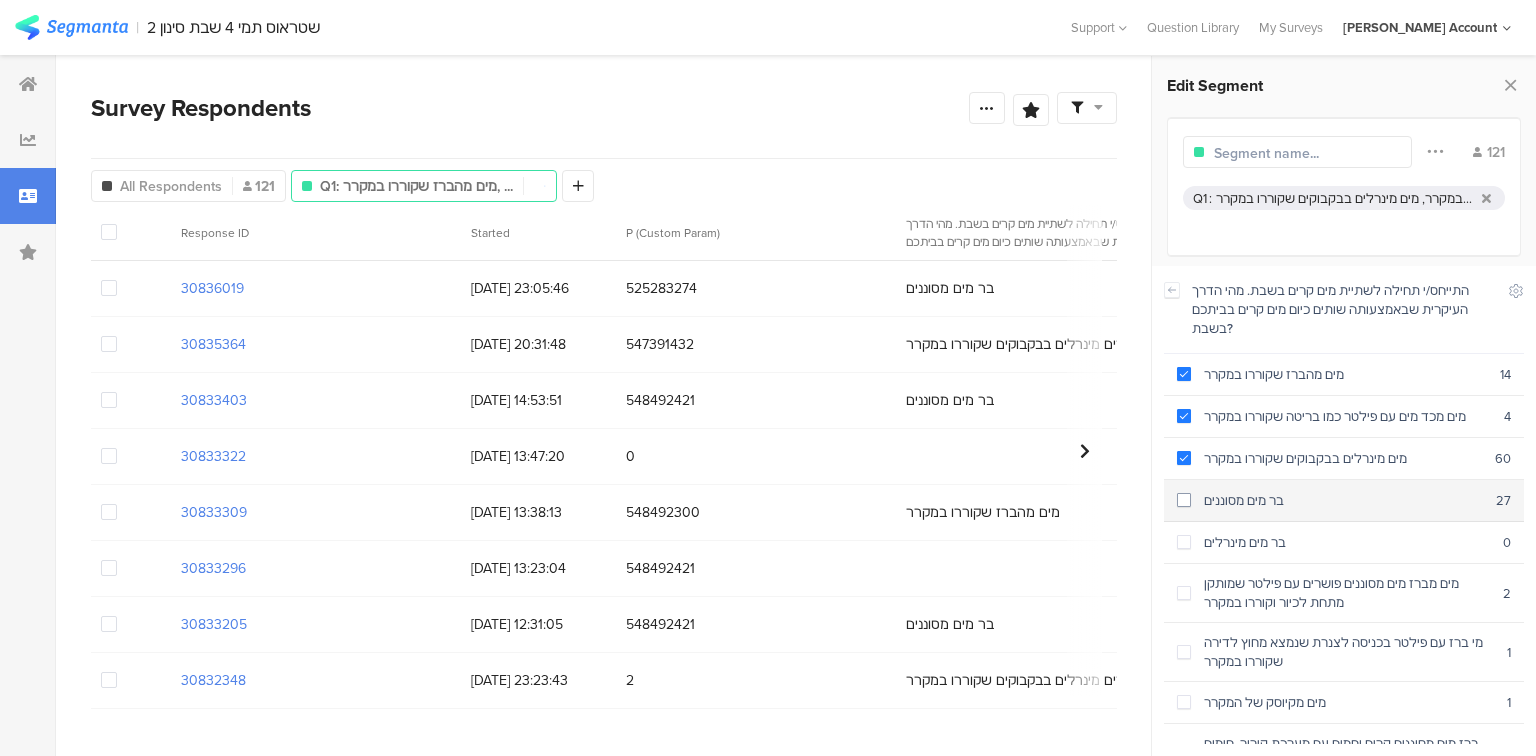 drag, startPoint x: 1304, startPoint y: 461, endPoint x: 1310, endPoint y: 498, distance: 37.48333 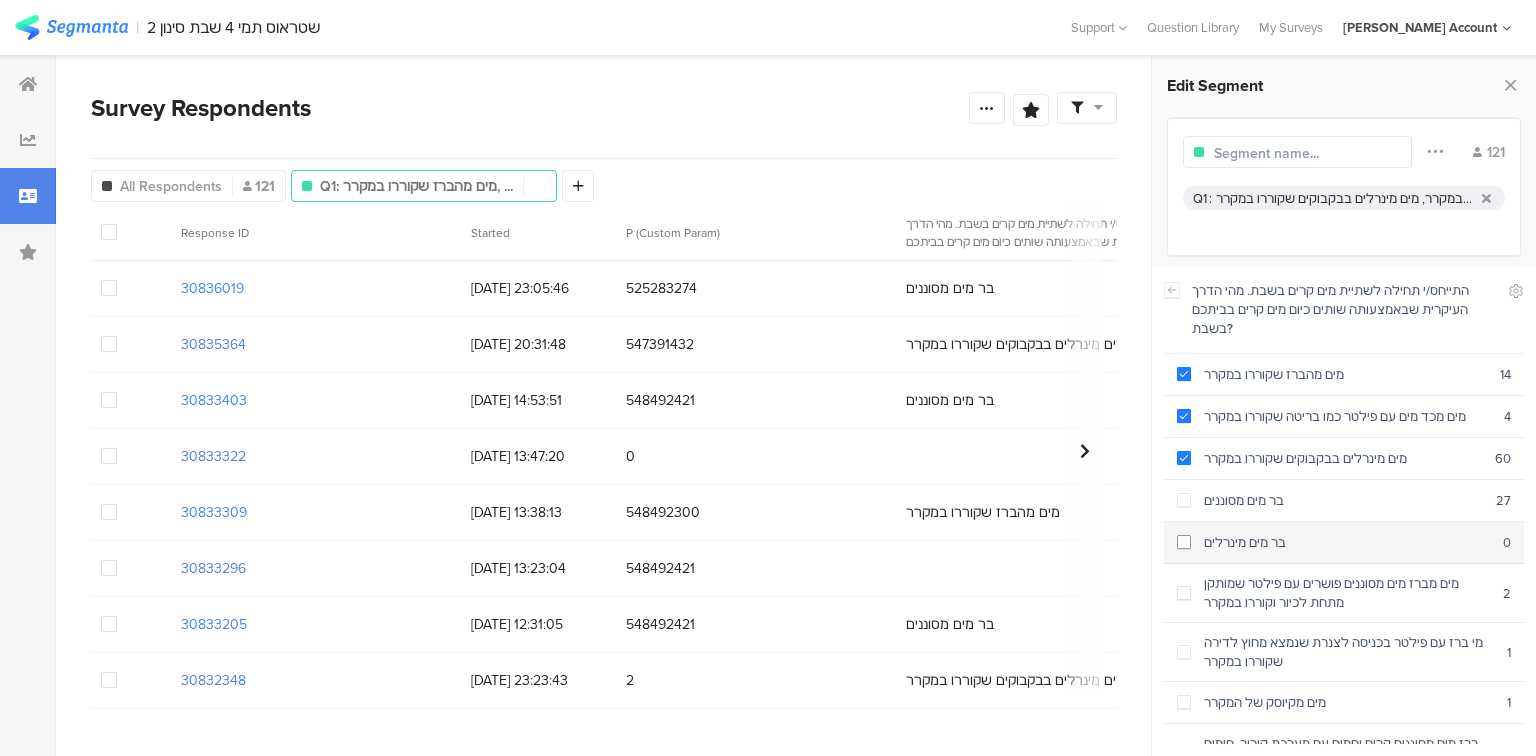 click on "מים מהברז שקוררו במקרר
14
מים מכד מים עם פילטר כמו בריטה שקוררו במקרר
4
מים מינרלים בבקבוקים שקוררו במקרר
60
בר מים מסוננים
27
בר מים מינרלים
0
מים מברז מים מסוננים פושרים עם פילטר שמותקן מתחת לכיור וקוררו במקרר
2
מי ברז עם פילטר בכניסה לצנרת שנמצא מחוץ לדירה שקוררו במקרר
1
מים מקיוסק של המקרר
1
ברז מים מסוננים קרים וחמים עם מערכת קירור, חימום ופילטר מתחת לכיור
1
דרך אחרת
5
לא שותים מים קרים בשבת
0" at bounding box center [1344, 549] 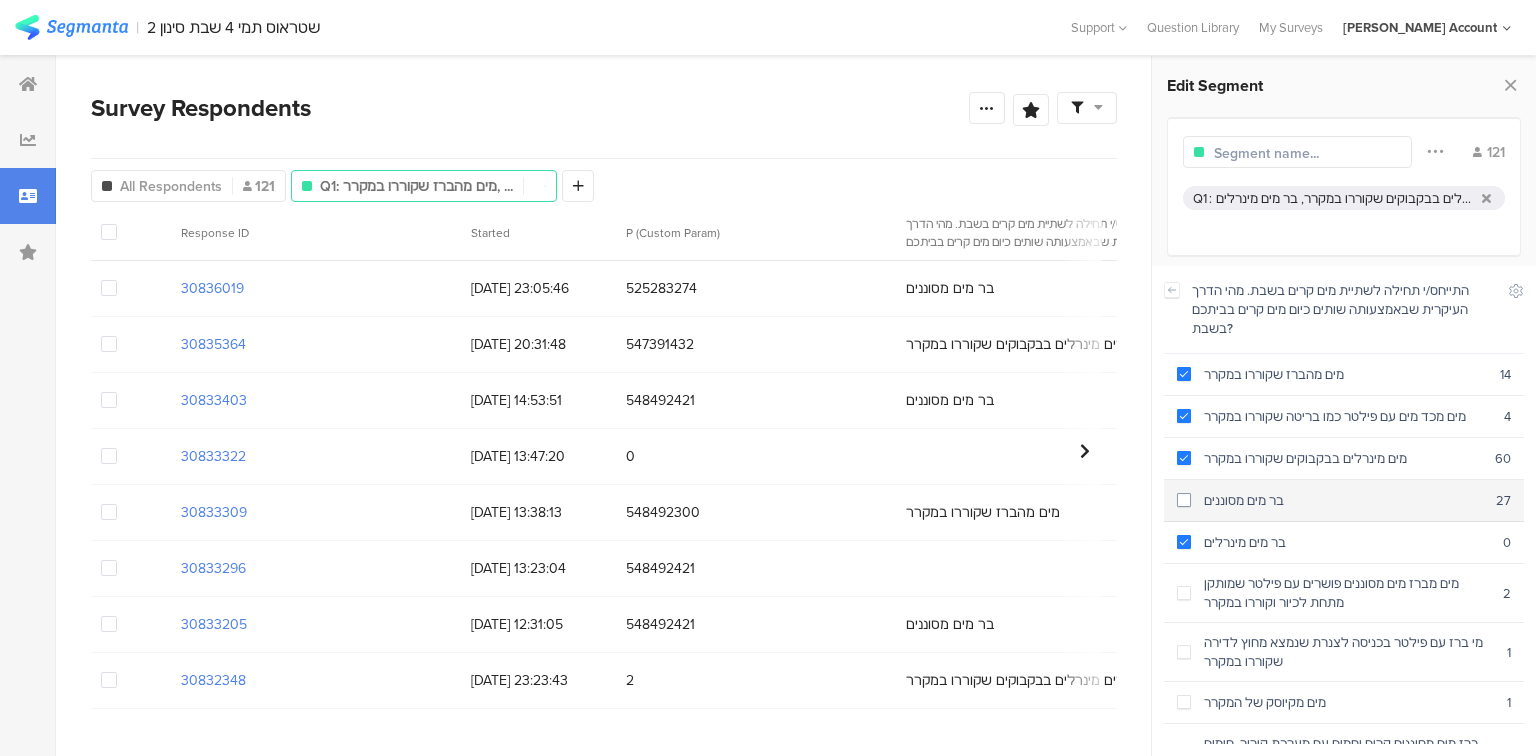 click on "בר מים מסוננים" at bounding box center [1343, 500] 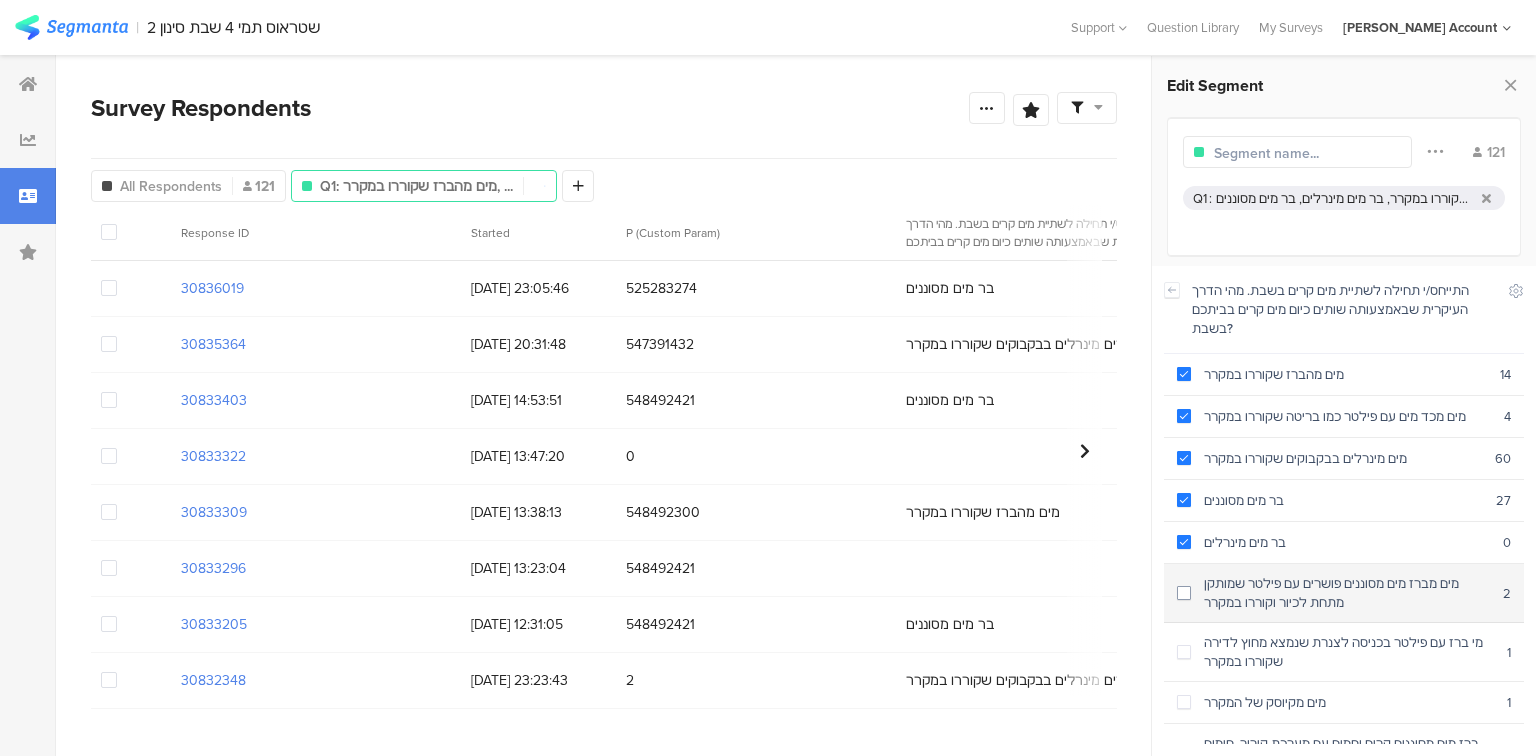 click on "מים מברז מים מסוננים פושרים עם פילטר שמותקן מתחת לכיור וקוררו במקרר" at bounding box center [1347, 593] 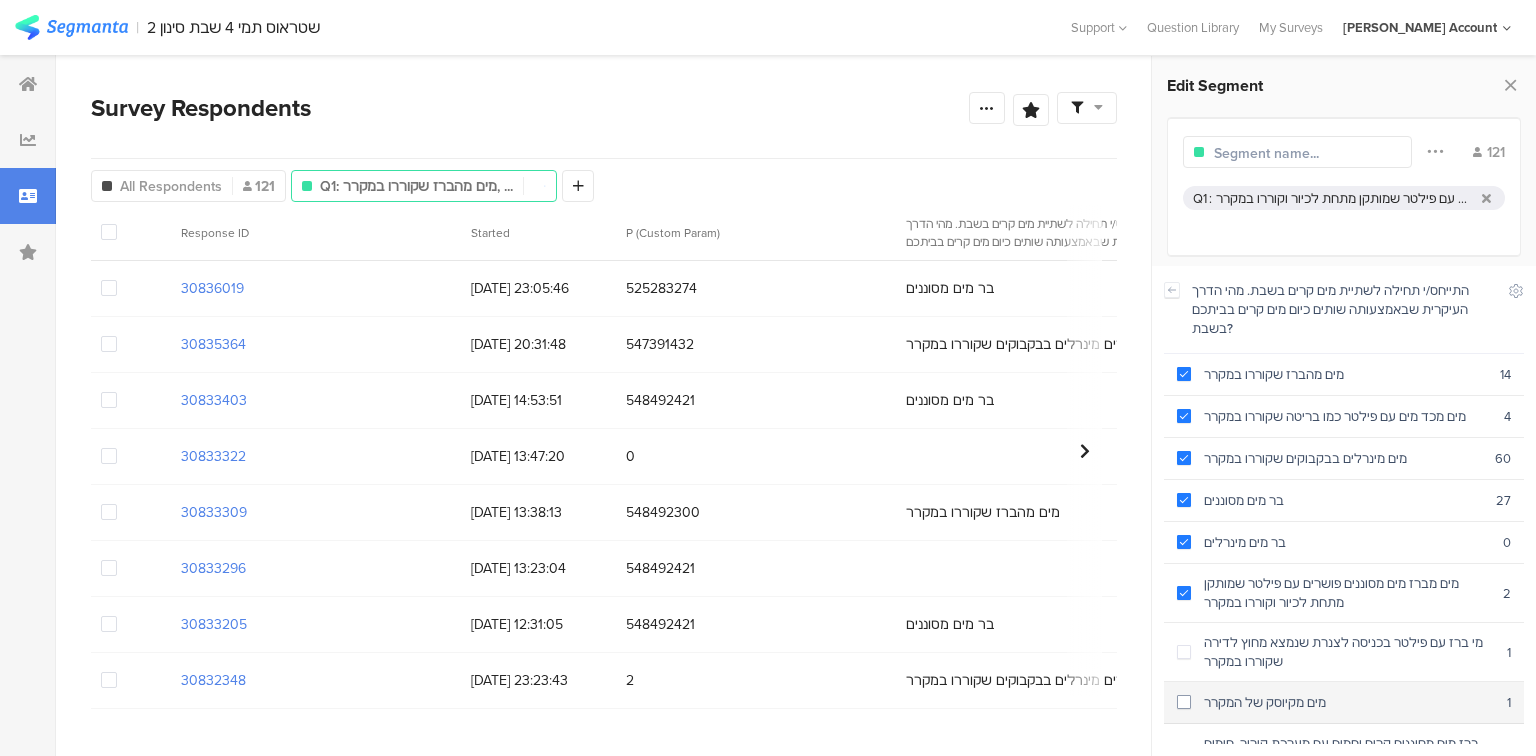 drag, startPoint x: 1297, startPoint y: 628, endPoint x: 1308, endPoint y: 664, distance: 37.64306 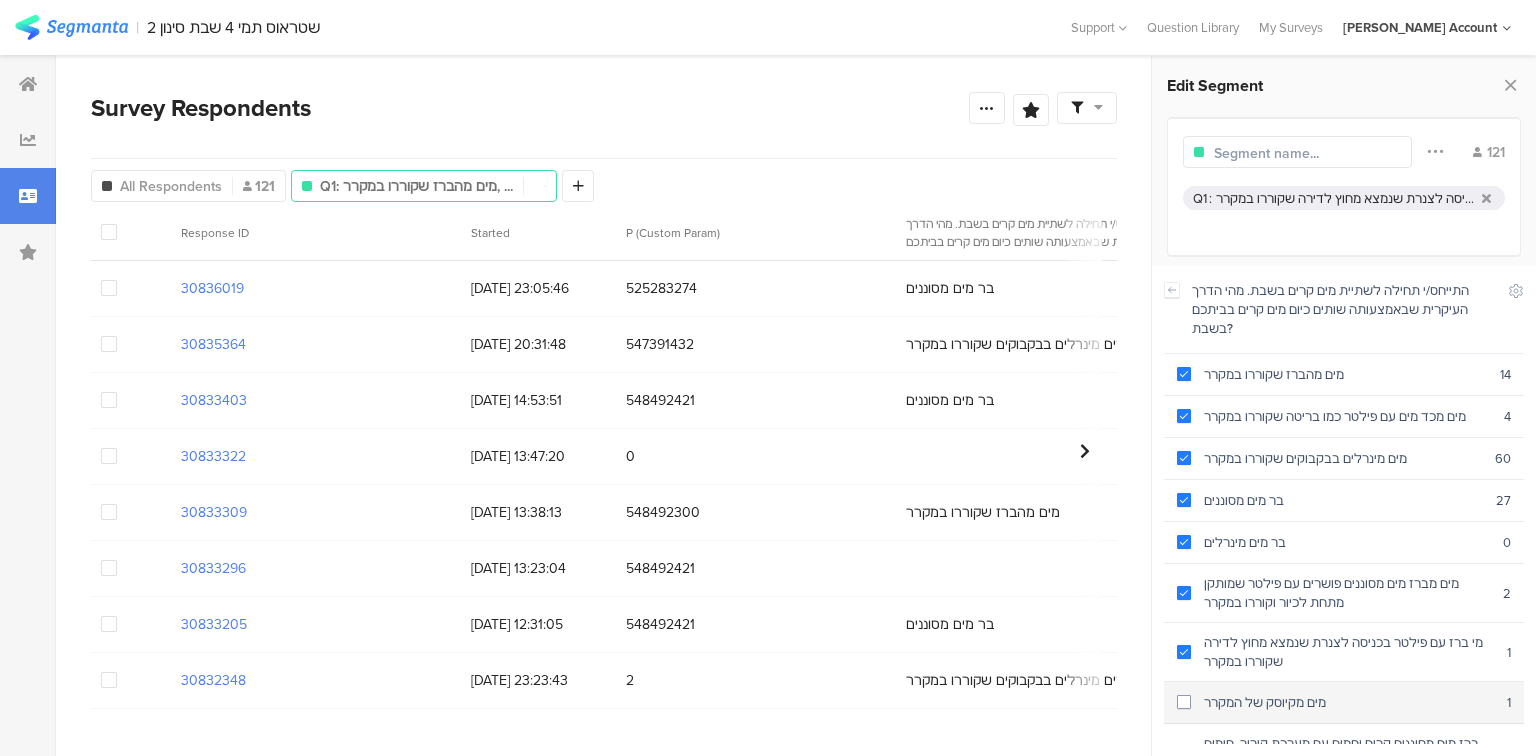 click on "מים מקיוסק של המקרר" at bounding box center (1349, 702) 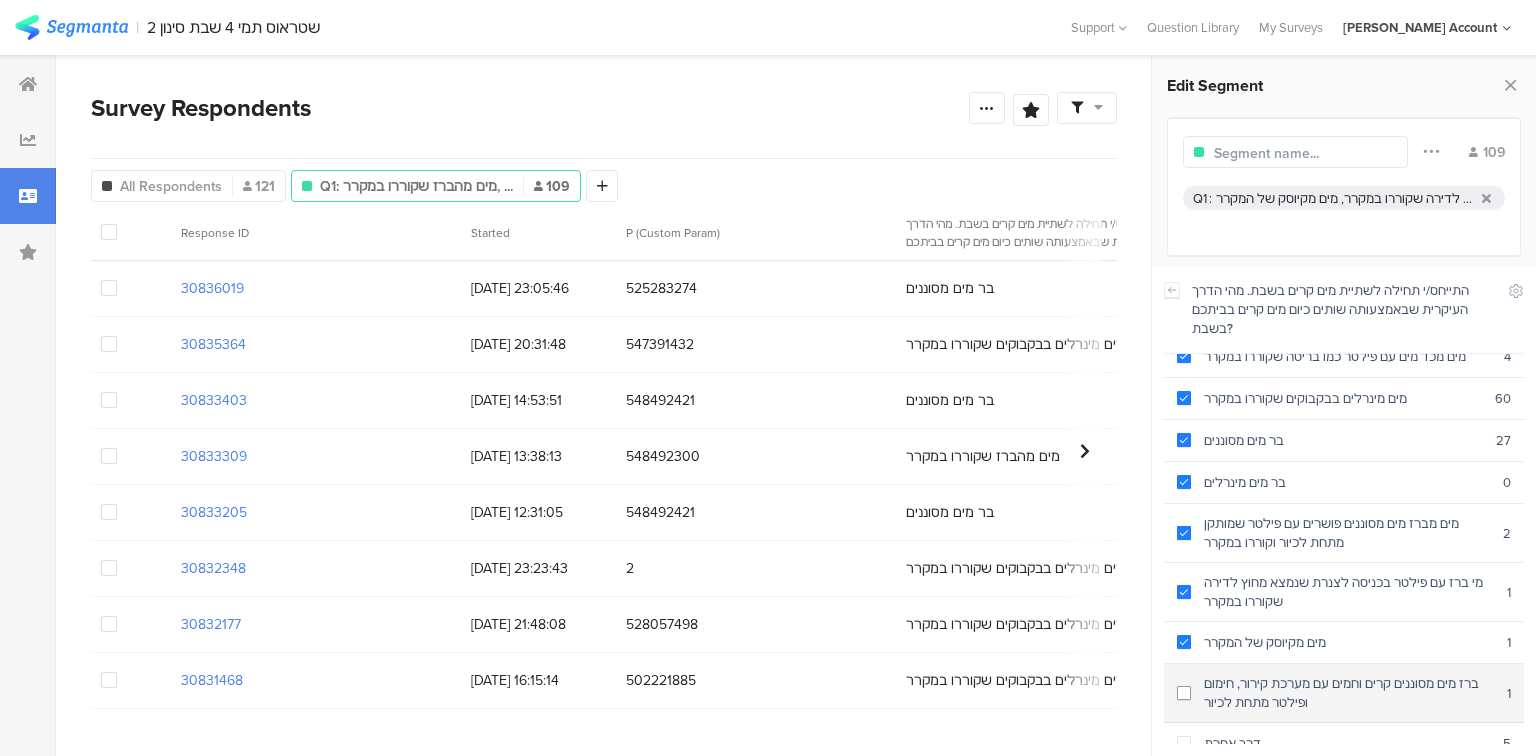scroll, scrollTop: 95, scrollLeft: 0, axis: vertical 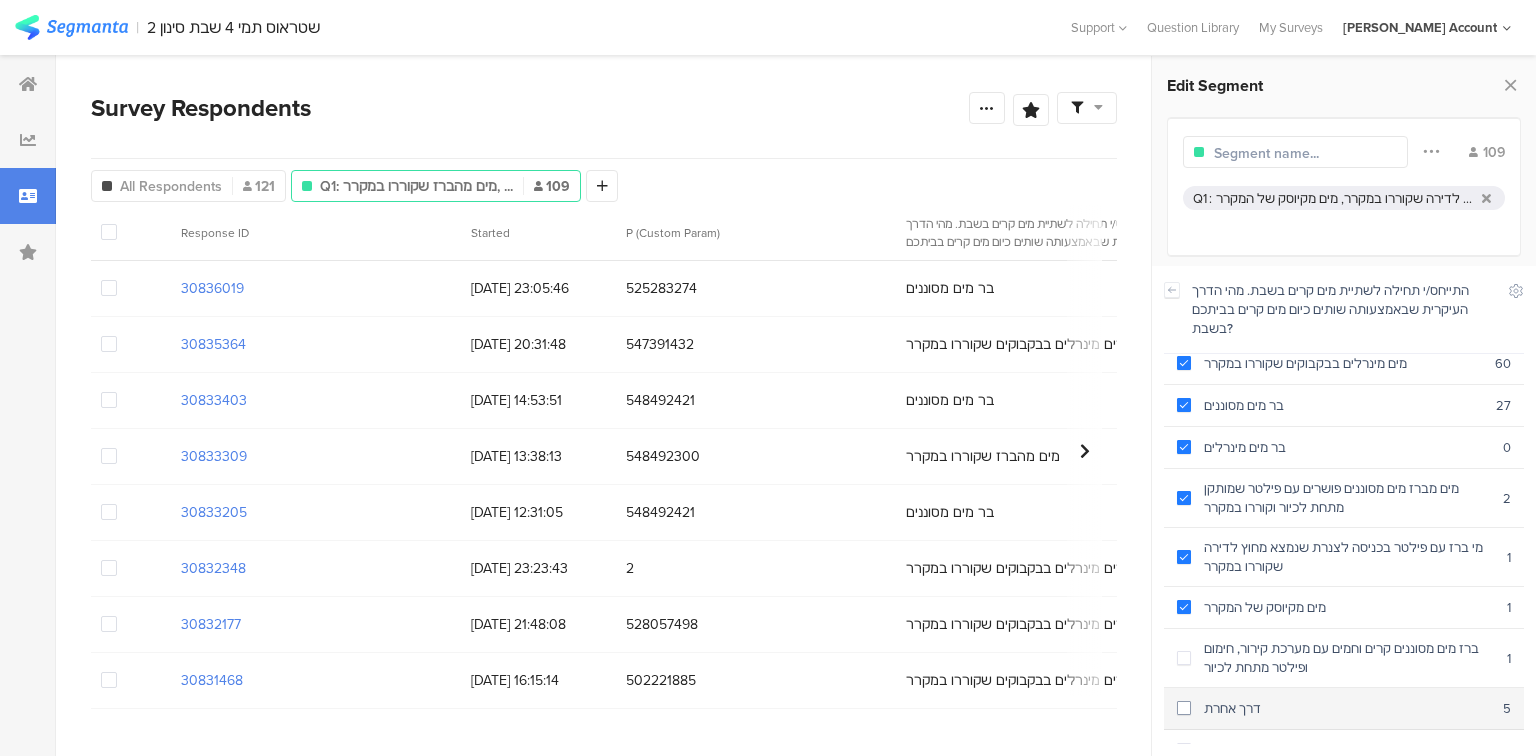 drag, startPoint x: 1265, startPoint y: 632, endPoint x: 1252, endPoint y: 667, distance: 37.336308 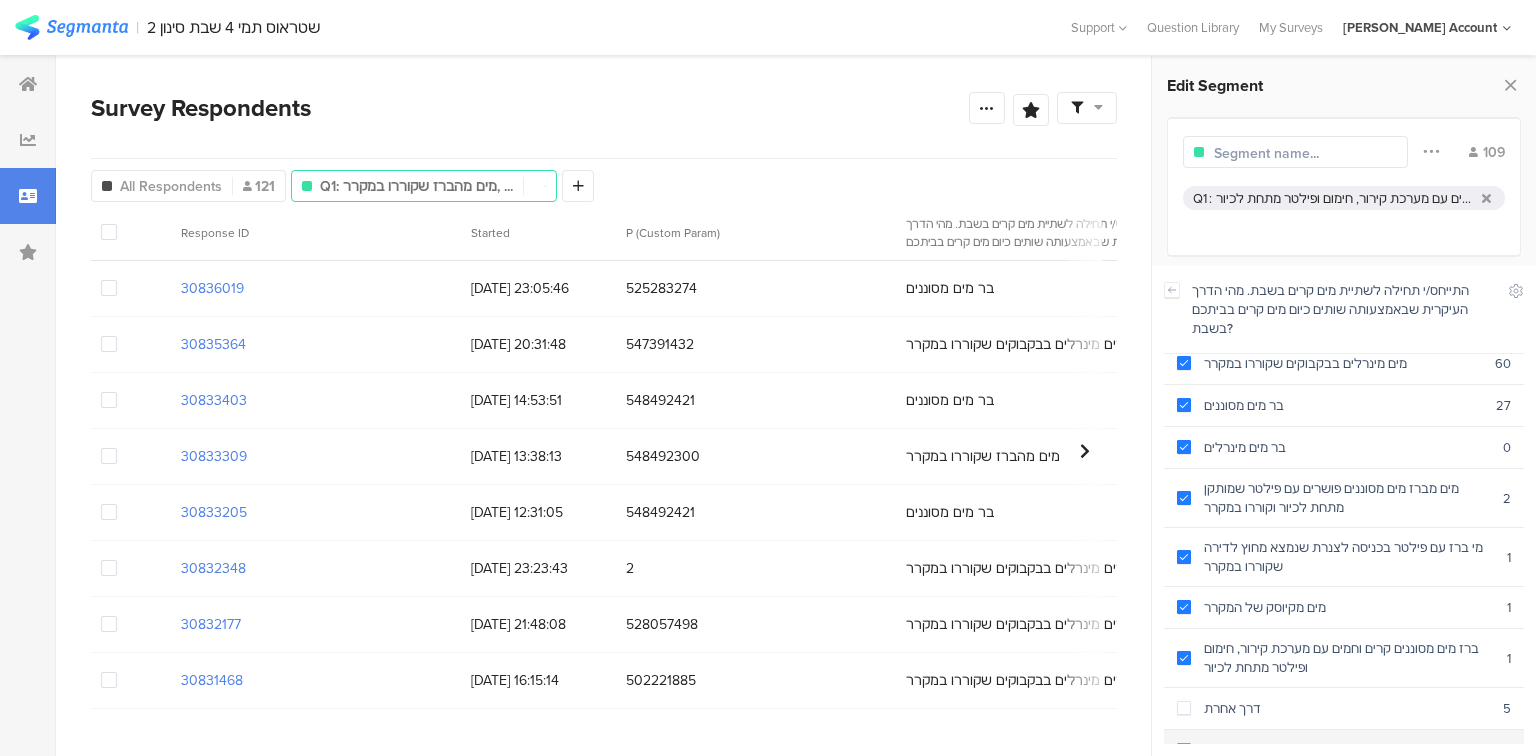 drag, startPoint x: 1248, startPoint y: 685, endPoint x: 1259, endPoint y: 718, distance: 34.785053 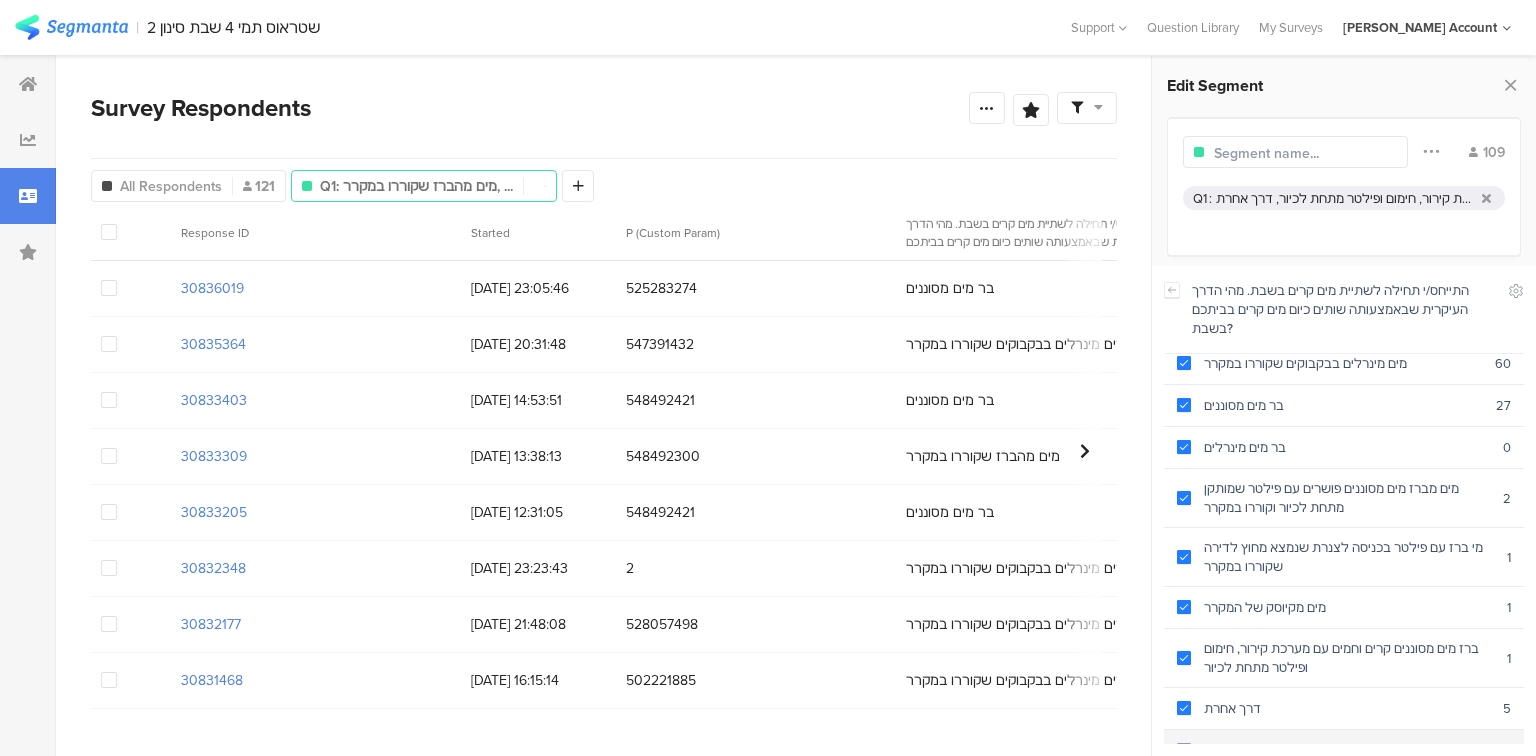 click on "לא שותים מים קרים בשבת" at bounding box center [1347, 750] 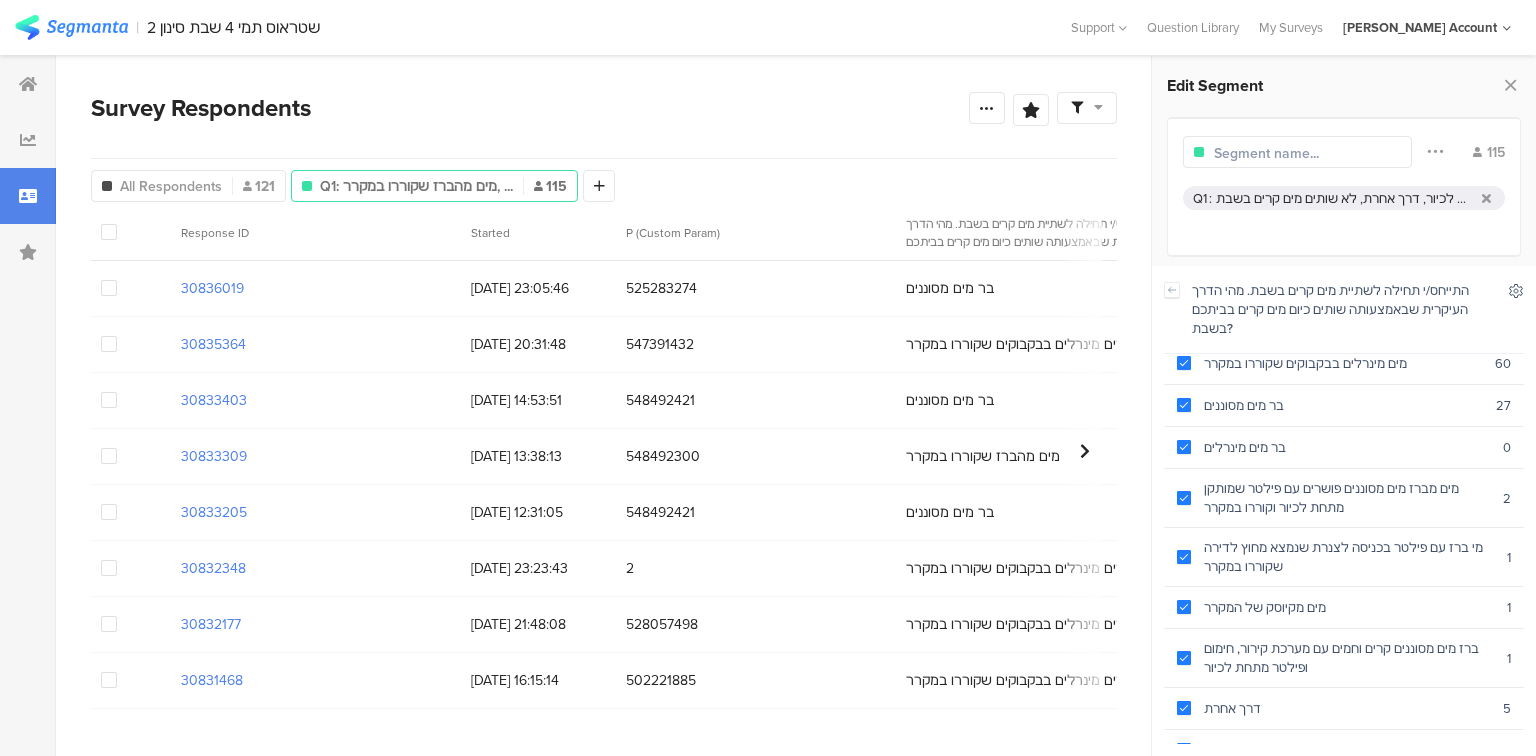 click 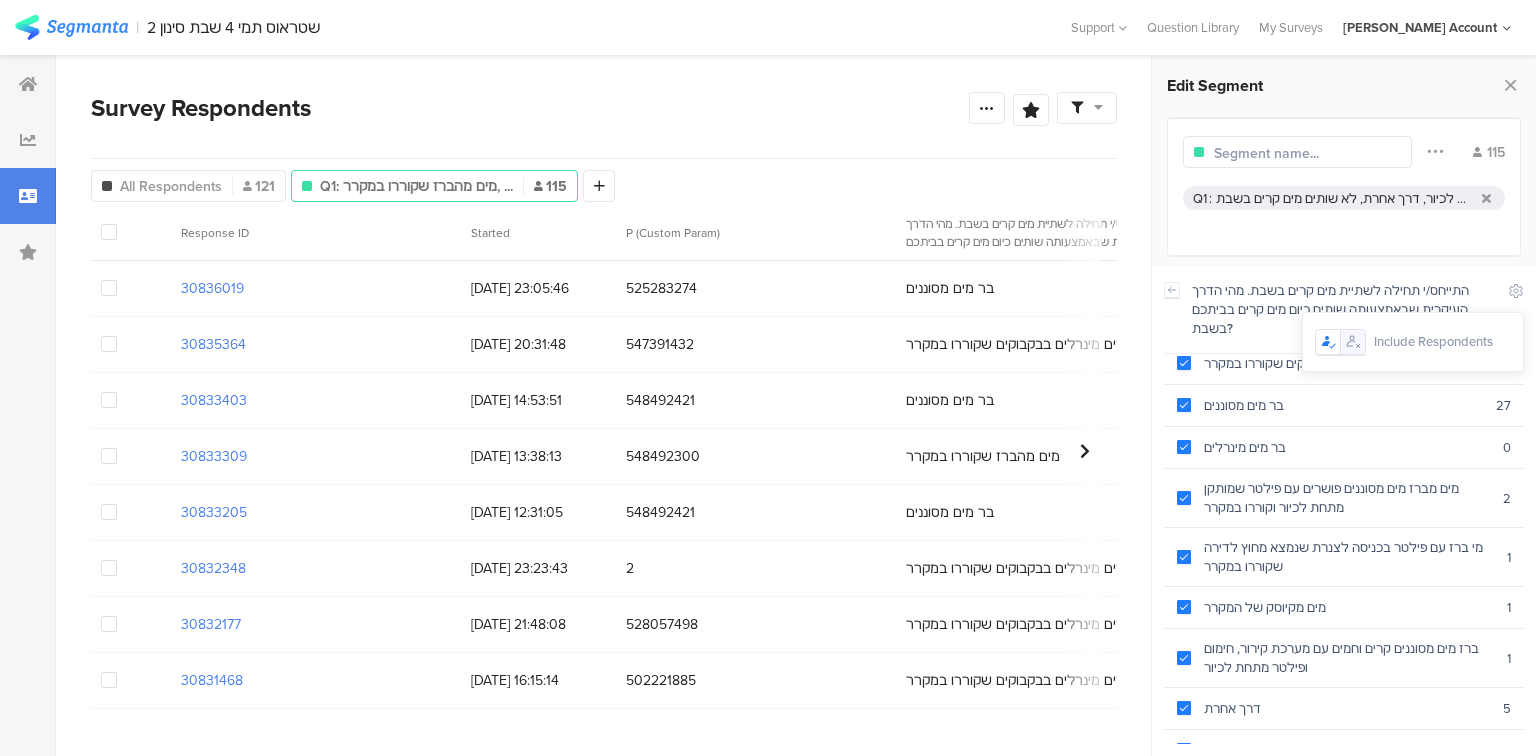 click 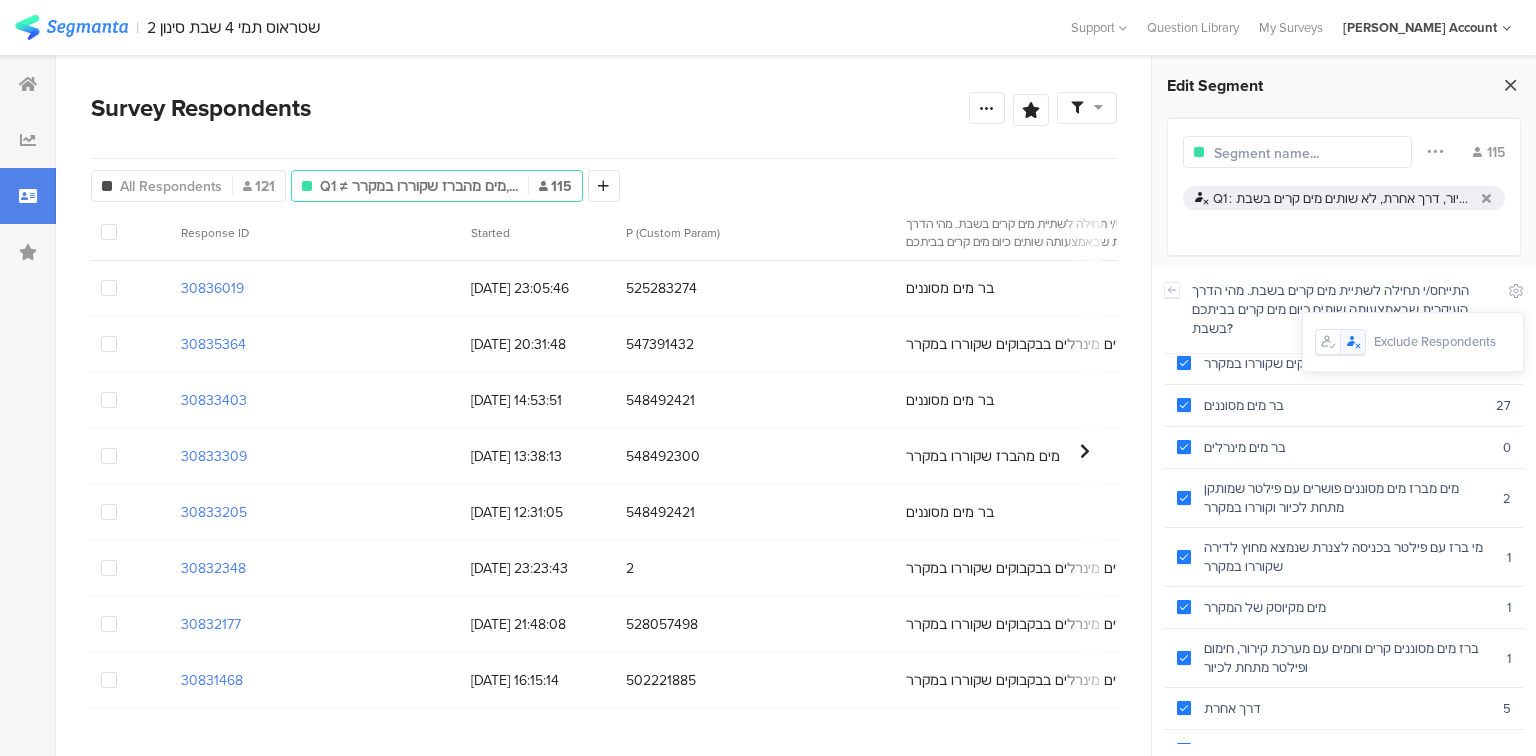 click at bounding box center [1510, 85] 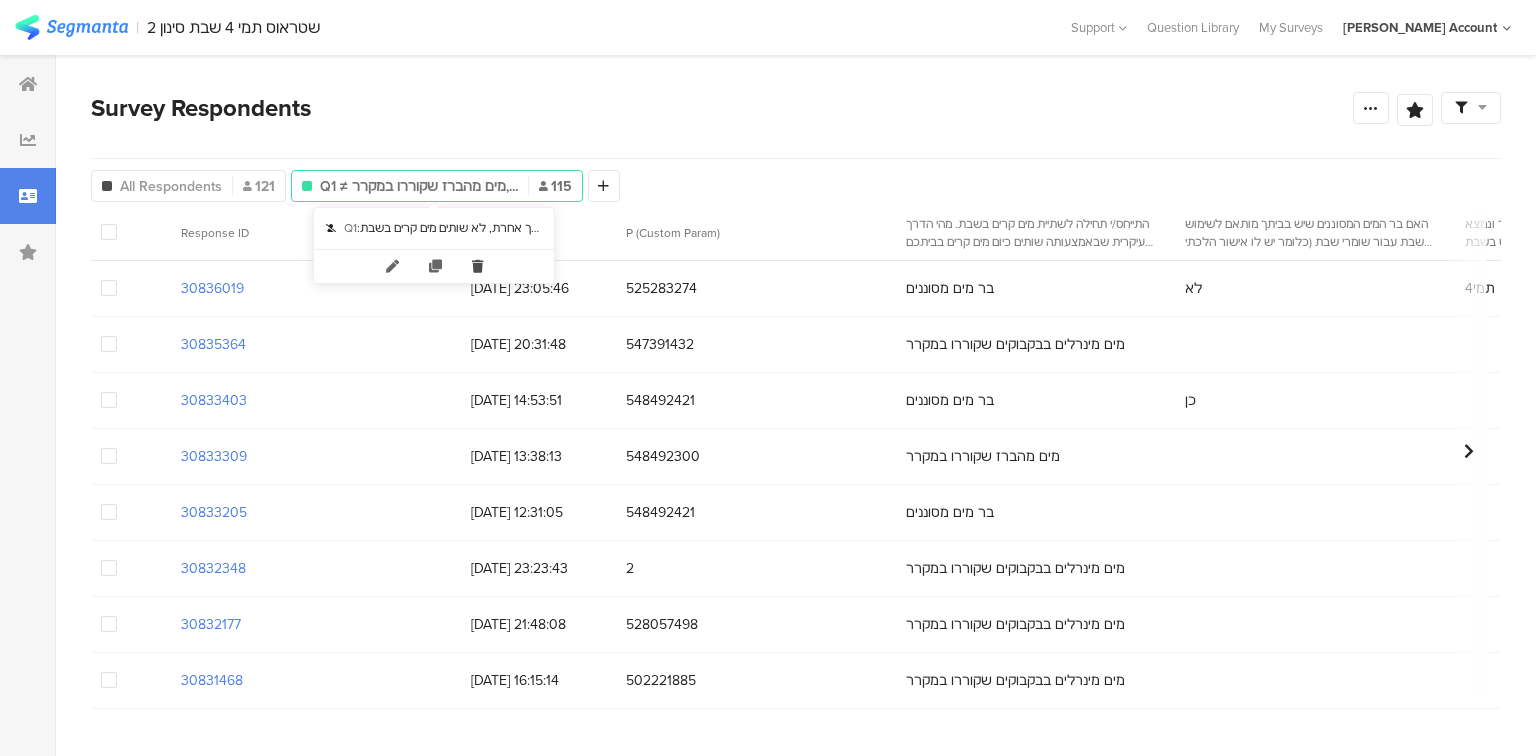 click at bounding box center (477, 266) 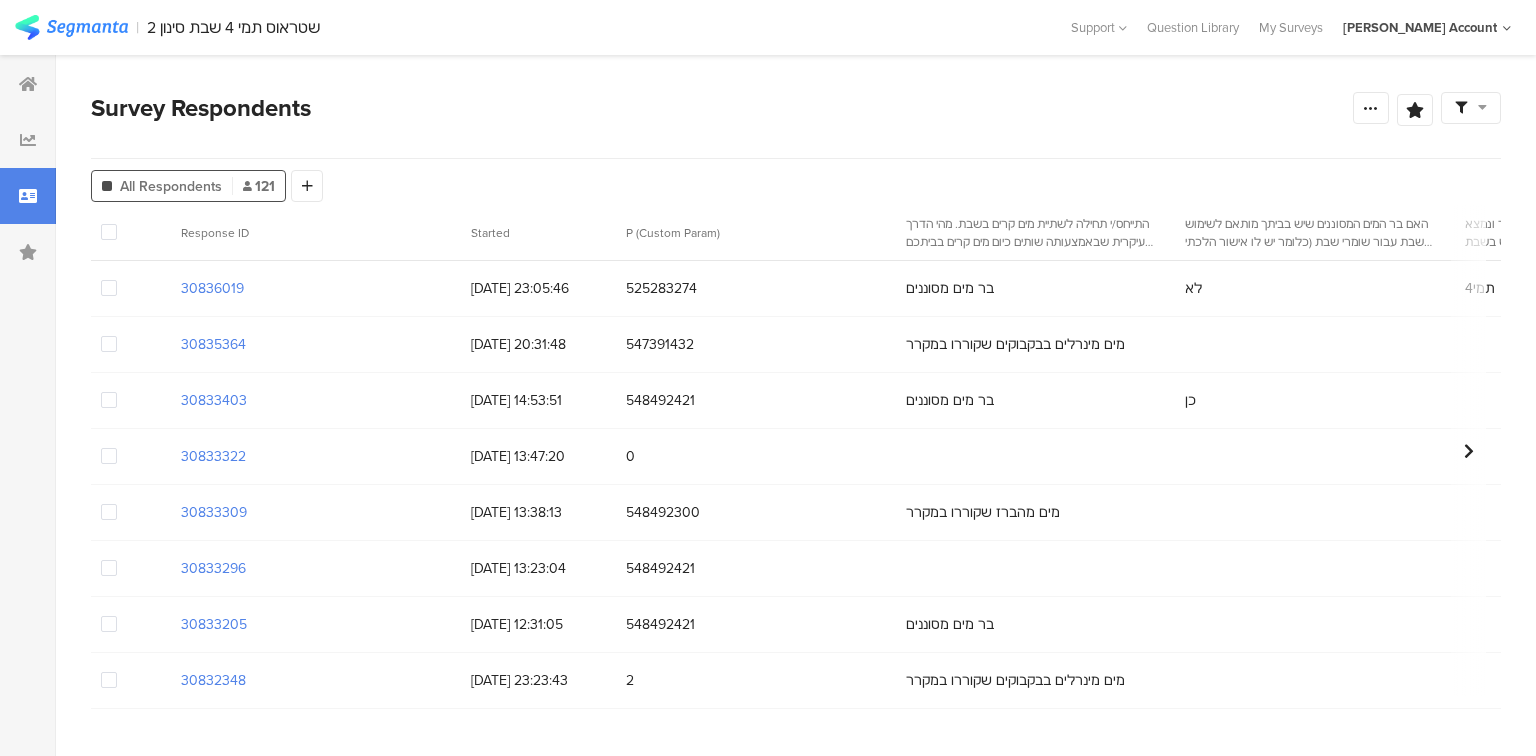 click at bounding box center (109, 456) 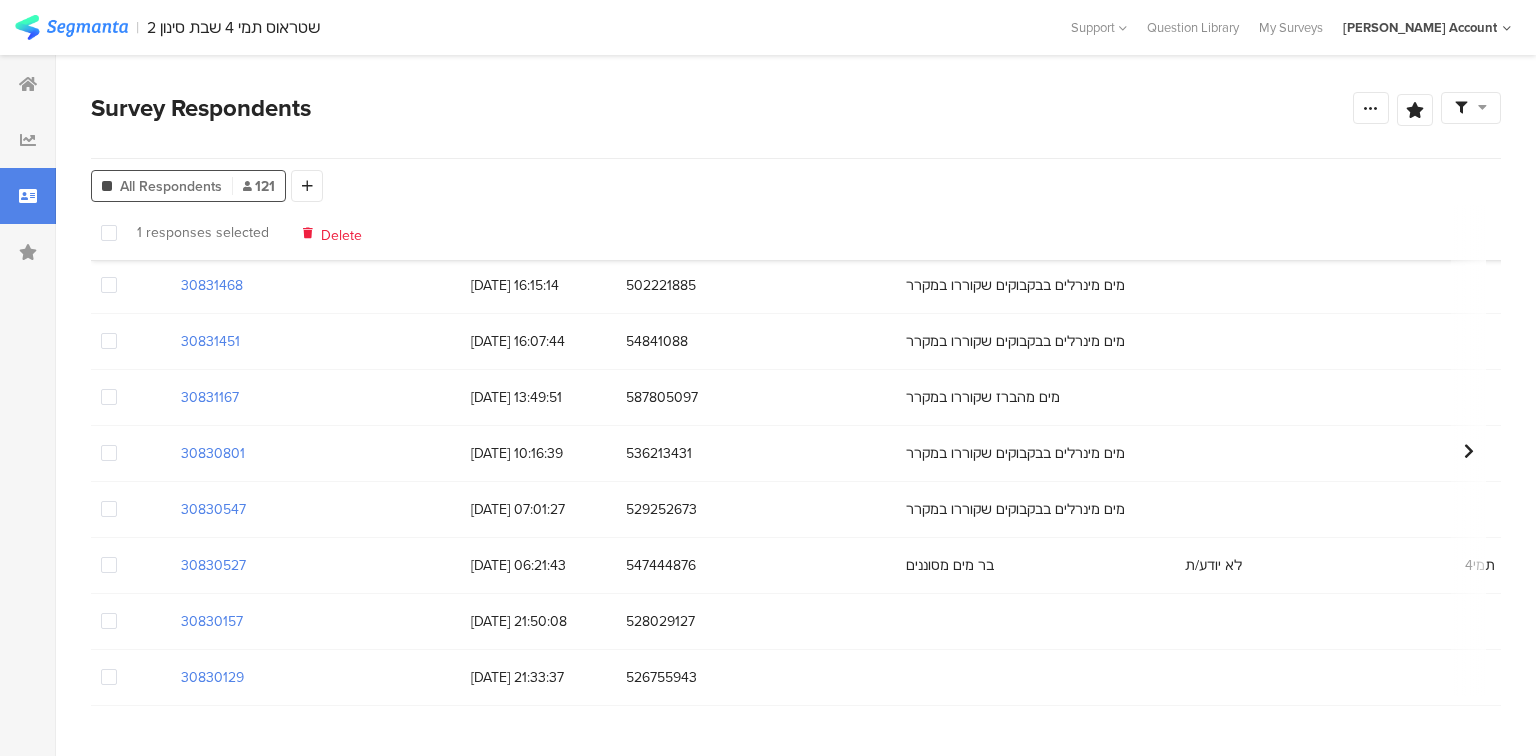 scroll, scrollTop: 640, scrollLeft: 0, axis: vertical 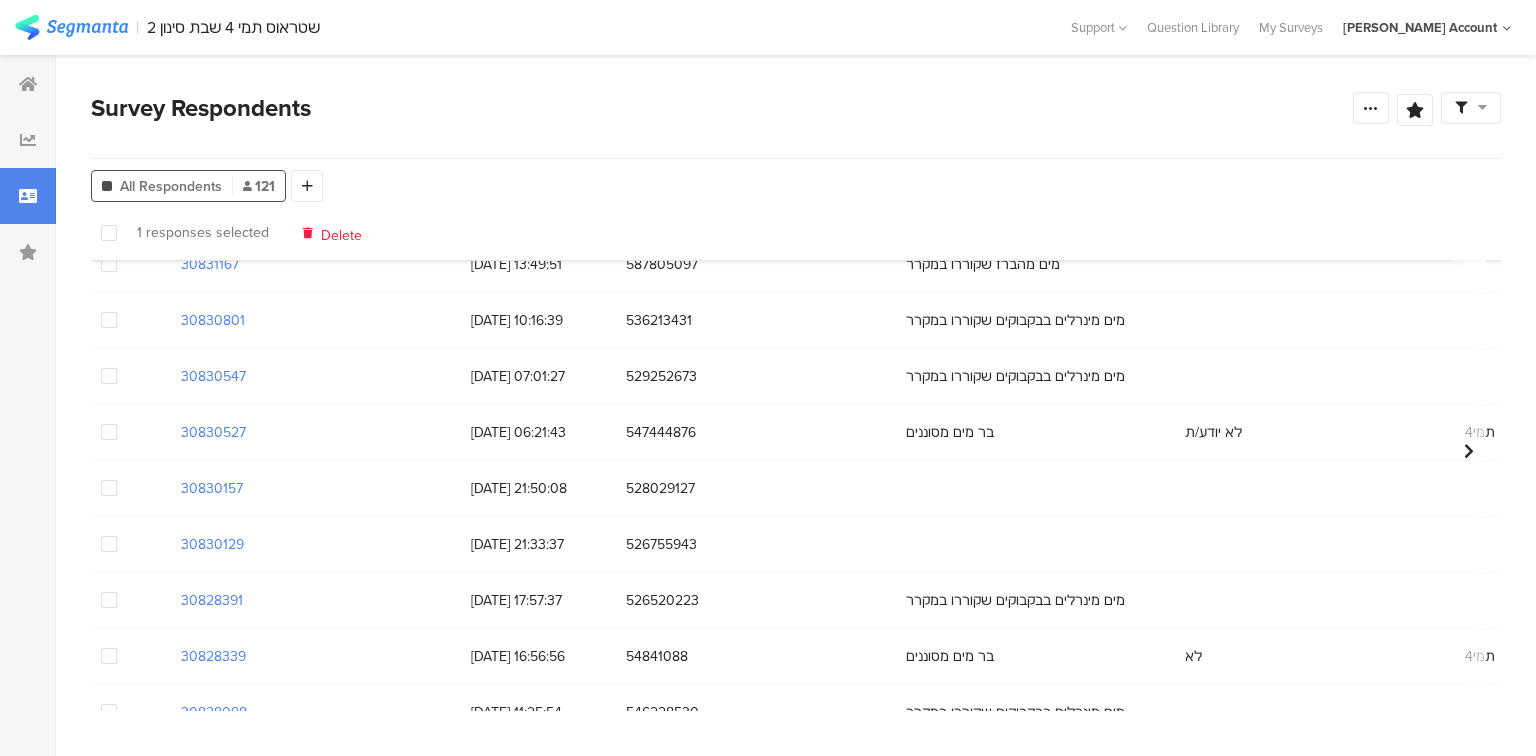 click at bounding box center [109, 488] 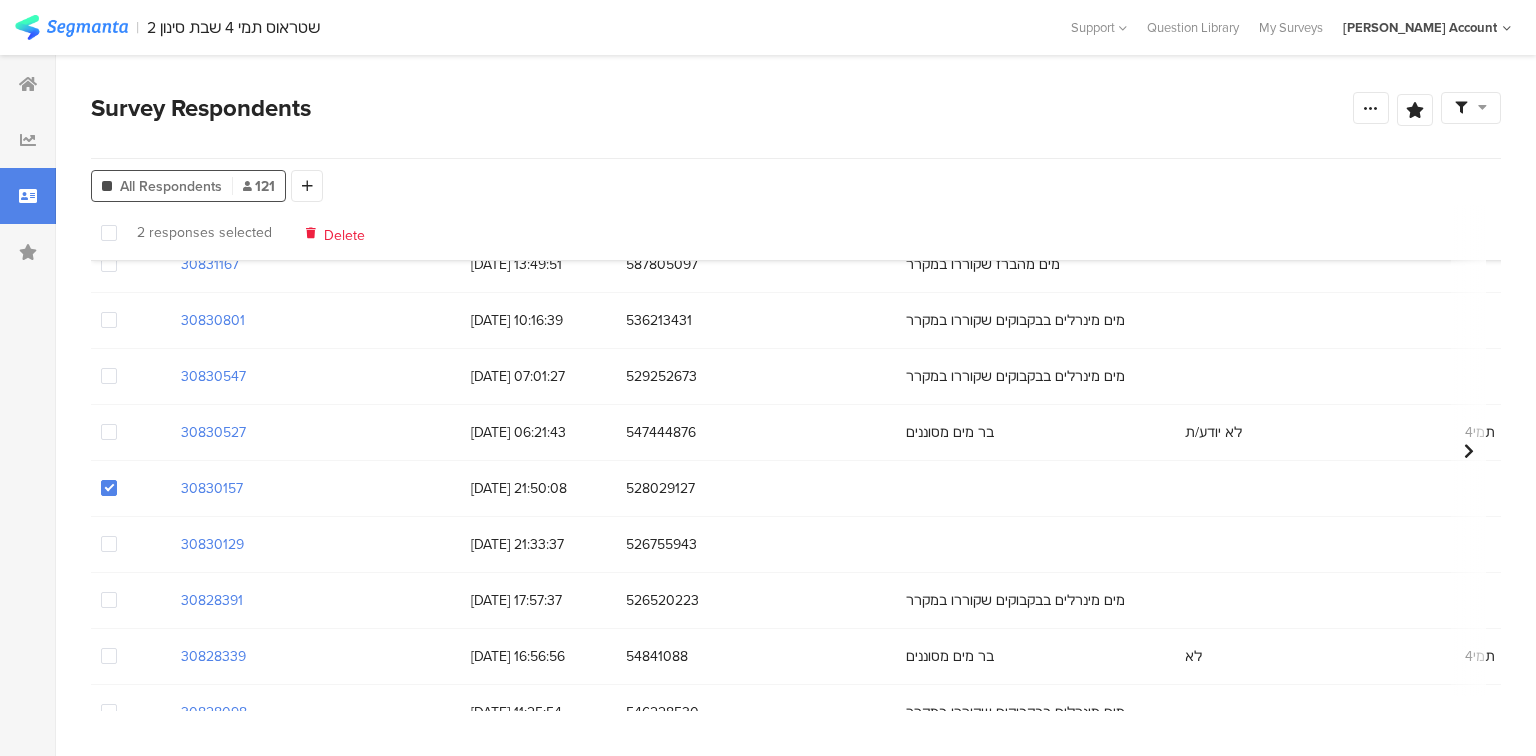 click at bounding box center (109, 544) 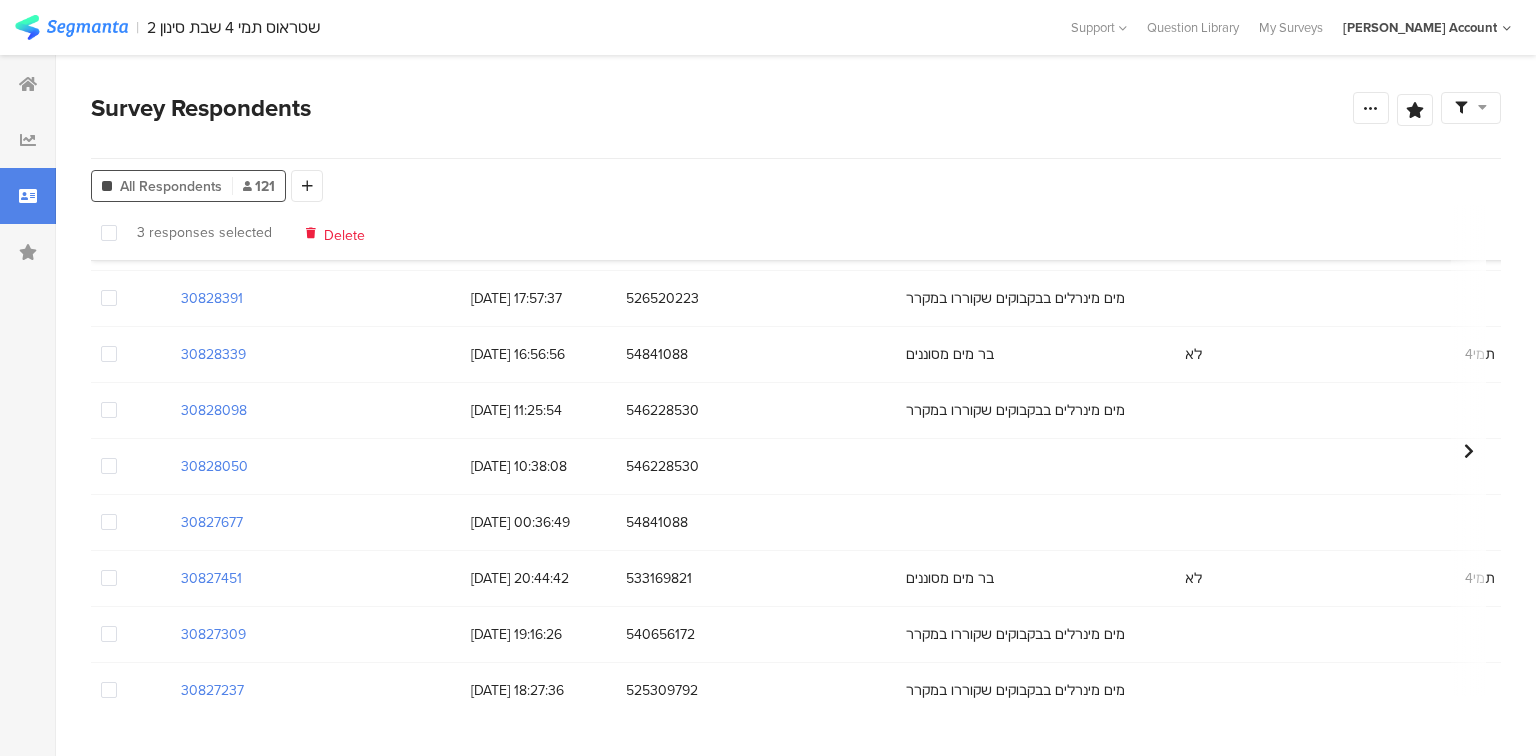 scroll, scrollTop: 960, scrollLeft: 0, axis: vertical 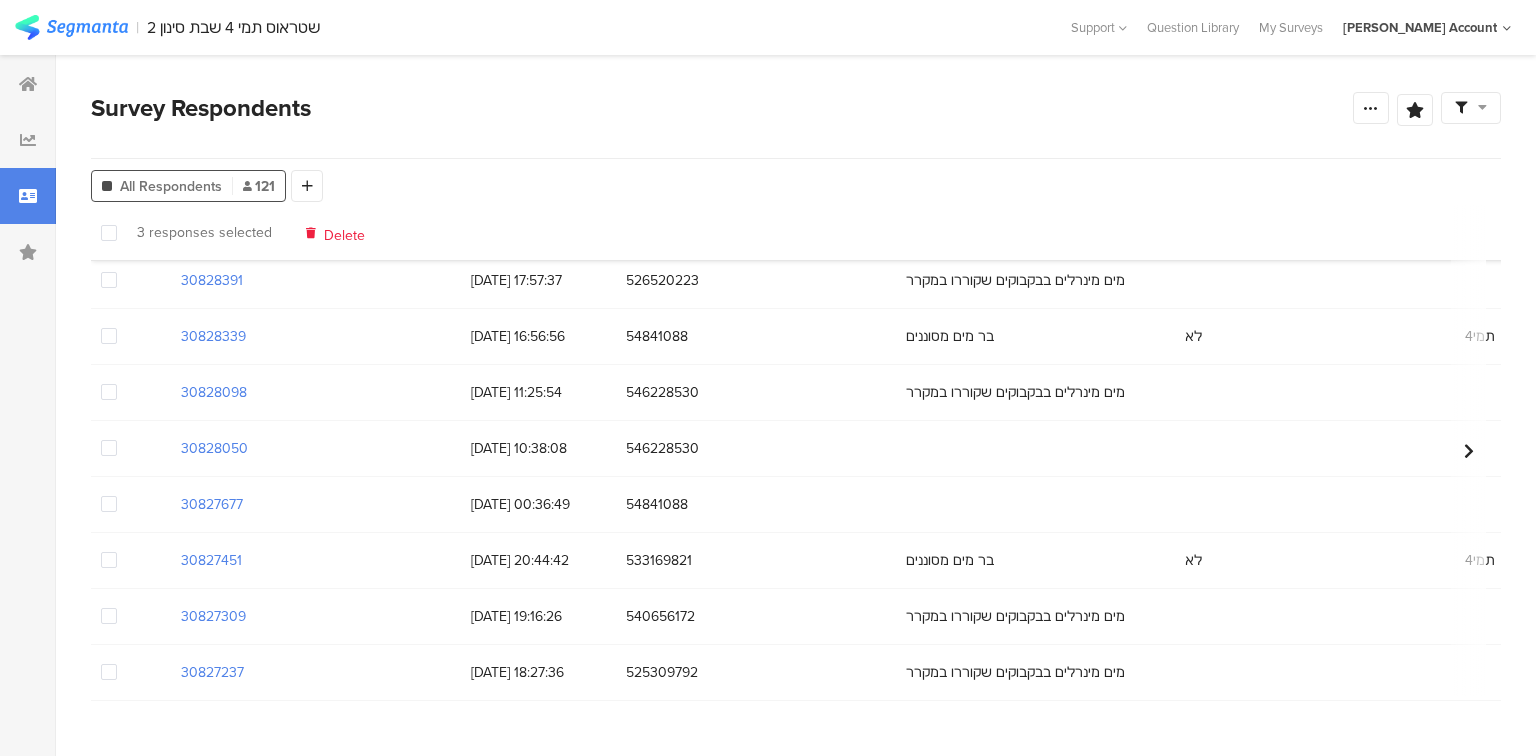 drag, startPoint x: 109, startPoint y: 451, endPoint x: 111, endPoint y: 480, distance: 29.068884 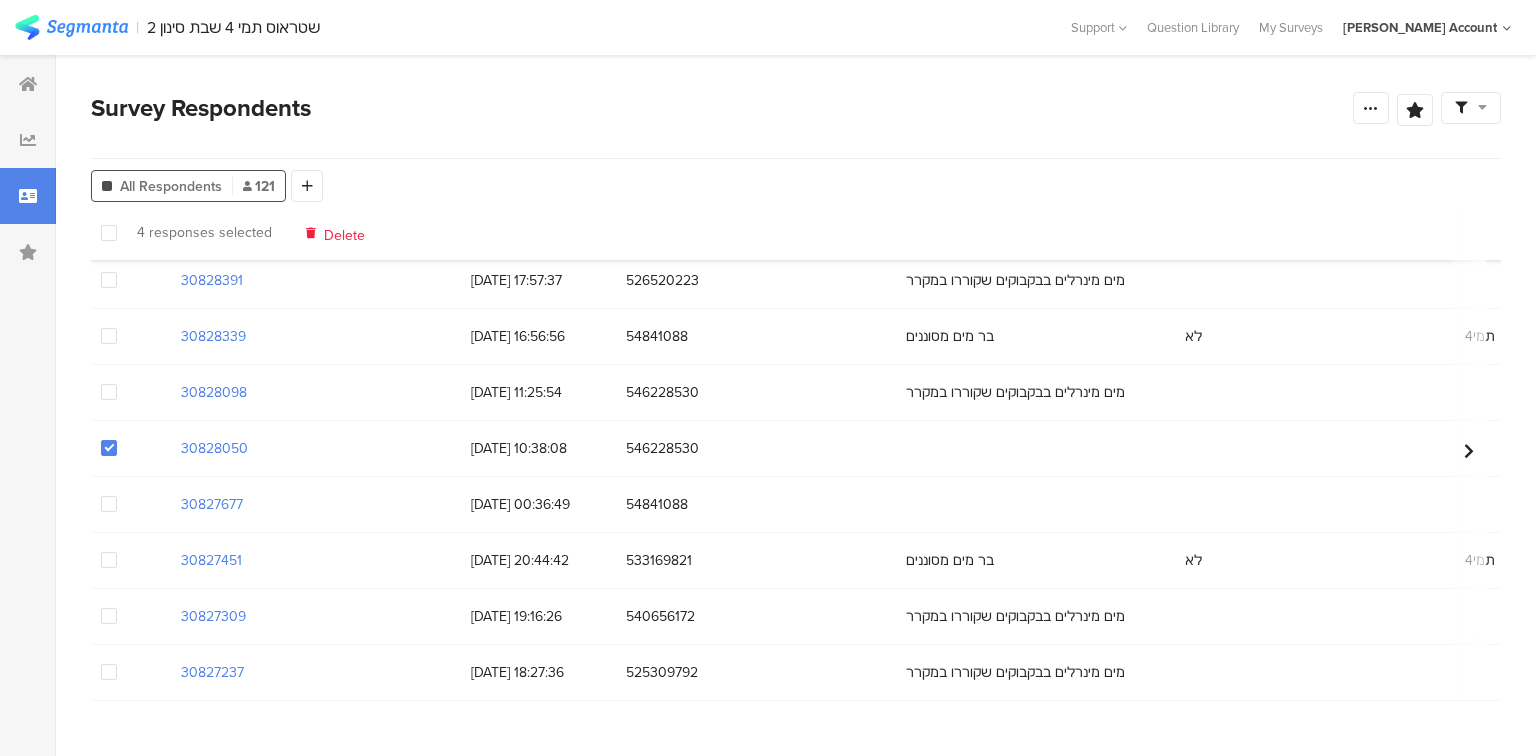 click at bounding box center (109, 504) 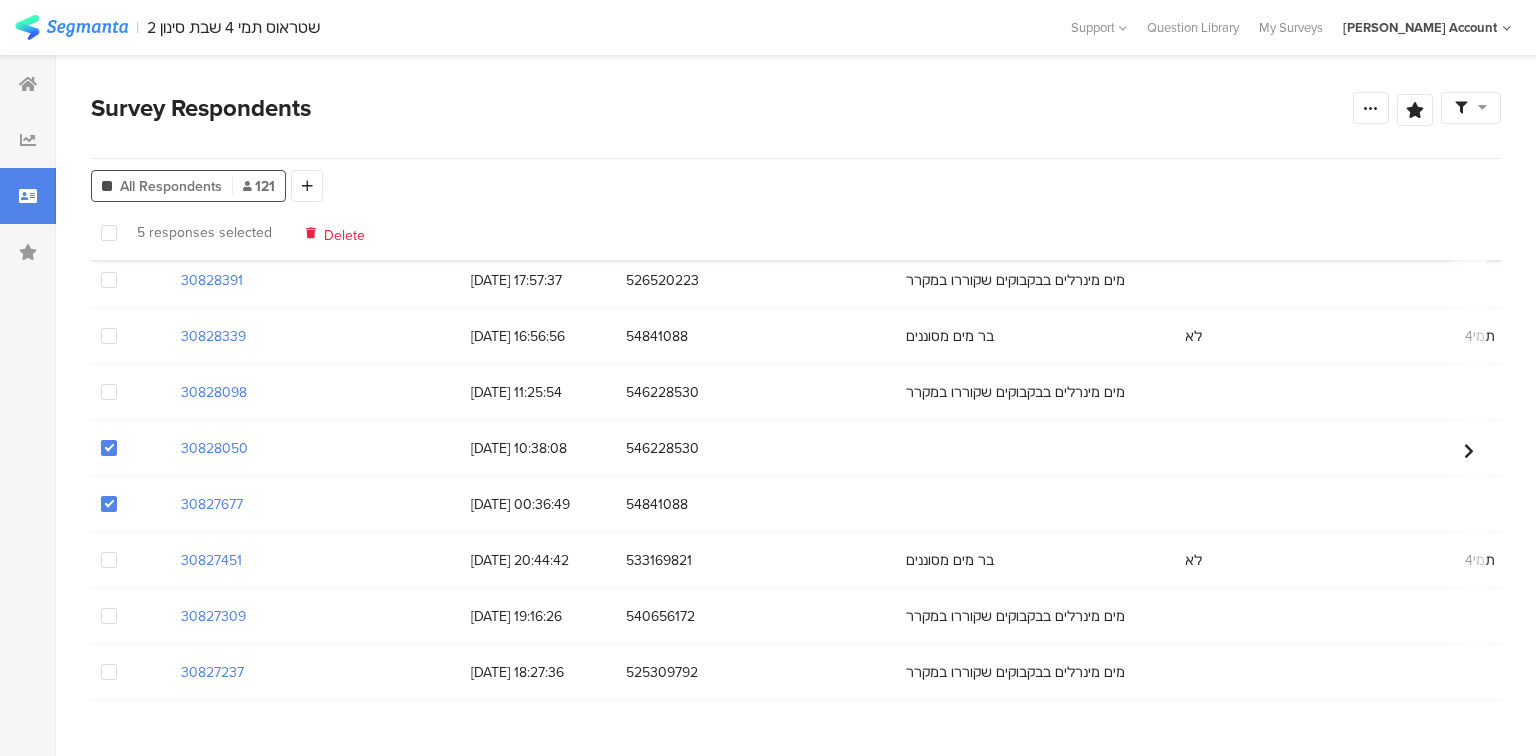 click on "Delete" at bounding box center (344, 232) 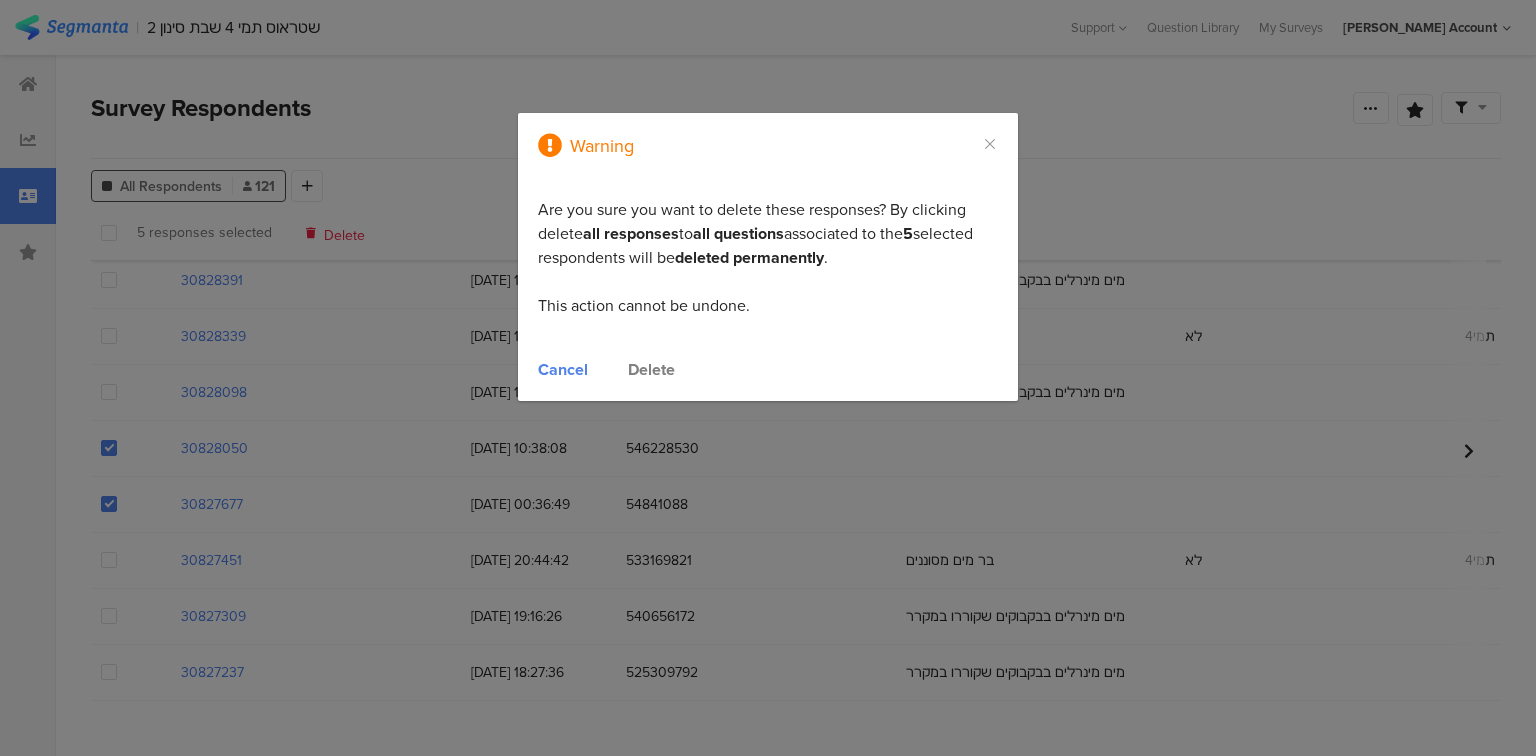 click on "Delete" at bounding box center (651, 369) 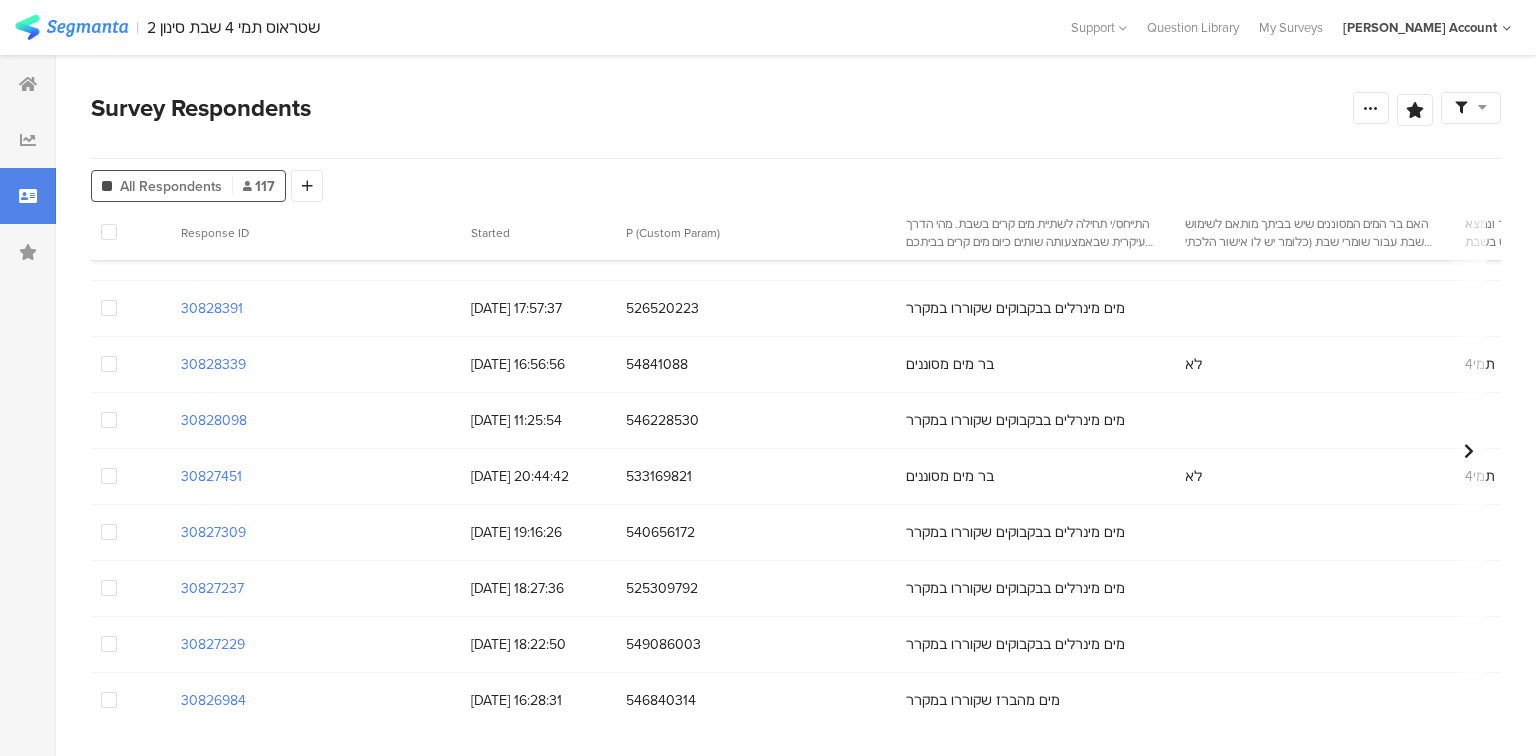 scroll, scrollTop: 600, scrollLeft: 0, axis: vertical 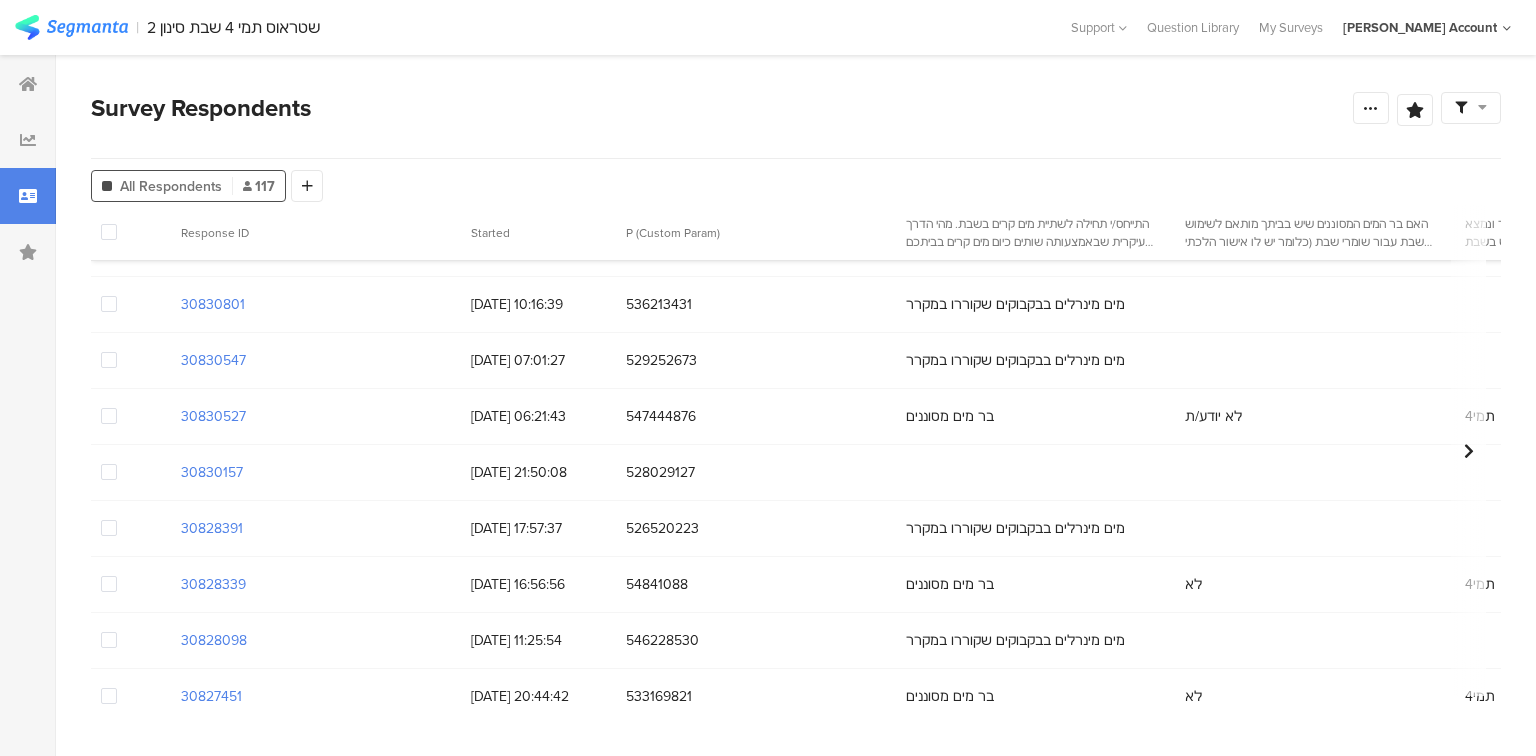 click at bounding box center [109, 472] 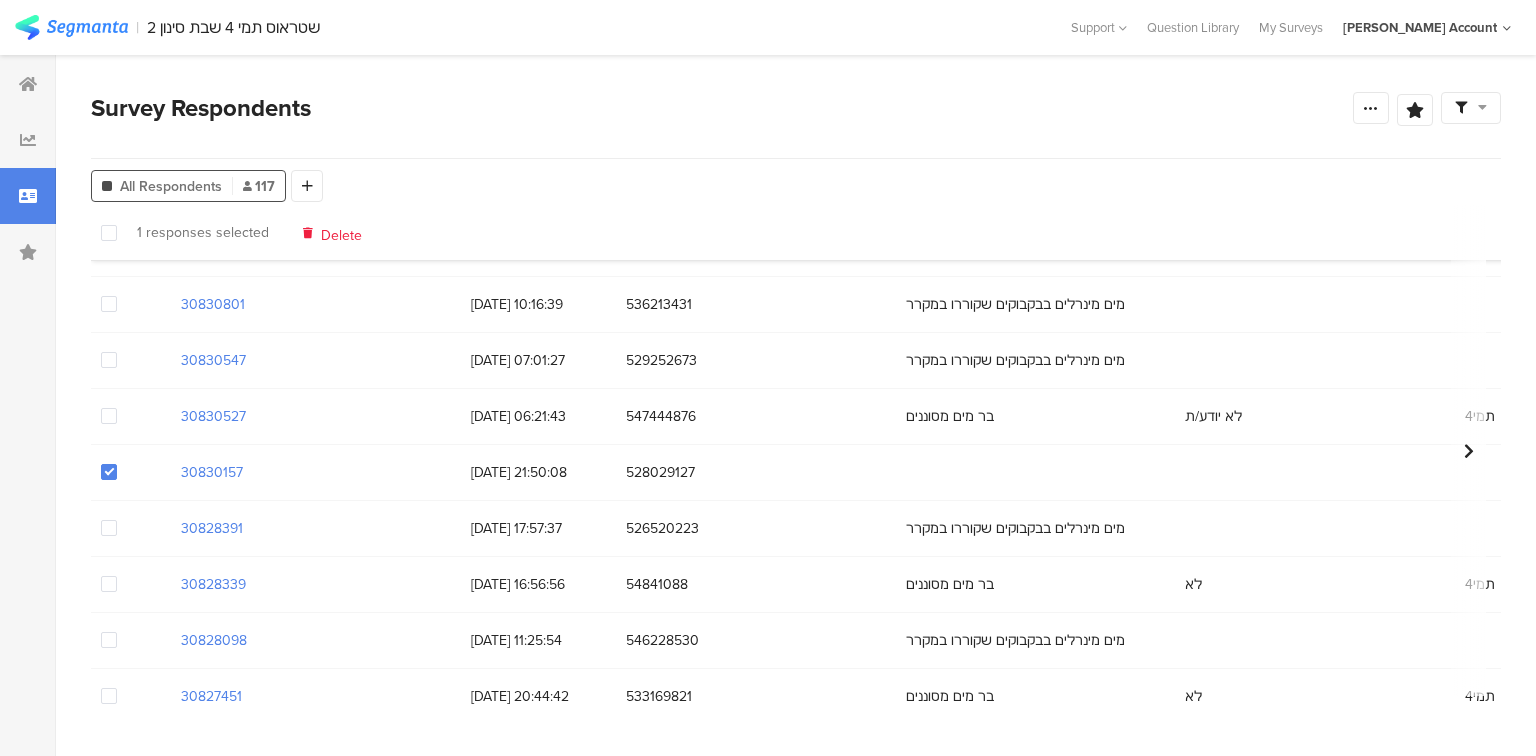 click on "Delete" at bounding box center (341, 232) 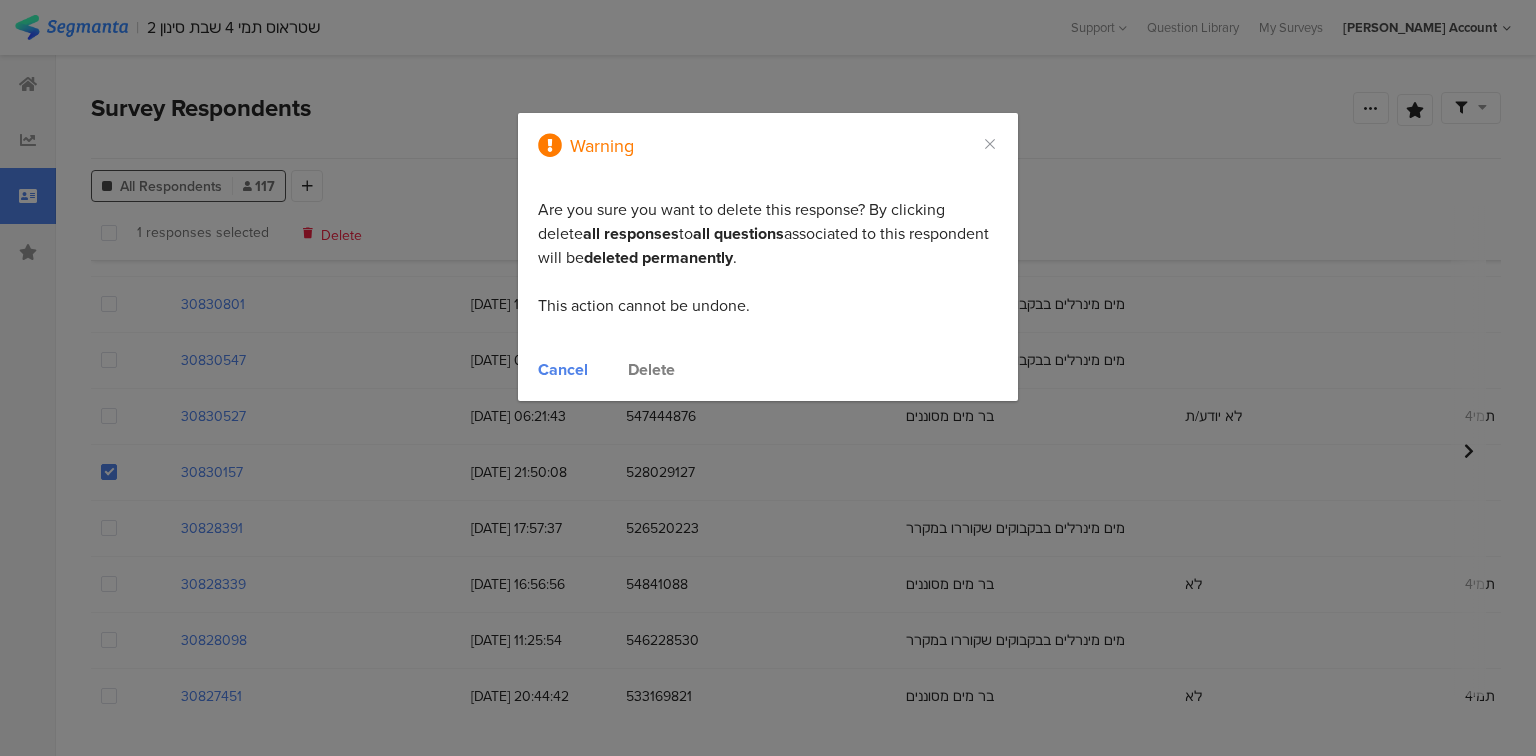 click on "Delete" at bounding box center (651, 369) 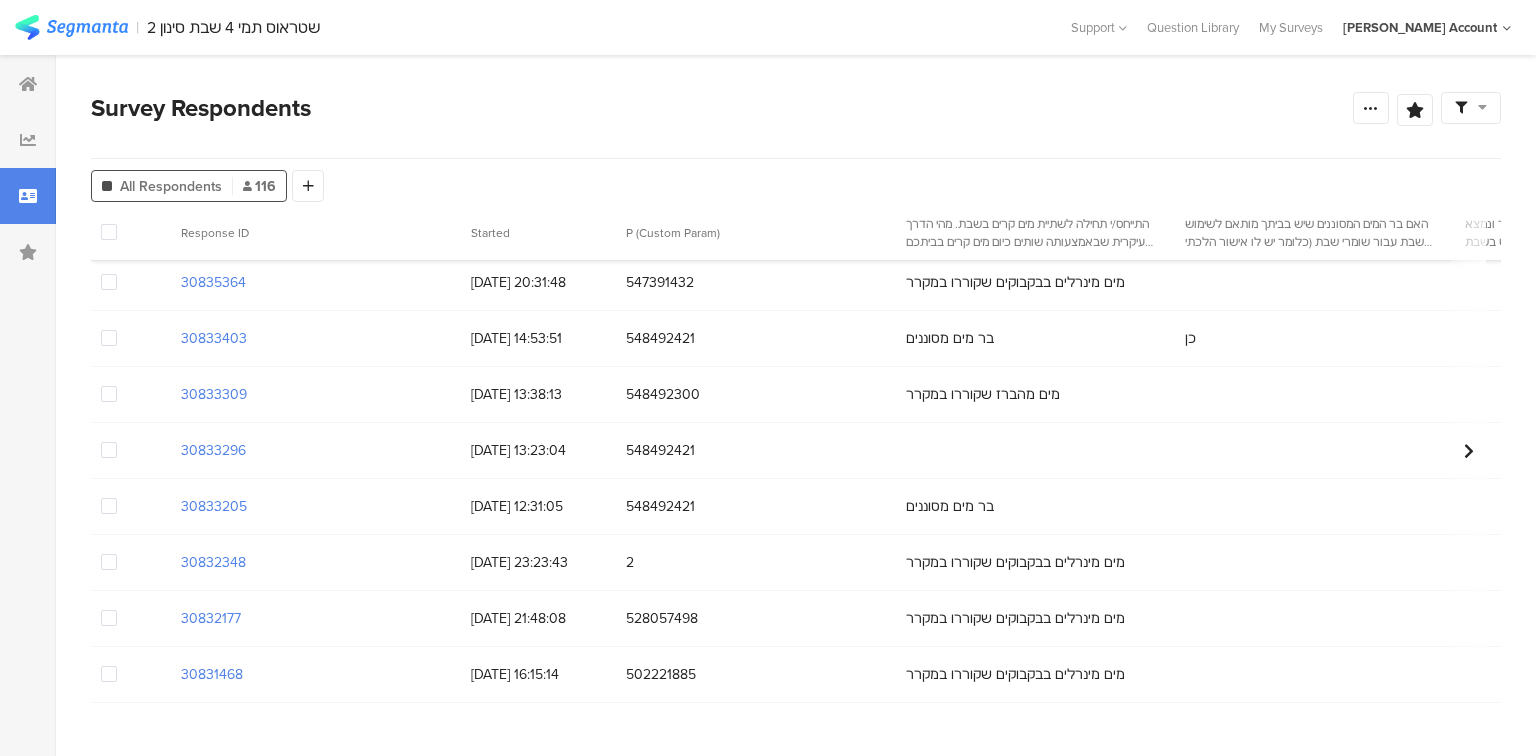 scroll, scrollTop: 61, scrollLeft: 0, axis: vertical 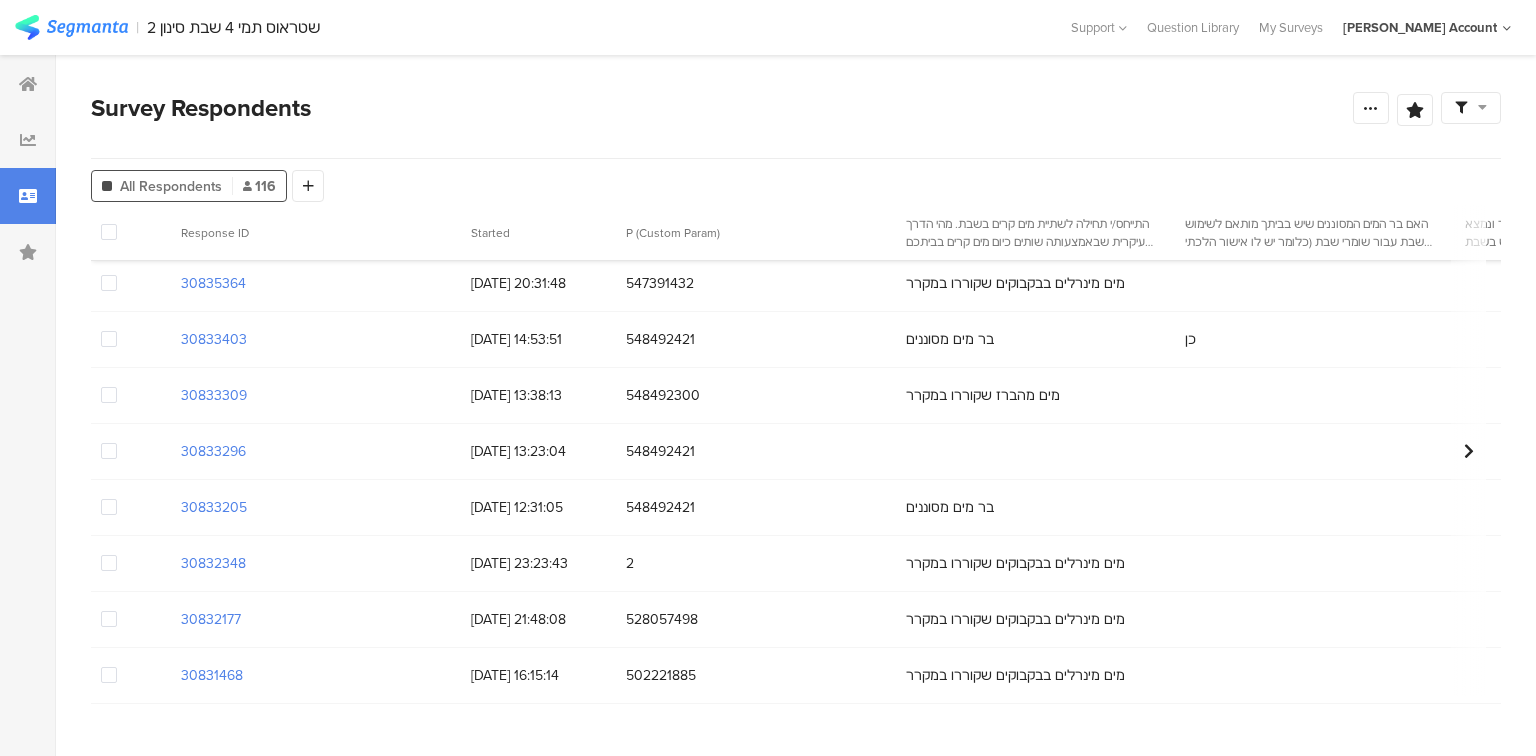 click at bounding box center [109, 451] 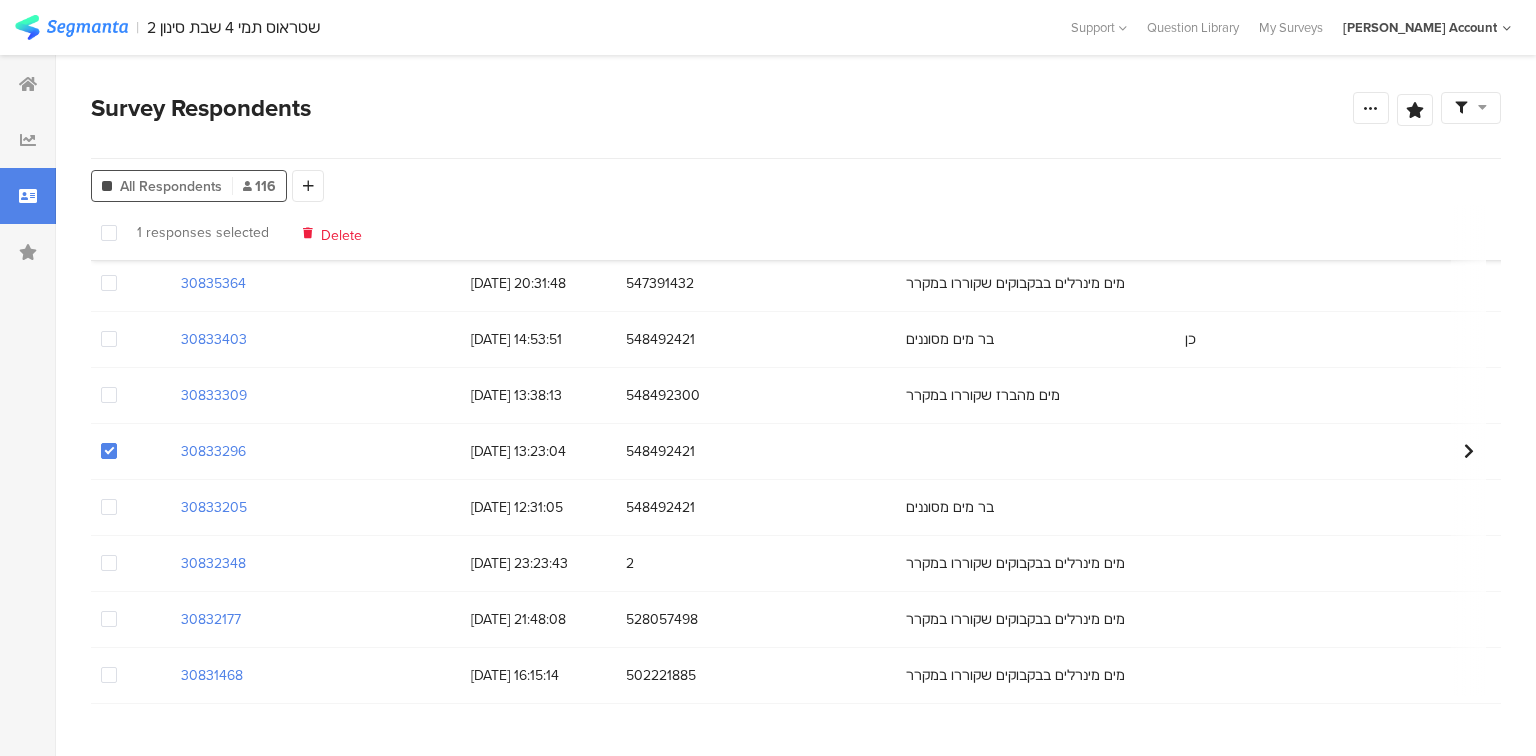 click on "Delete" at bounding box center (341, 232) 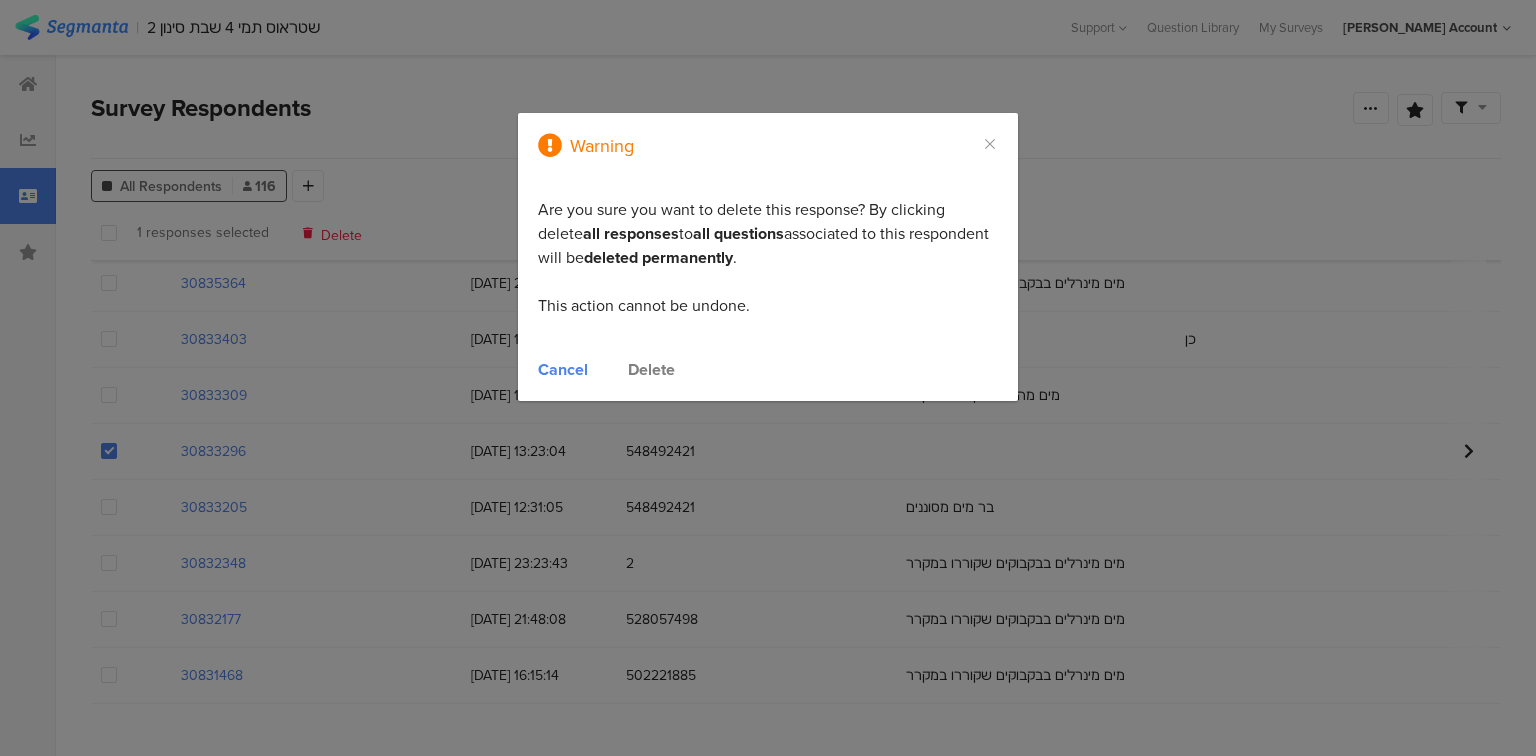 click on "Delete" at bounding box center (651, 369) 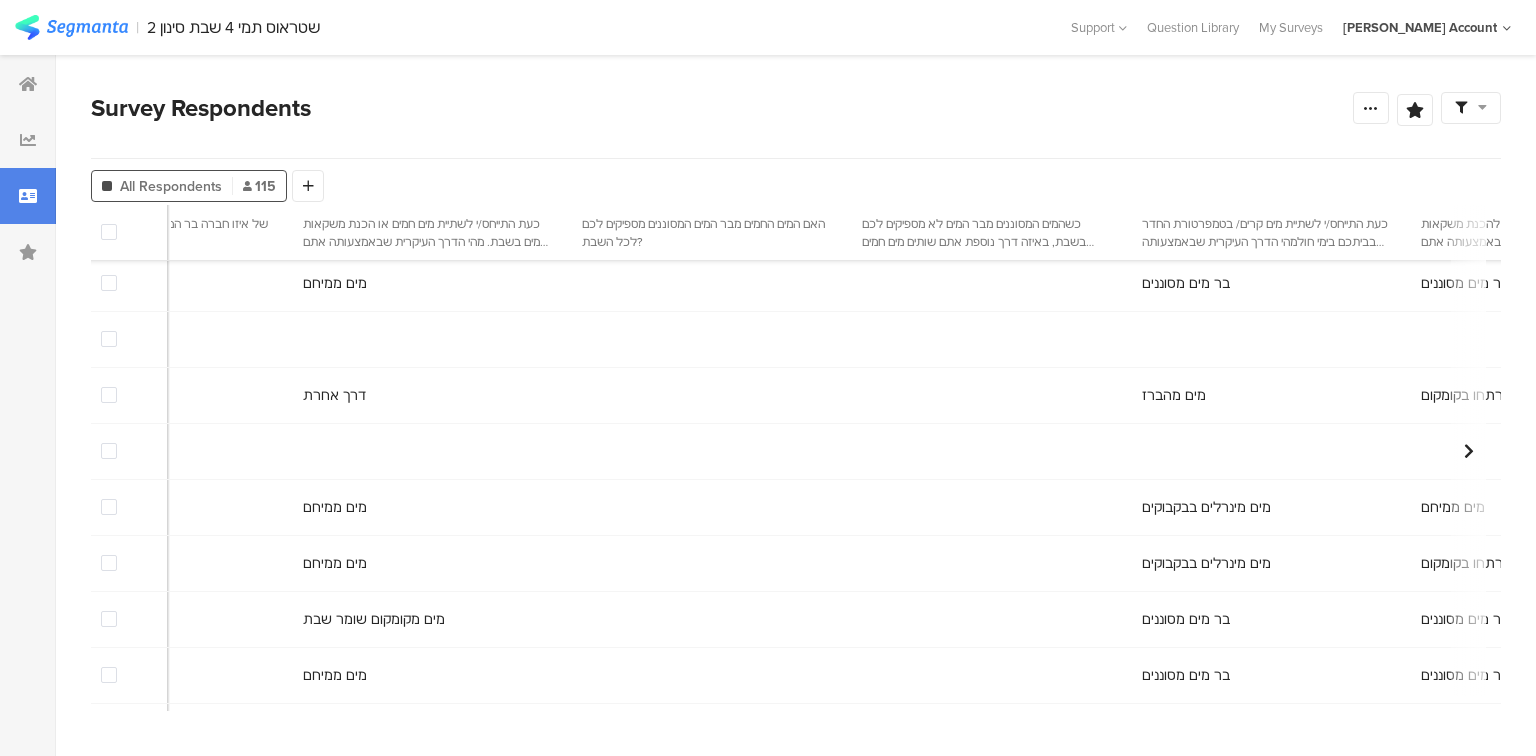 scroll, scrollTop: 61, scrollLeft: 0, axis: vertical 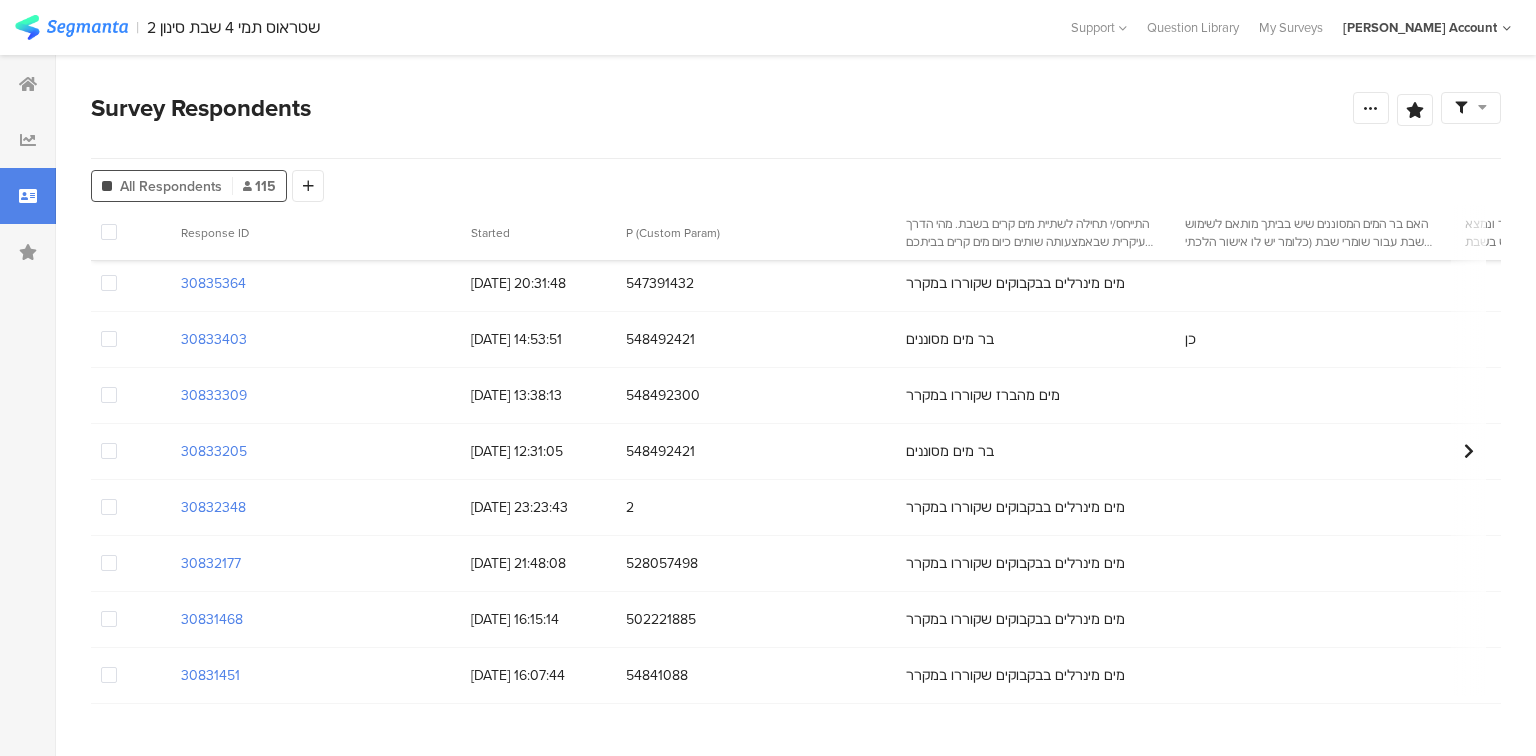 click at bounding box center [109, 451] 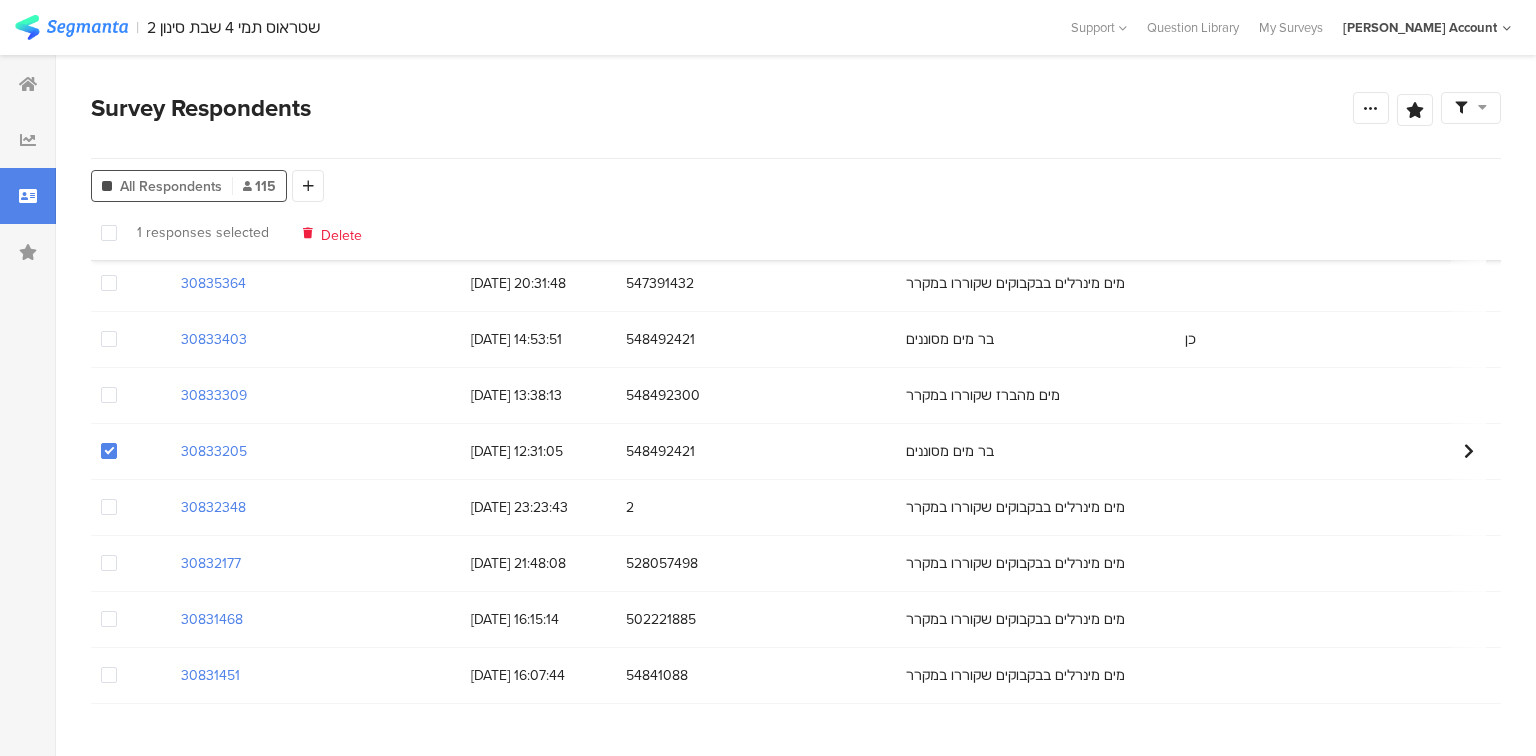 click on "Delete" at bounding box center (341, 232) 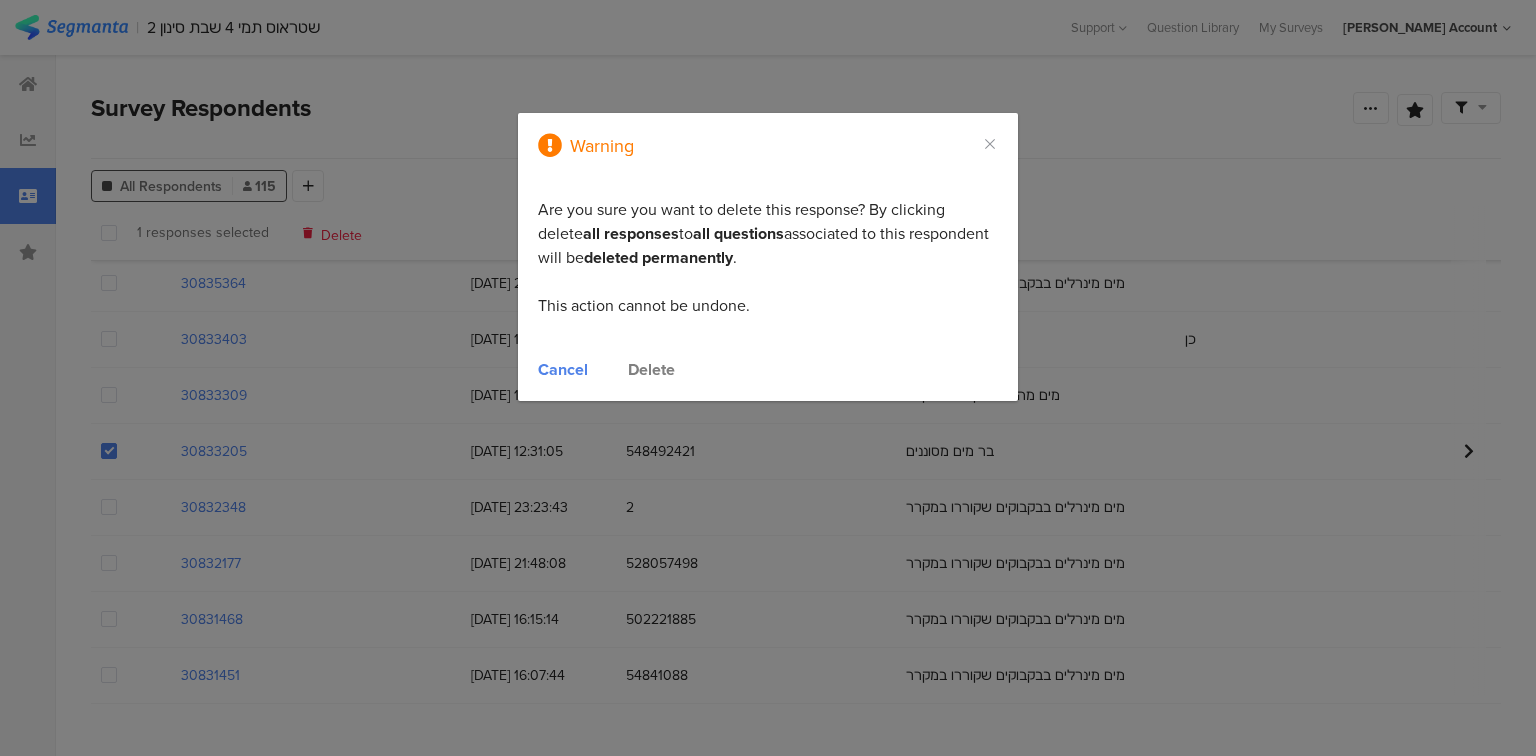 click on "Delete" at bounding box center [651, 369] 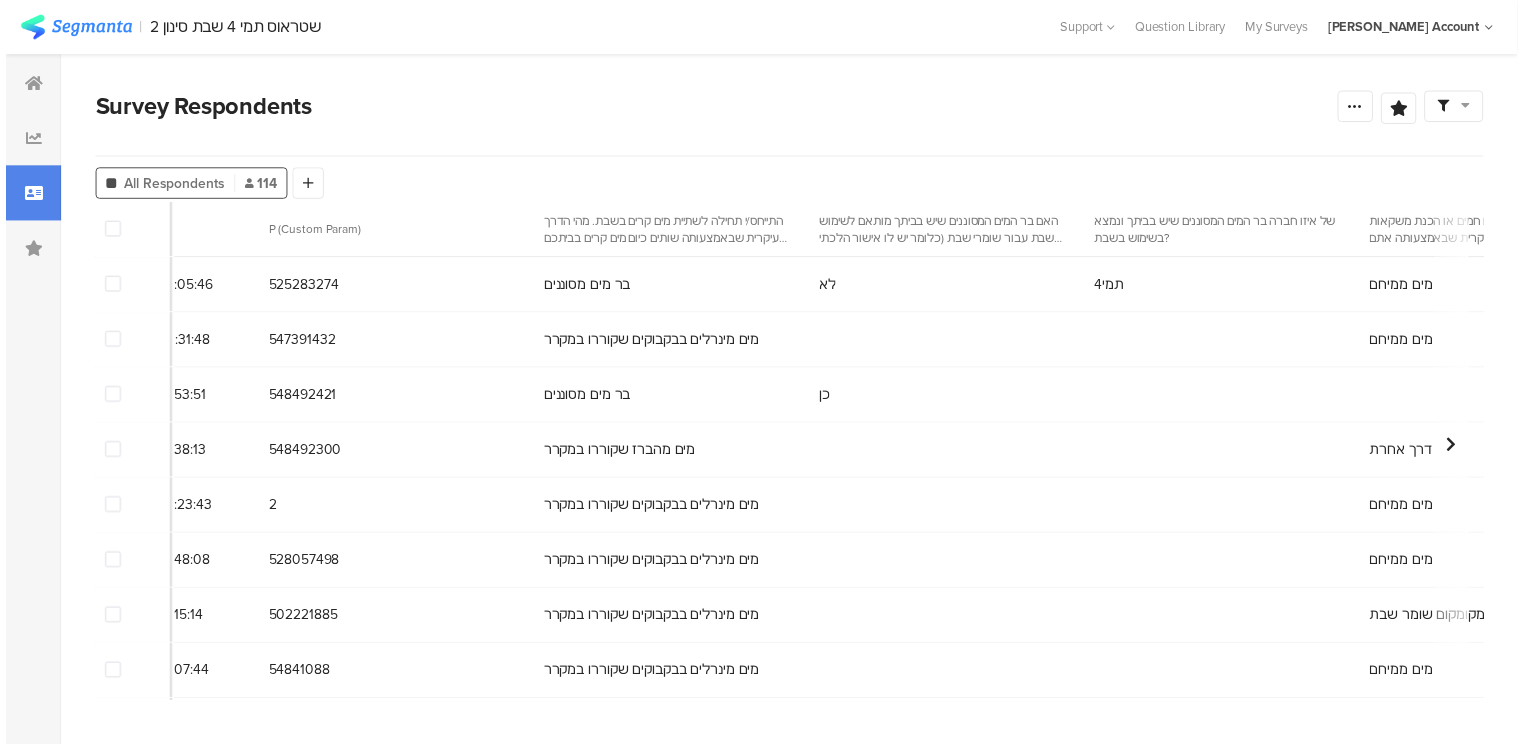 scroll, scrollTop: 0, scrollLeft: 0, axis: both 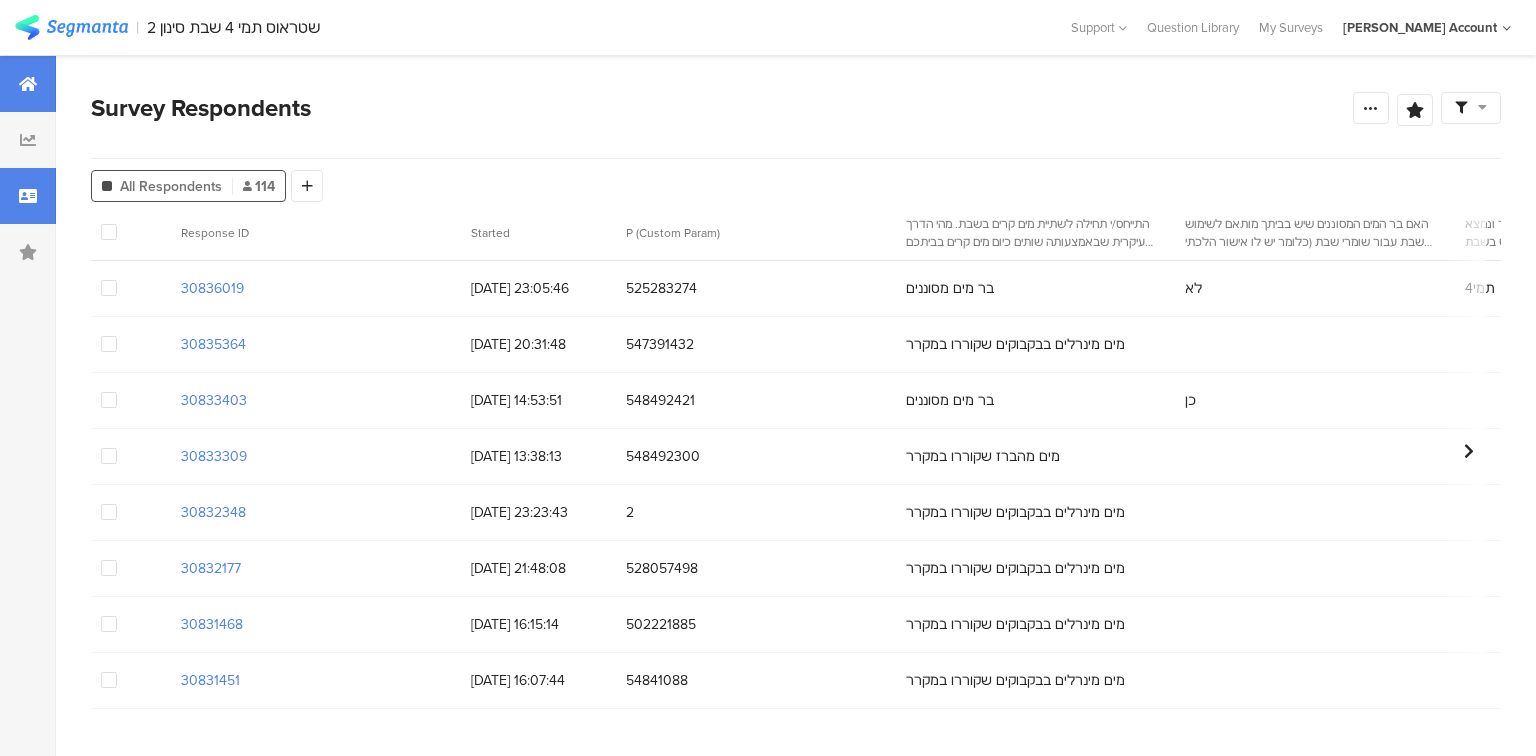 click at bounding box center (28, 84) 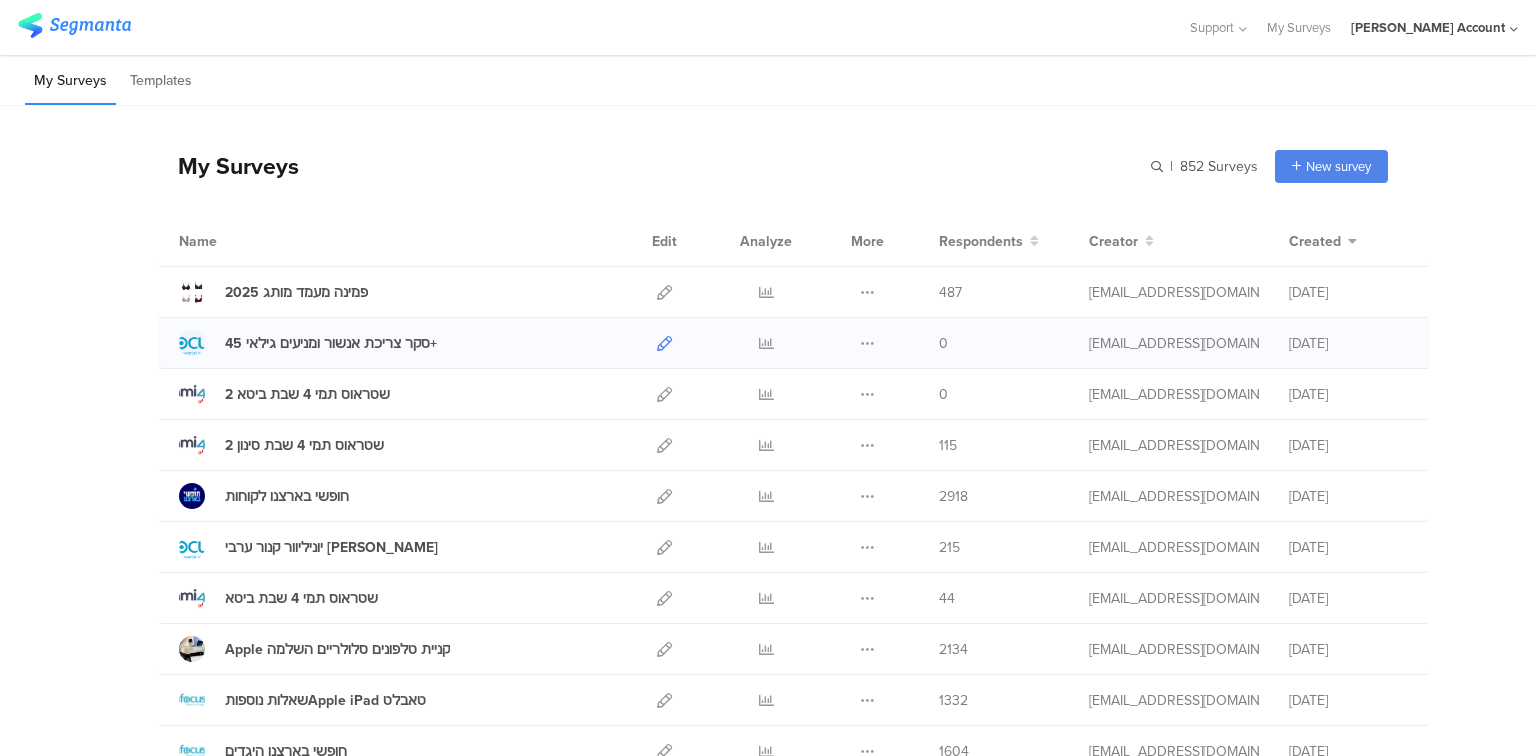scroll, scrollTop: 0, scrollLeft: 0, axis: both 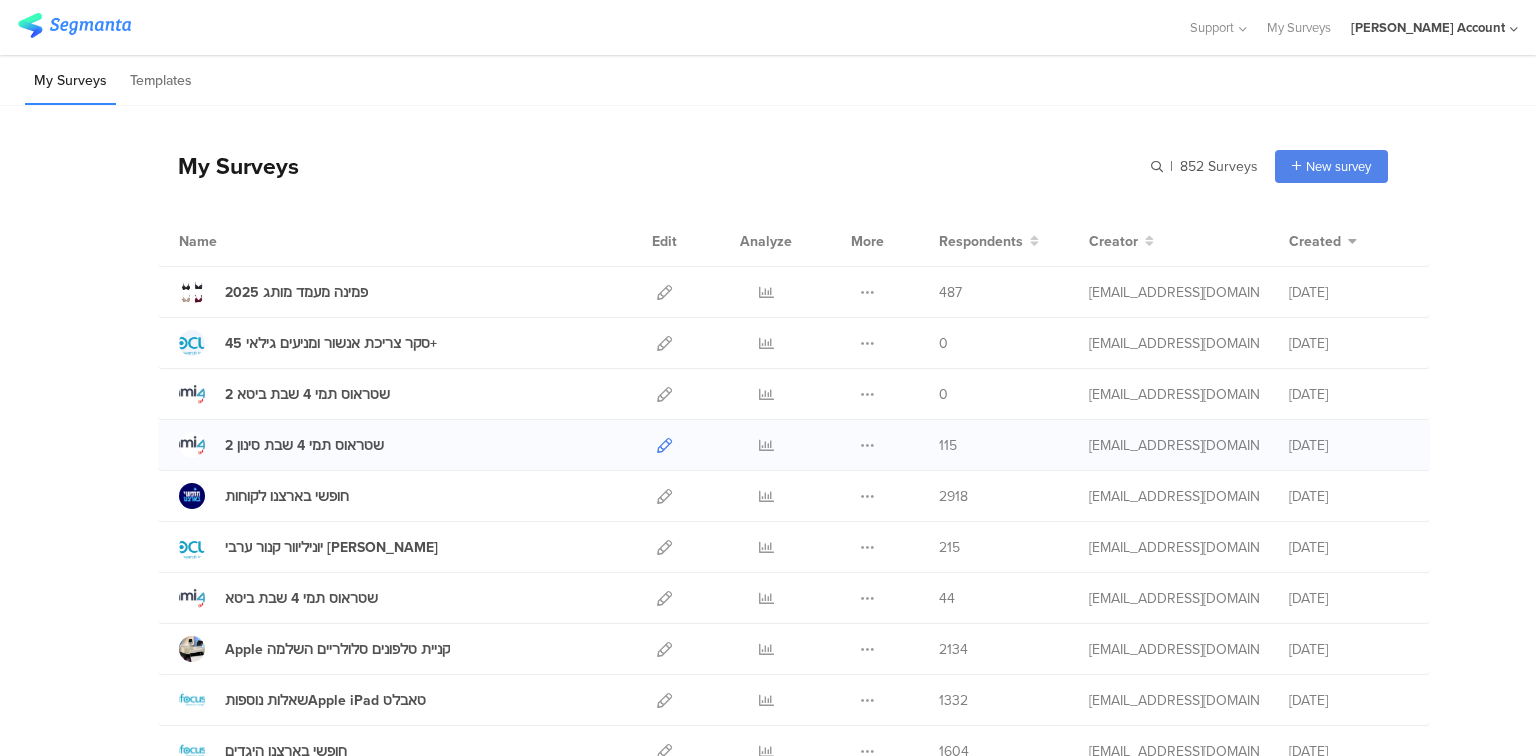 click at bounding box center (664, 445) 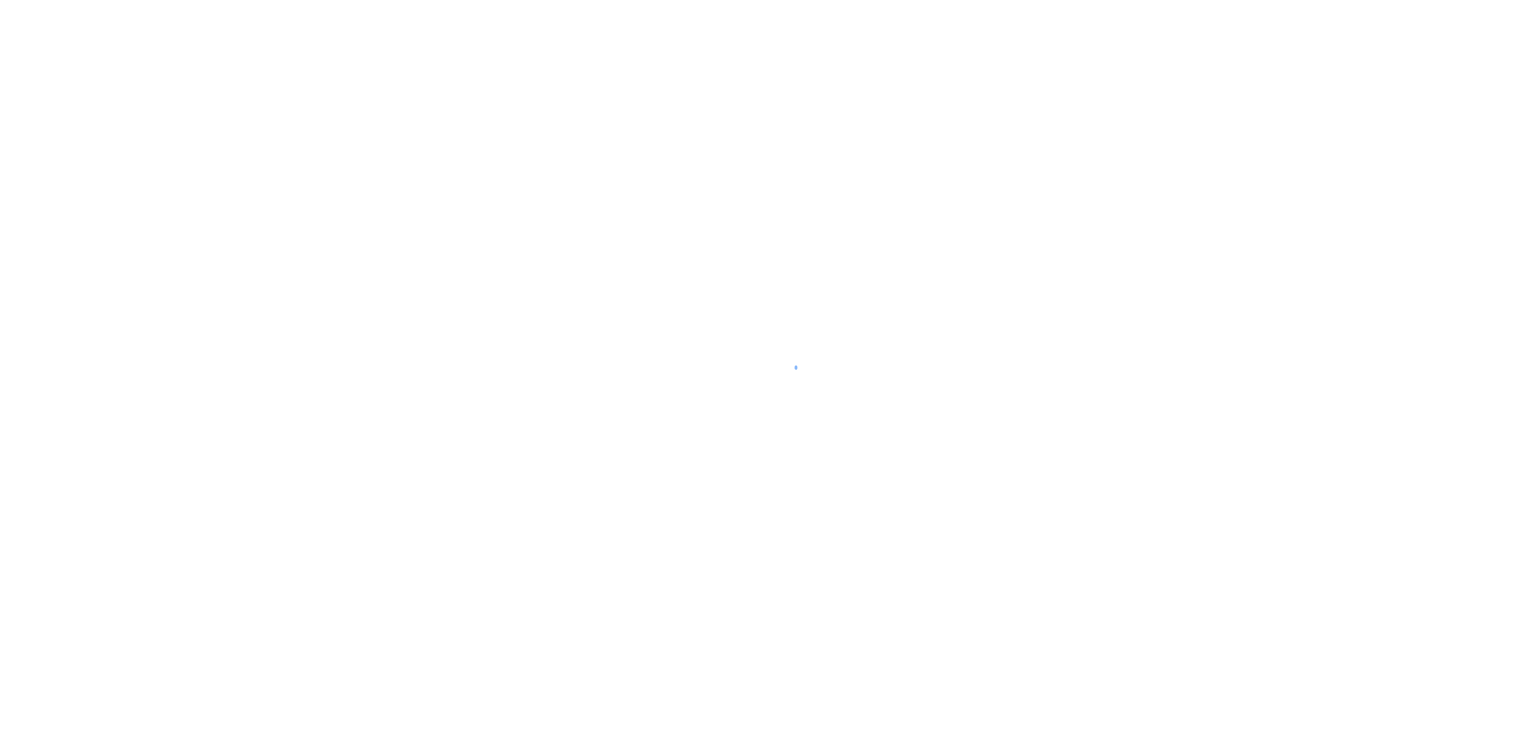 scroll, scrollTop: 0, scrollLeft: 0, axis: both 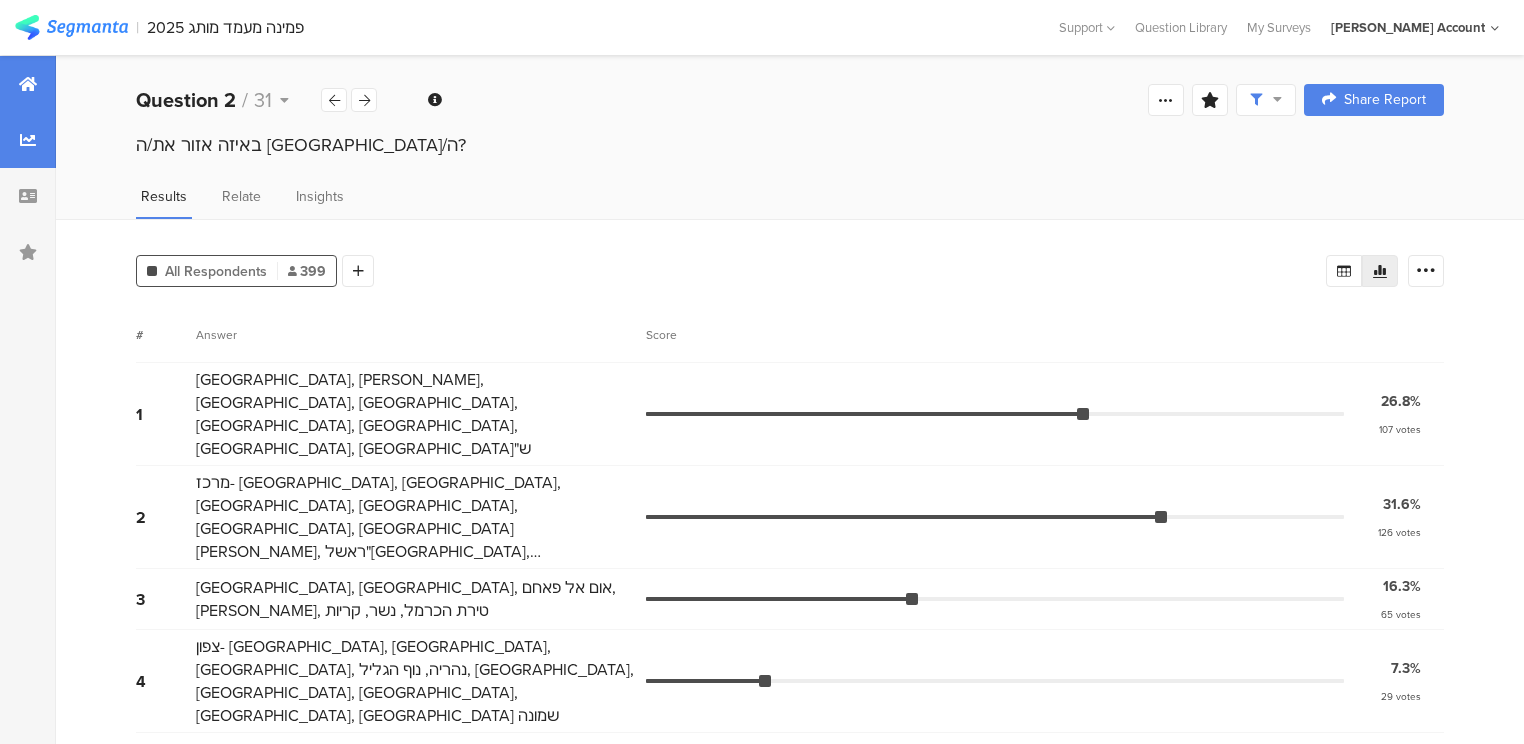 click at bounding box center [28, 84] 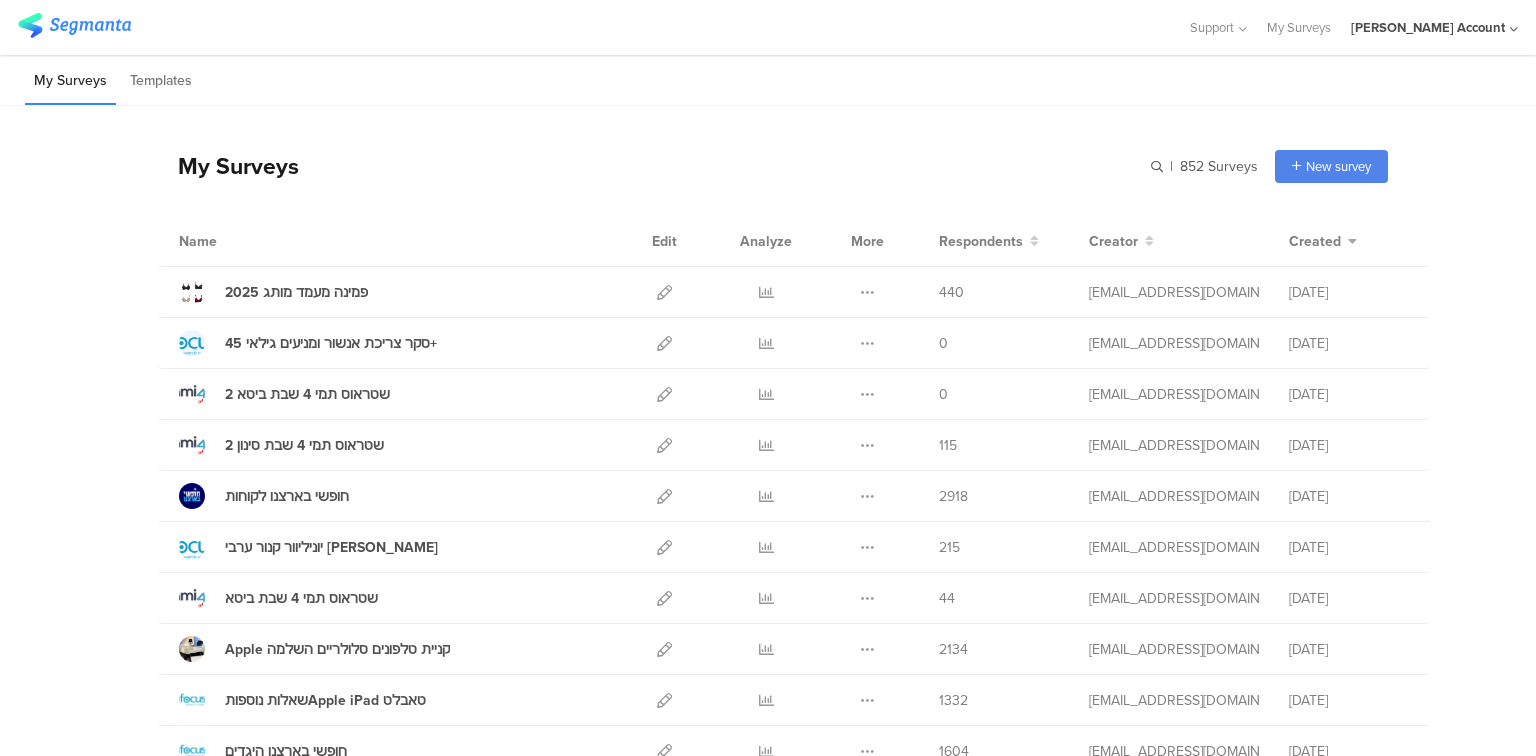 scroll, scrollTop: 0, scrollLeft: 0, axis: both 